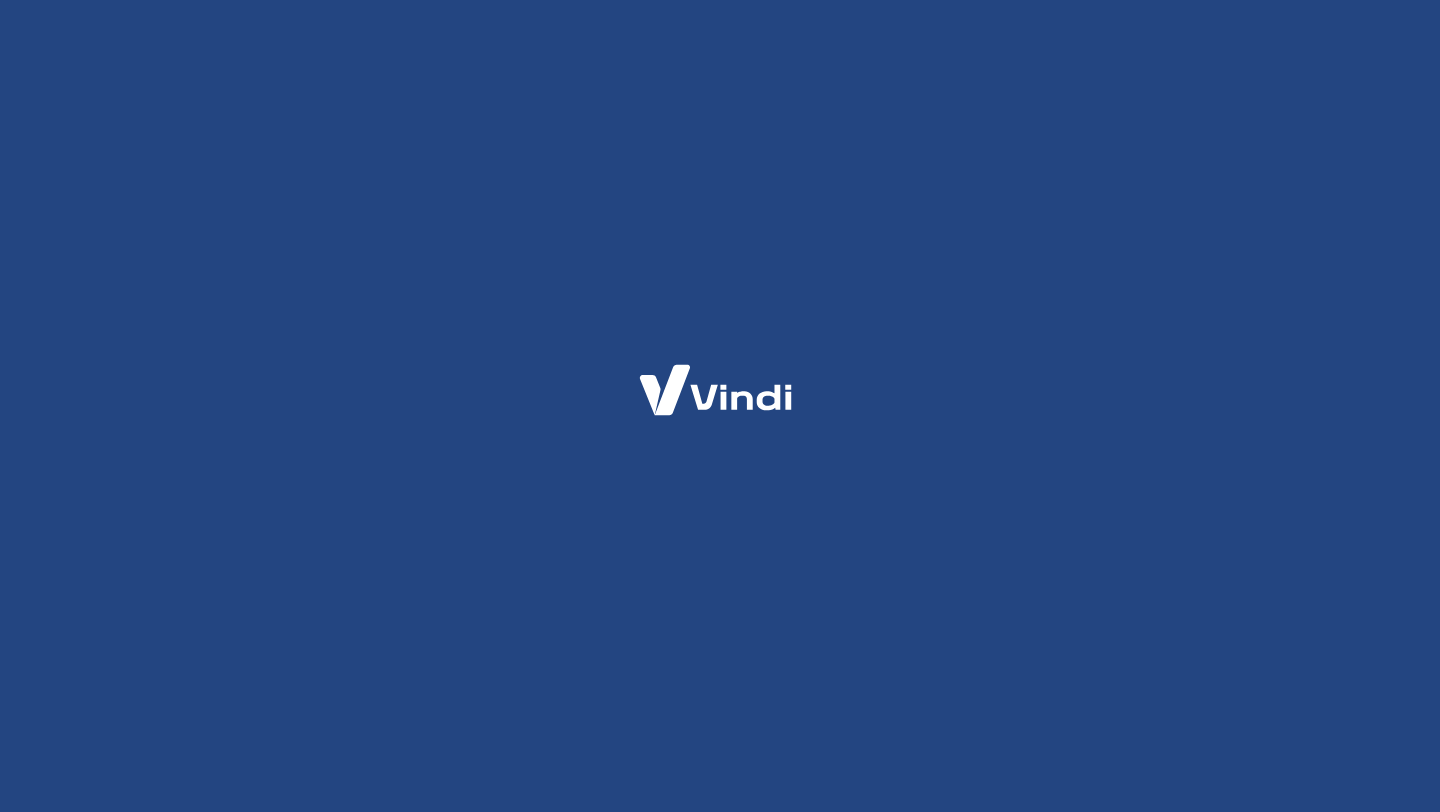 scroll, scrollTop: 0, scrollLeft: 0, axis: both 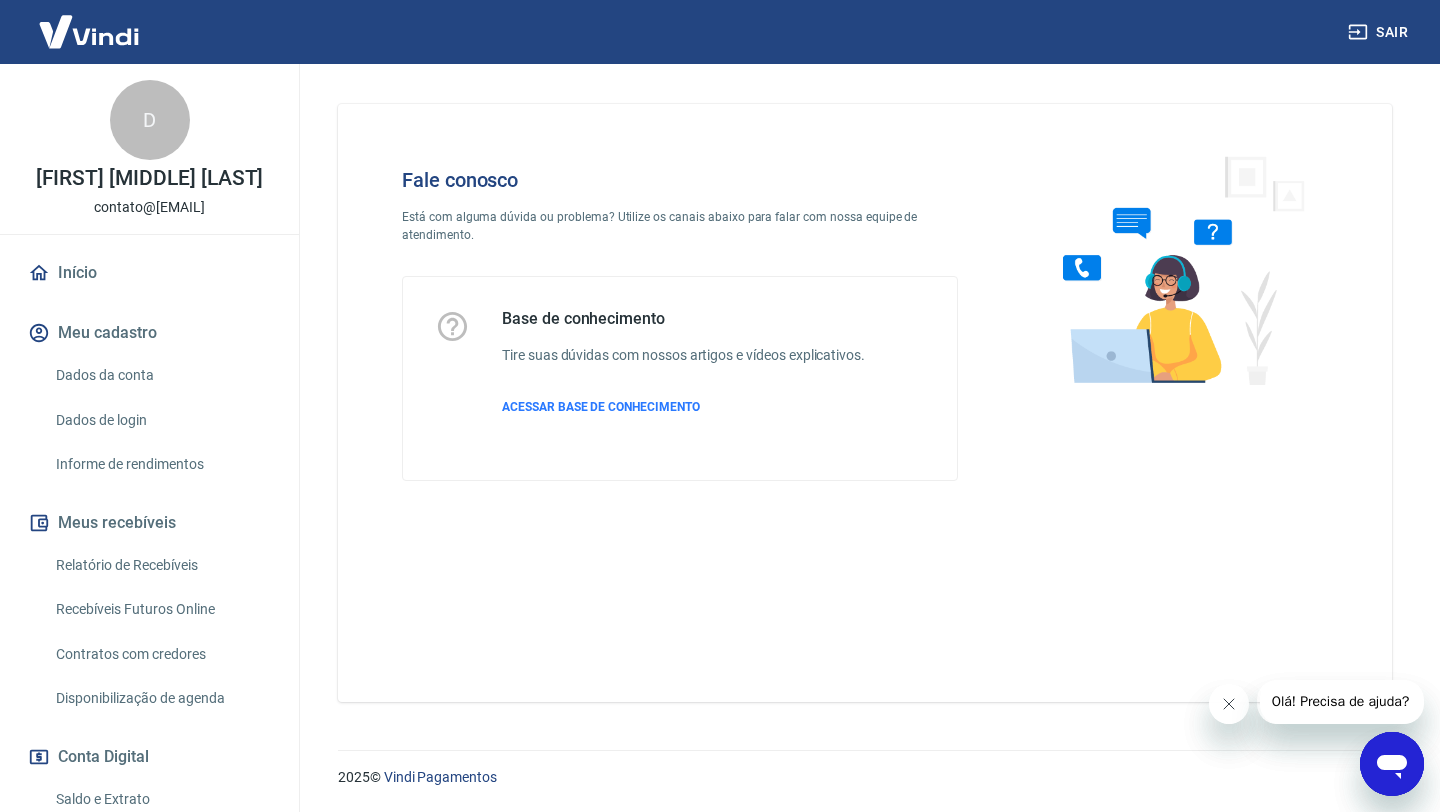 click 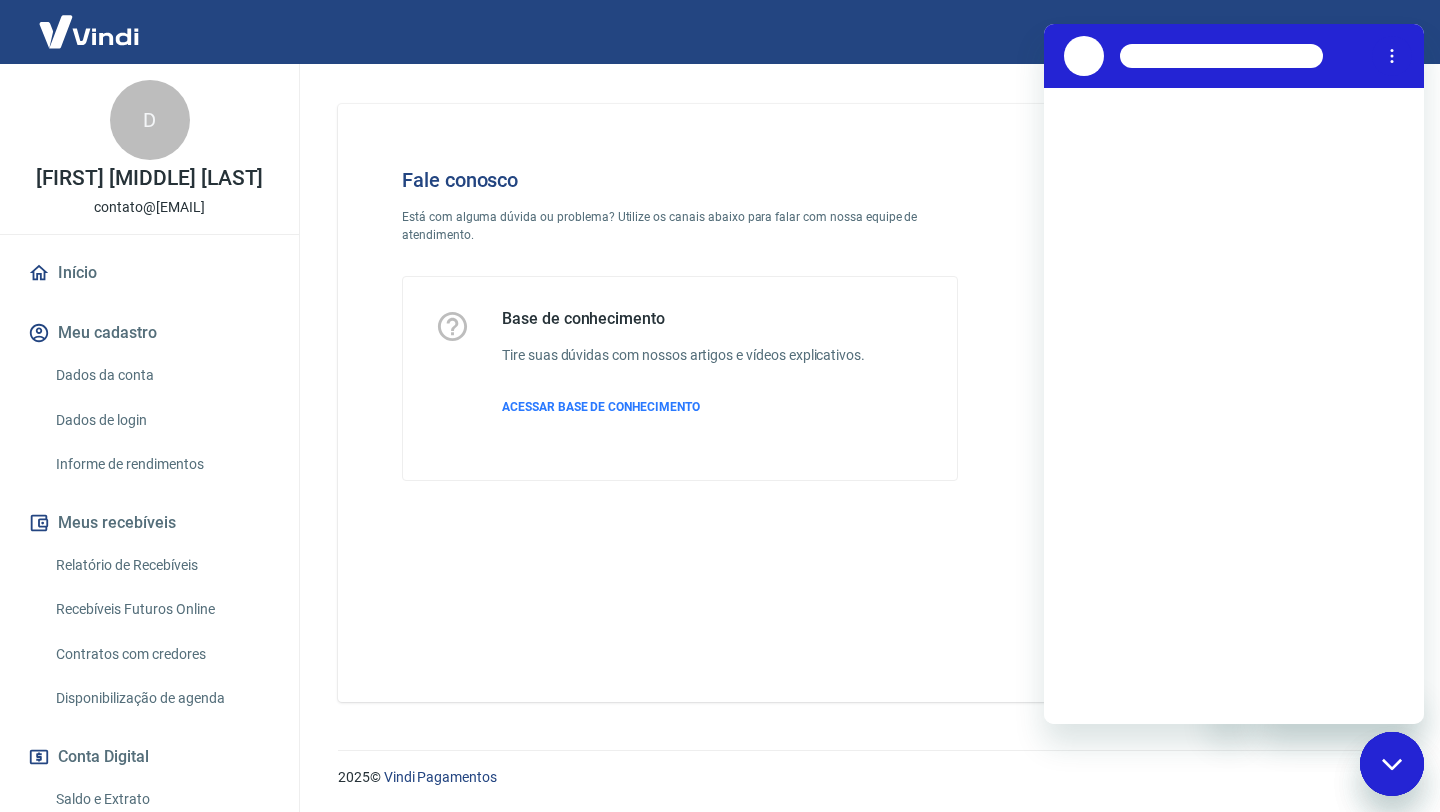 scroll, scrollTop: 0, scrollLeft: 0, axis: both 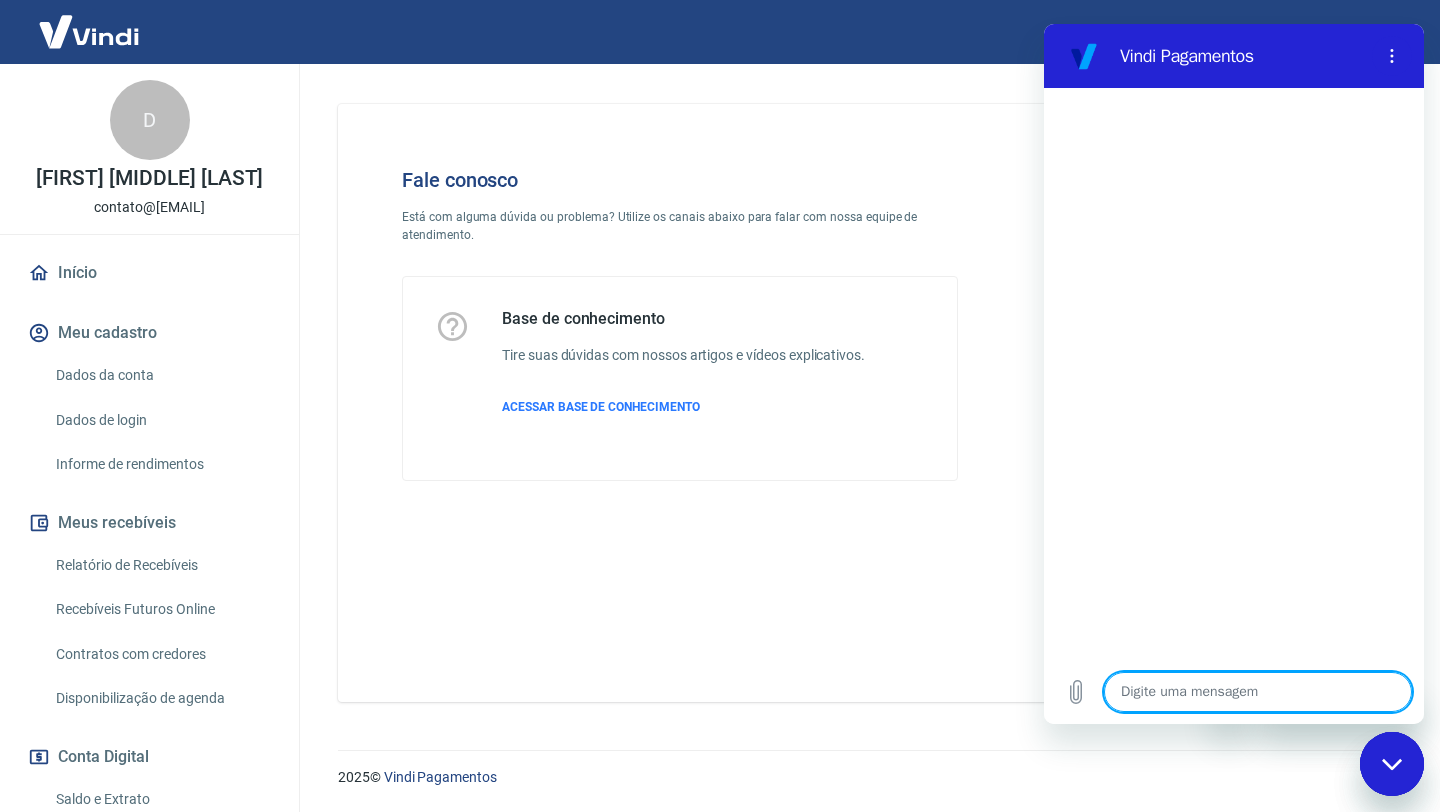 type on "O" 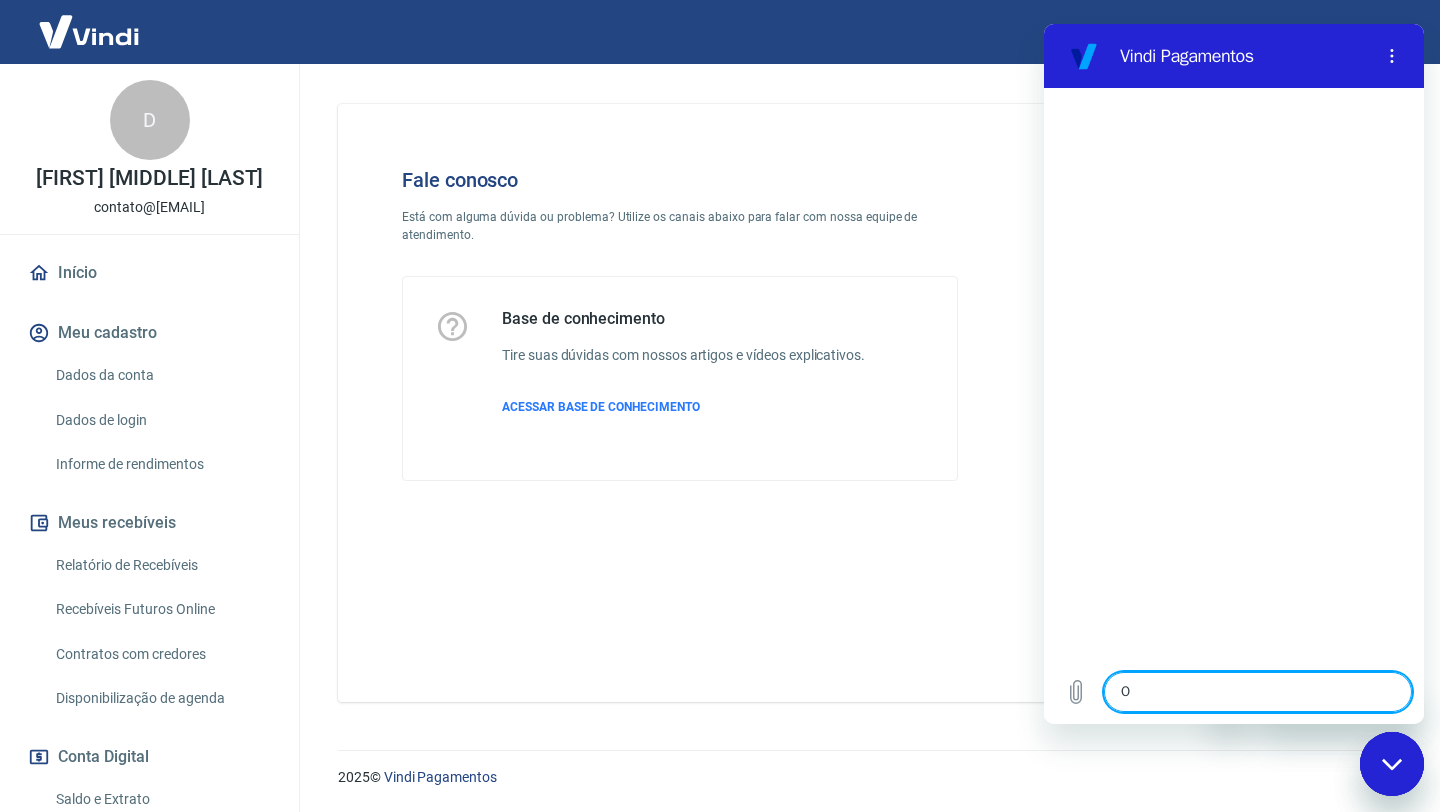 type on "Ol" 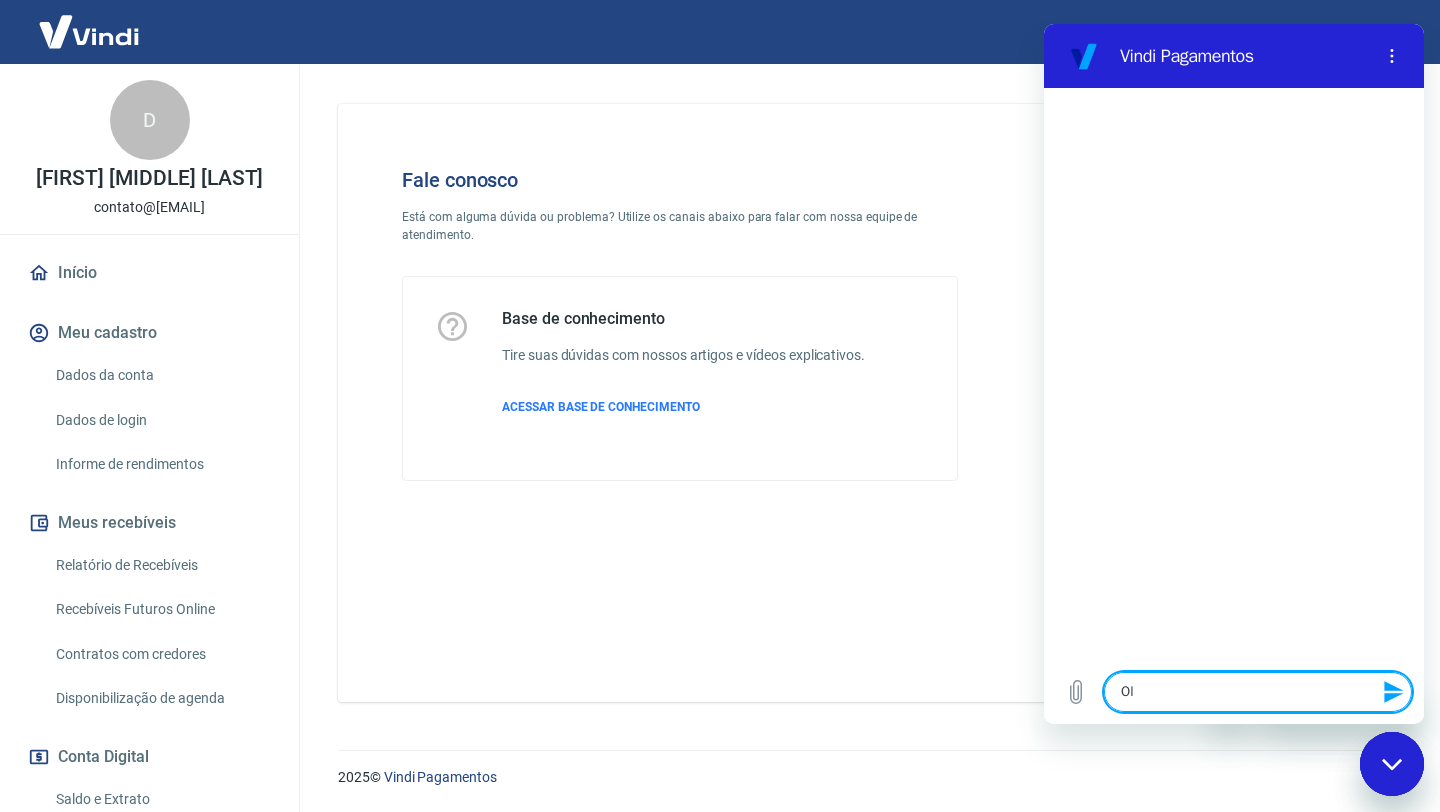 type on "Ol'" 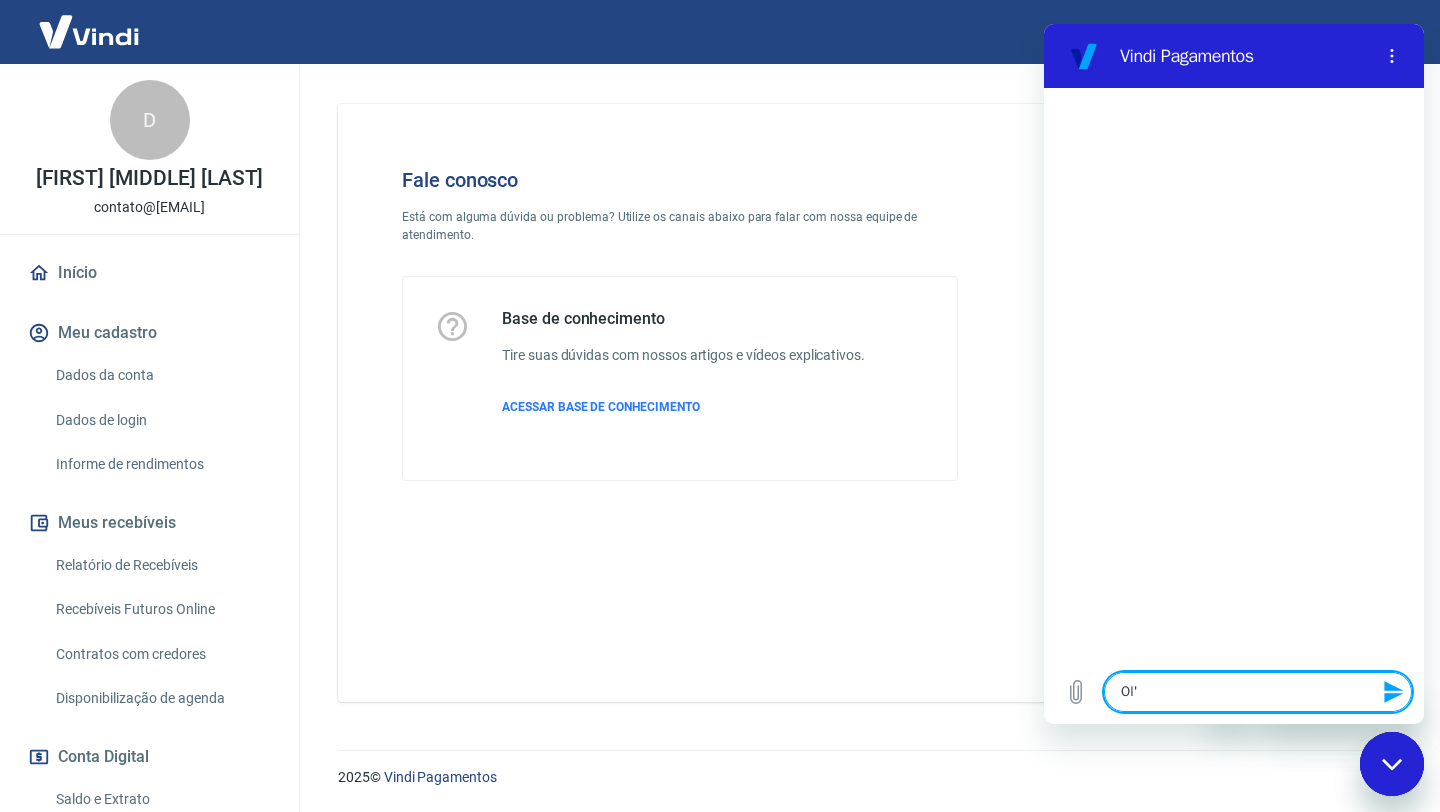 type on "x" 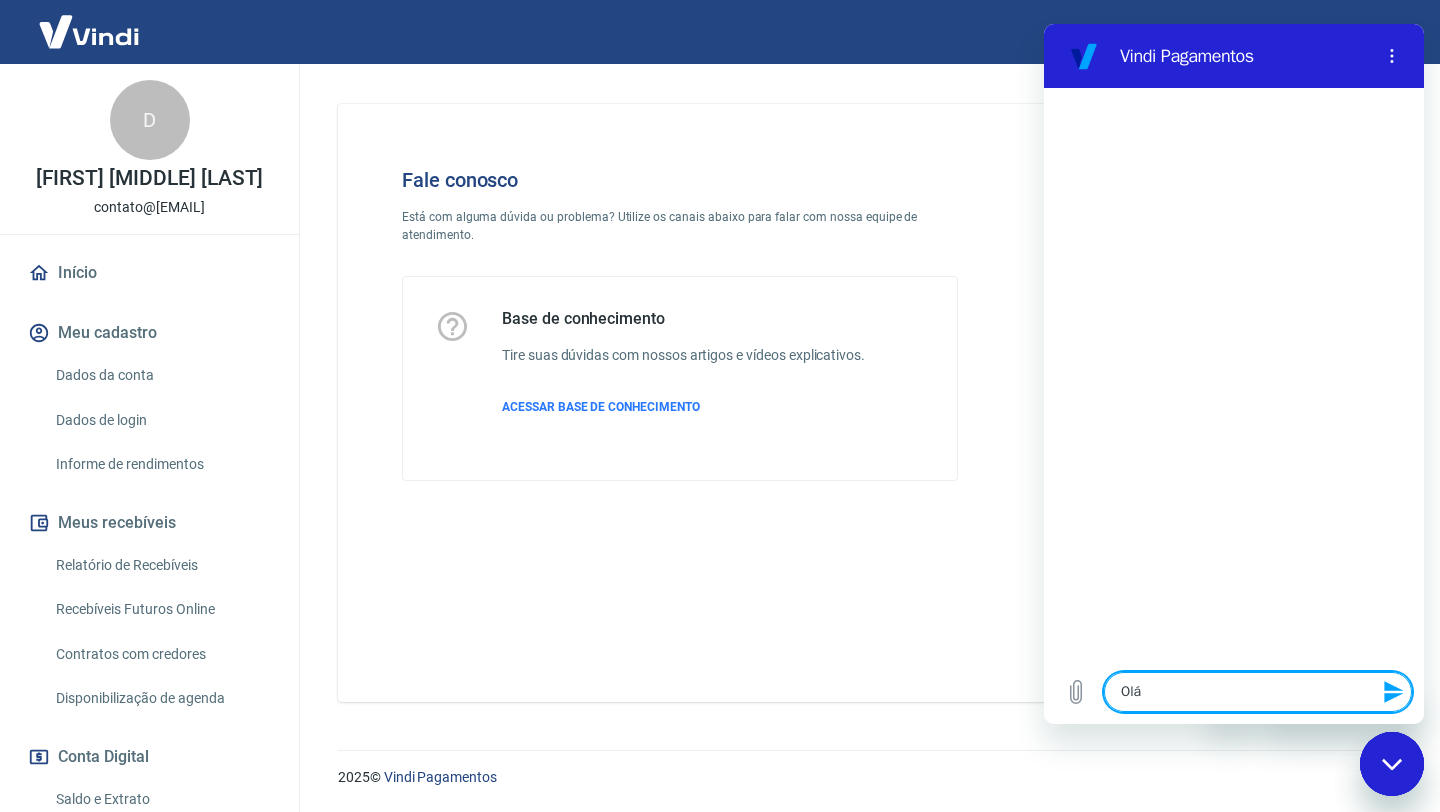 type on "Olá" 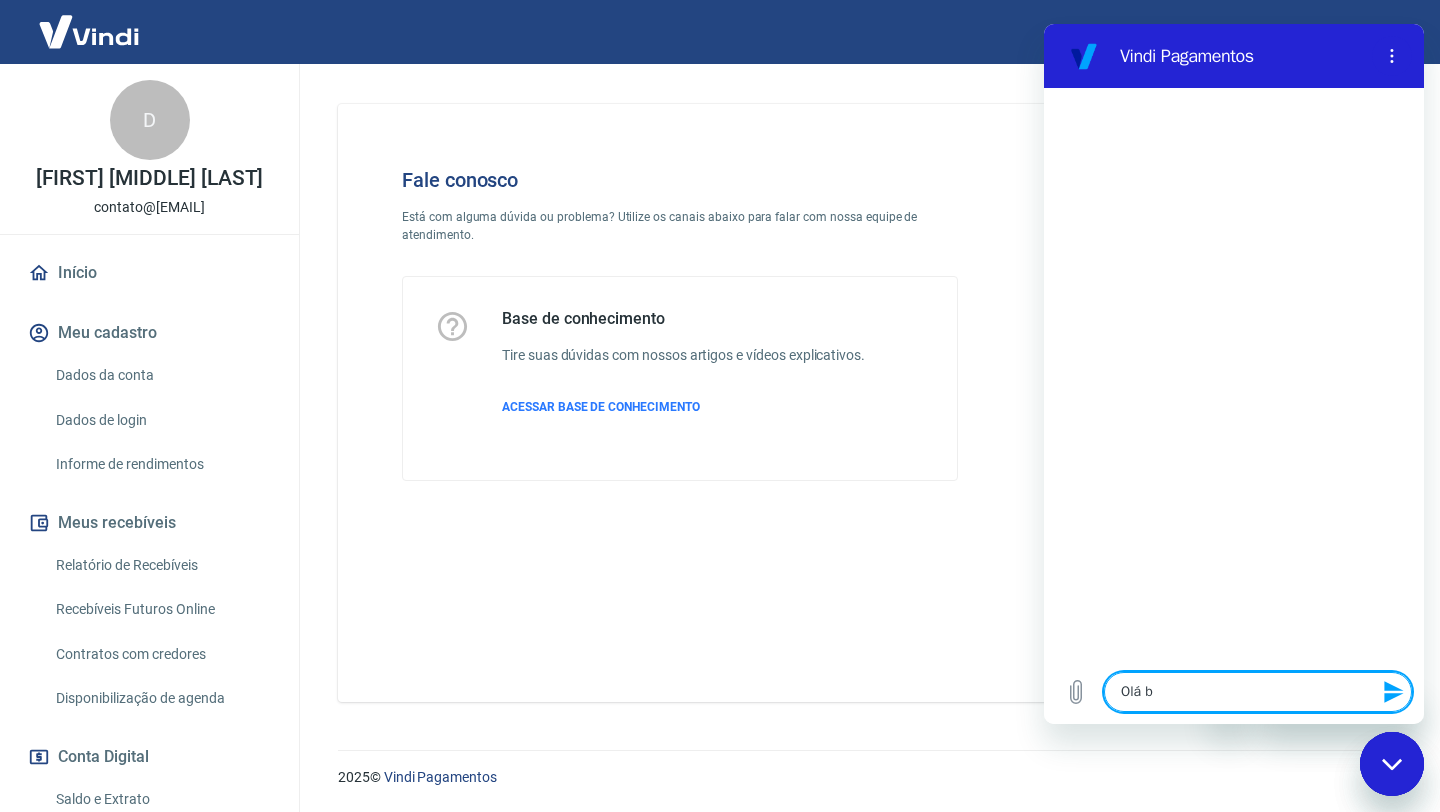 type on "Olá bo" 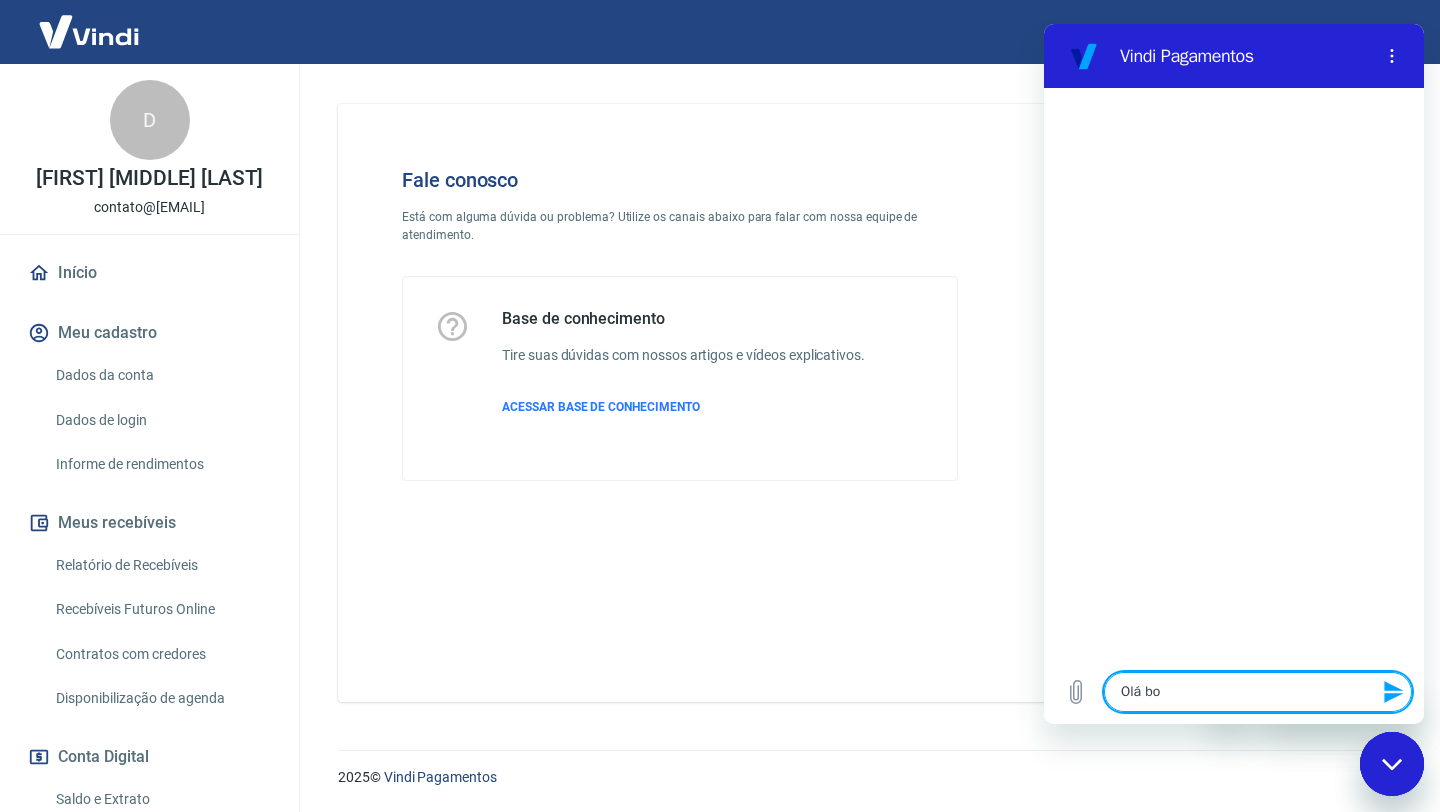 type on "Olá boa" 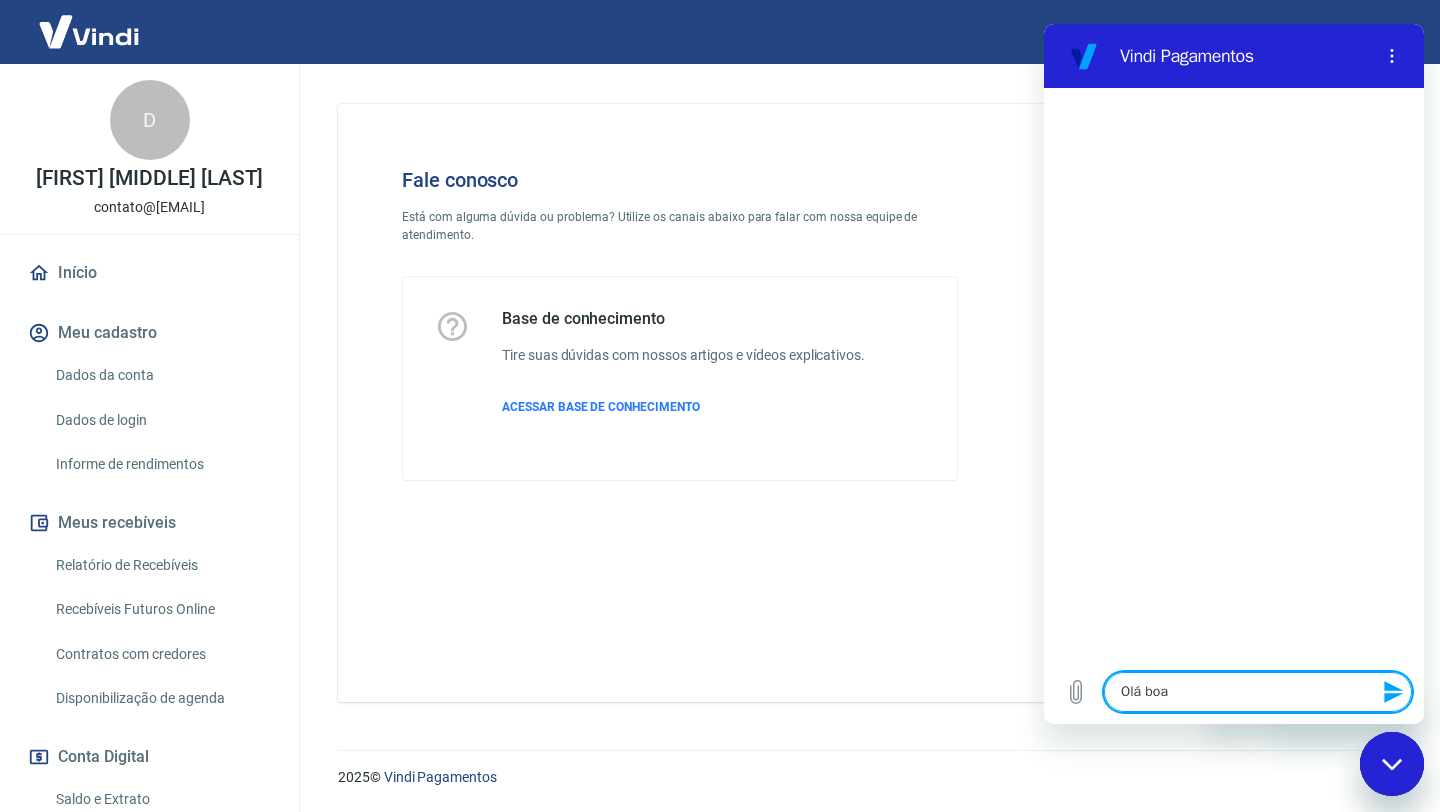 type on "Olá boa" 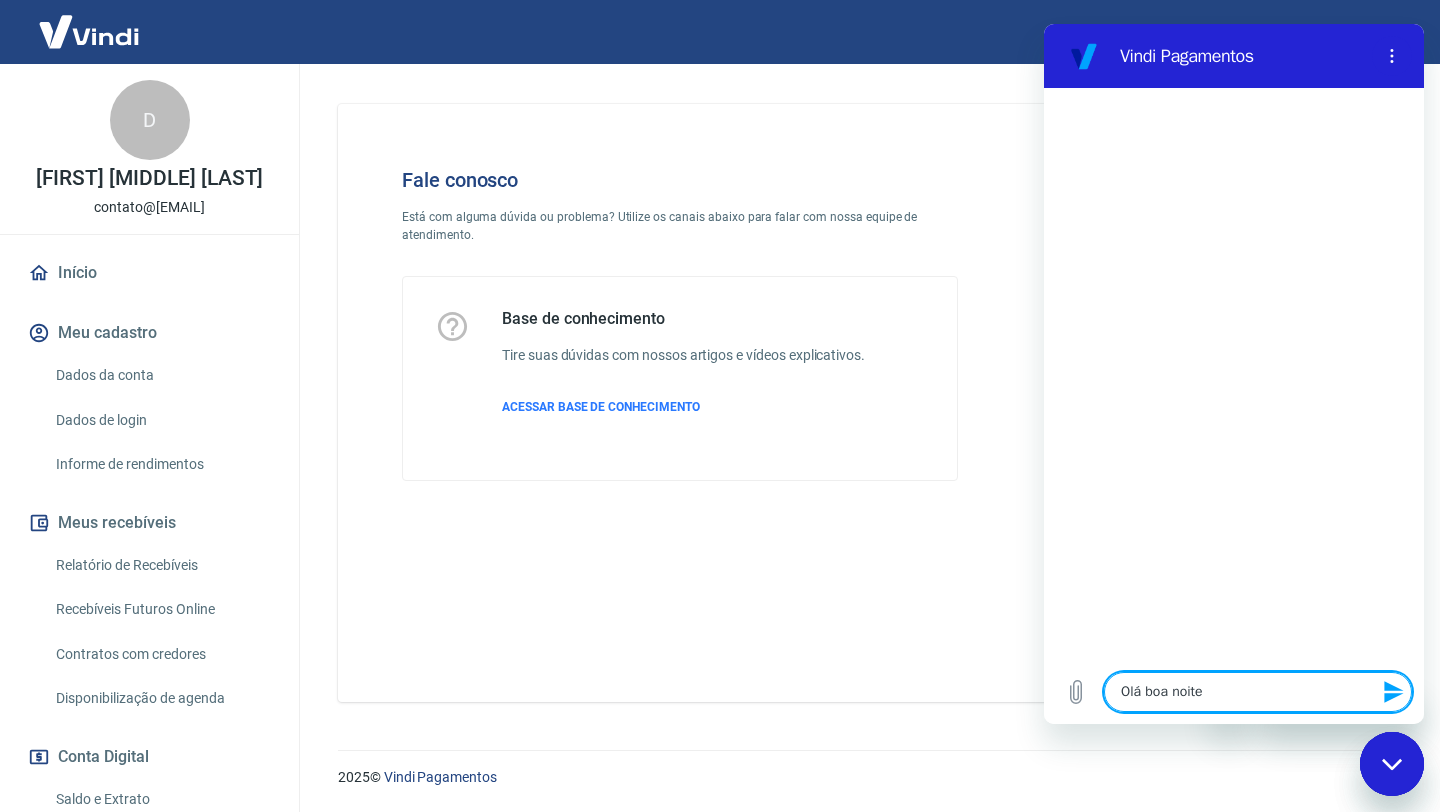 type on "Olá boa no" 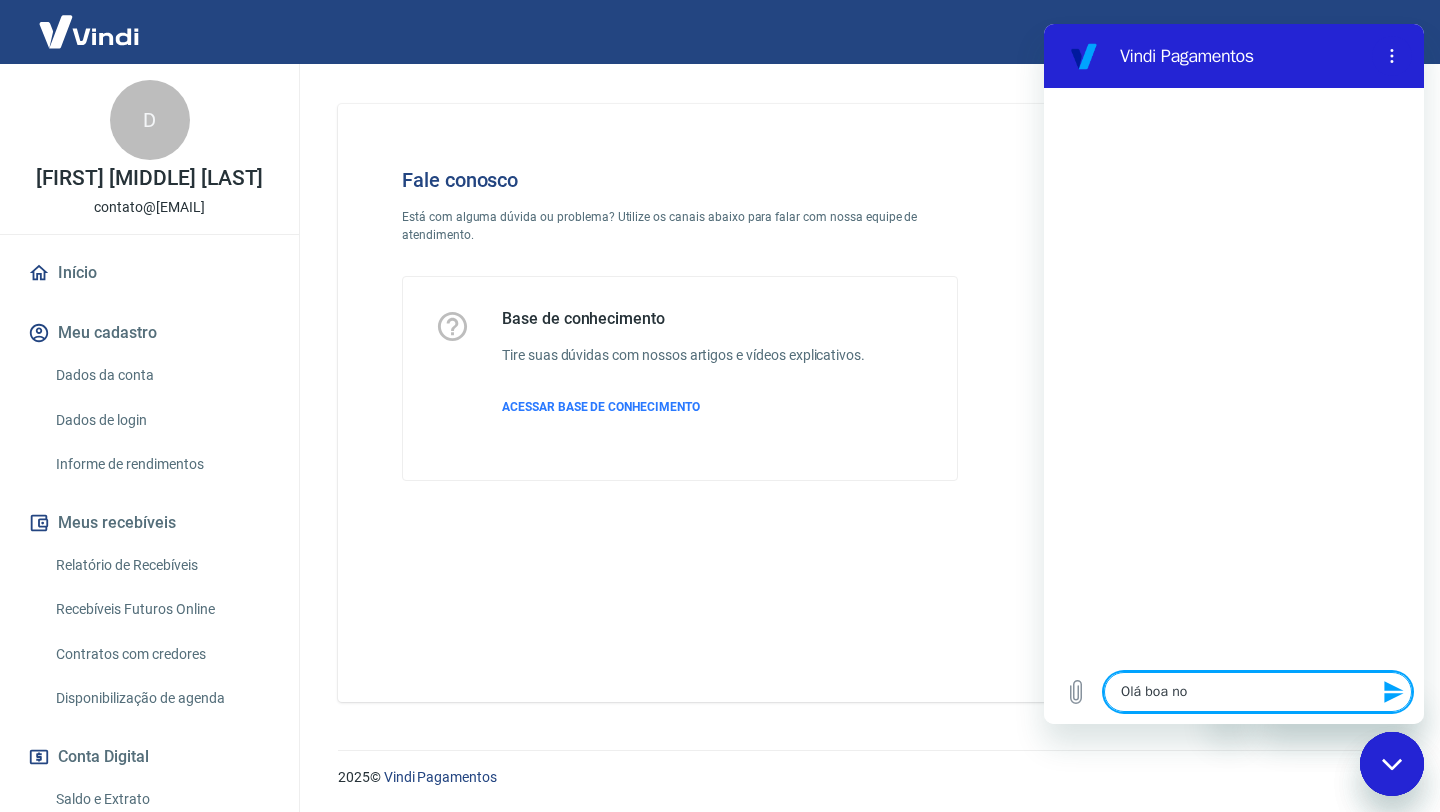 type on "Olá boa noi" 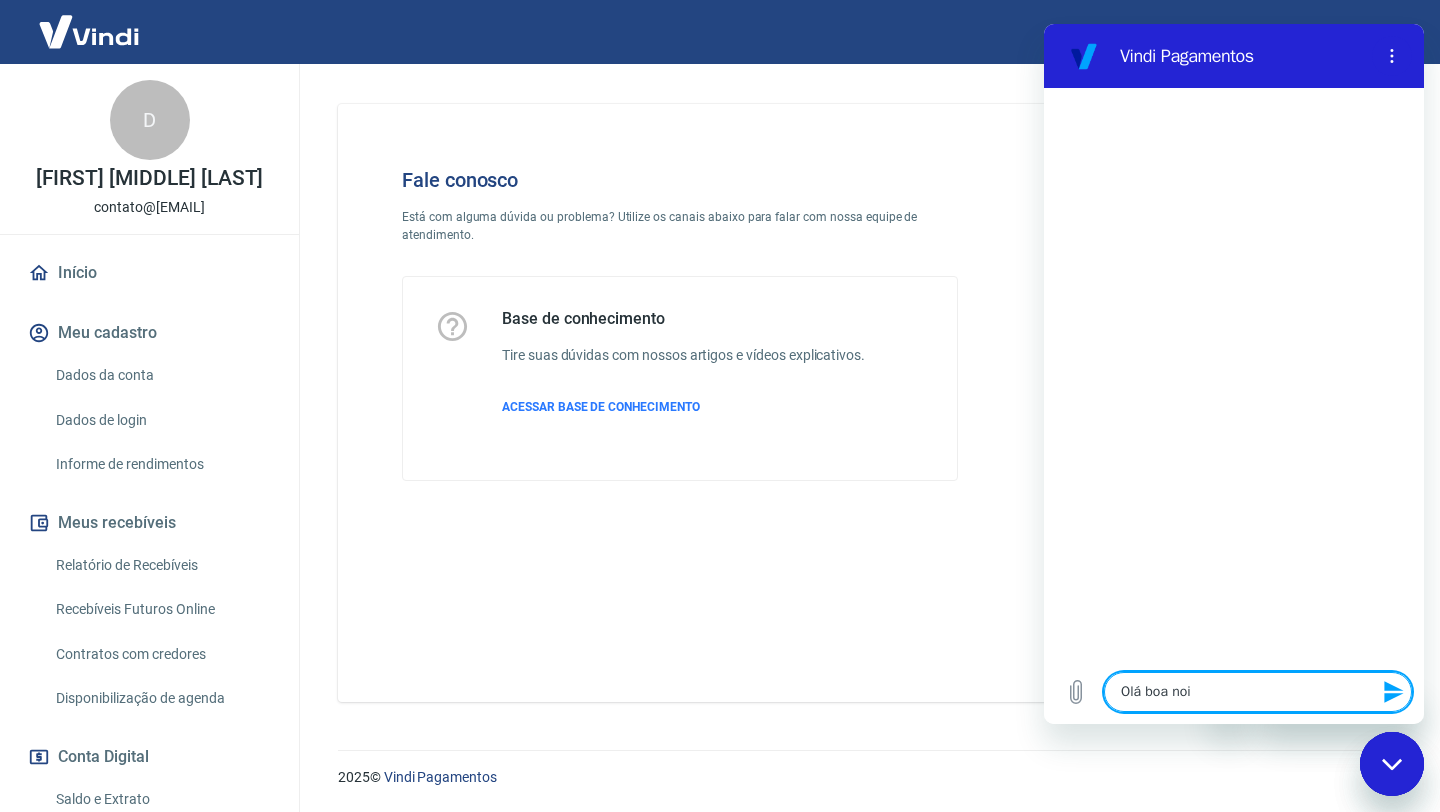 type on "Olá boa noite" 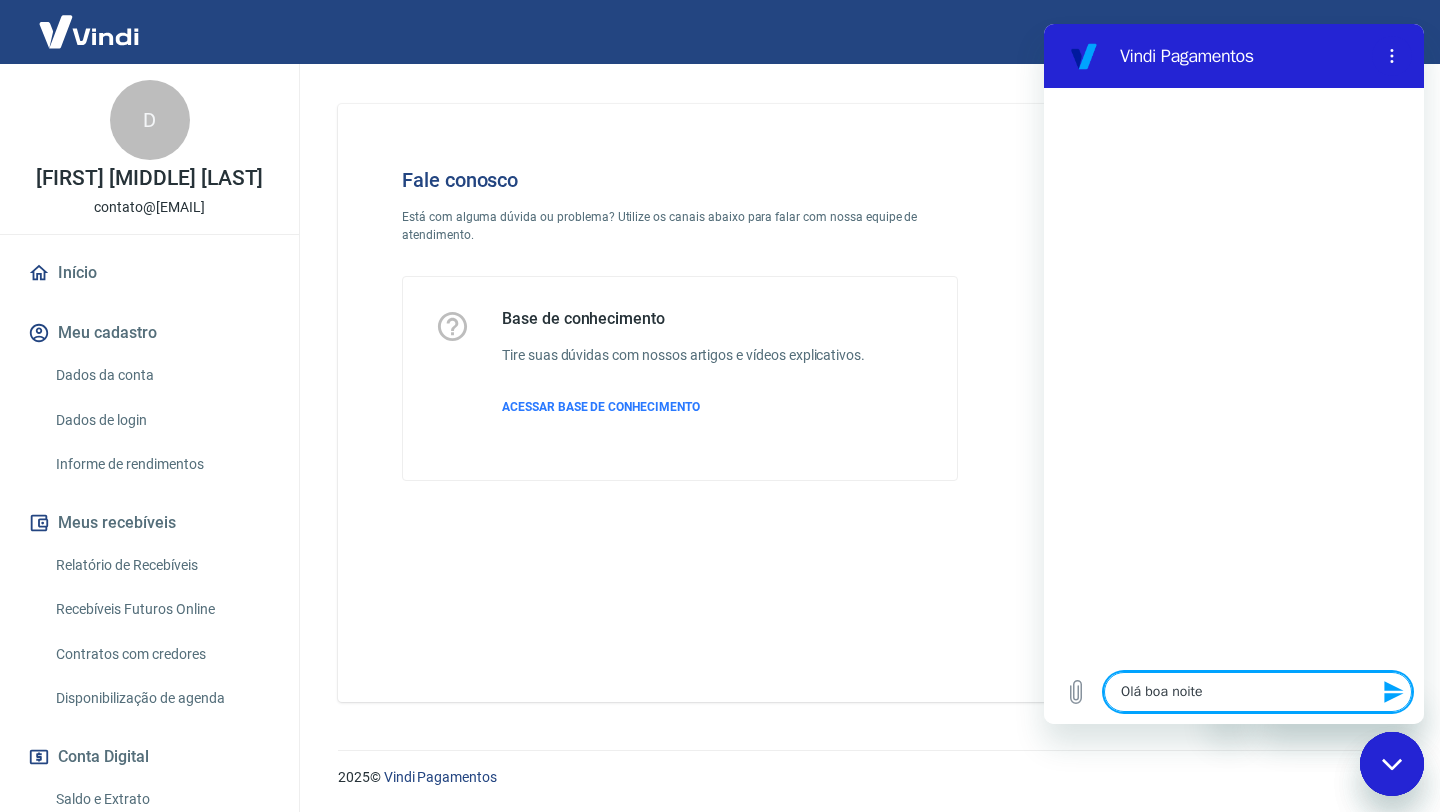 type on "Olá boa noite" 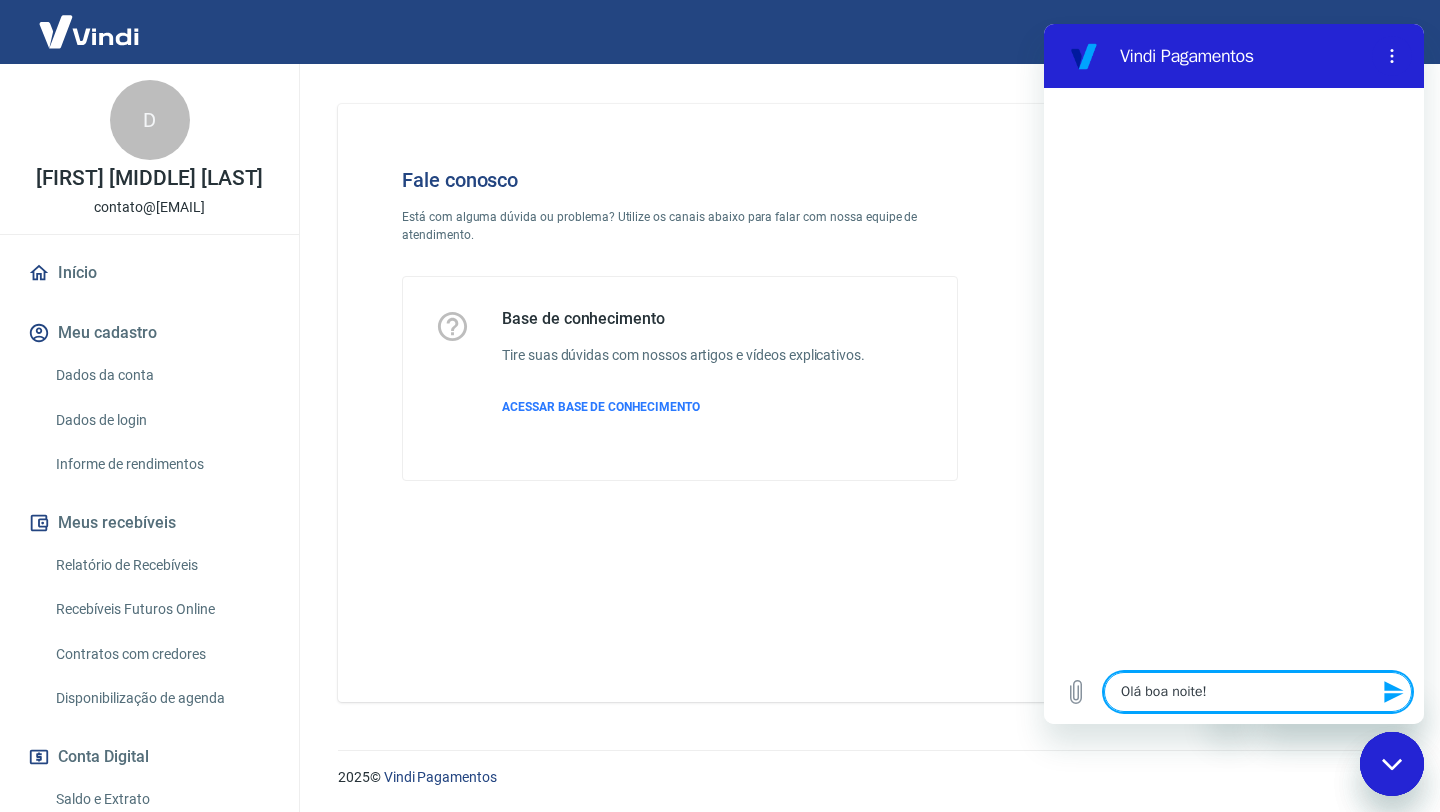 type 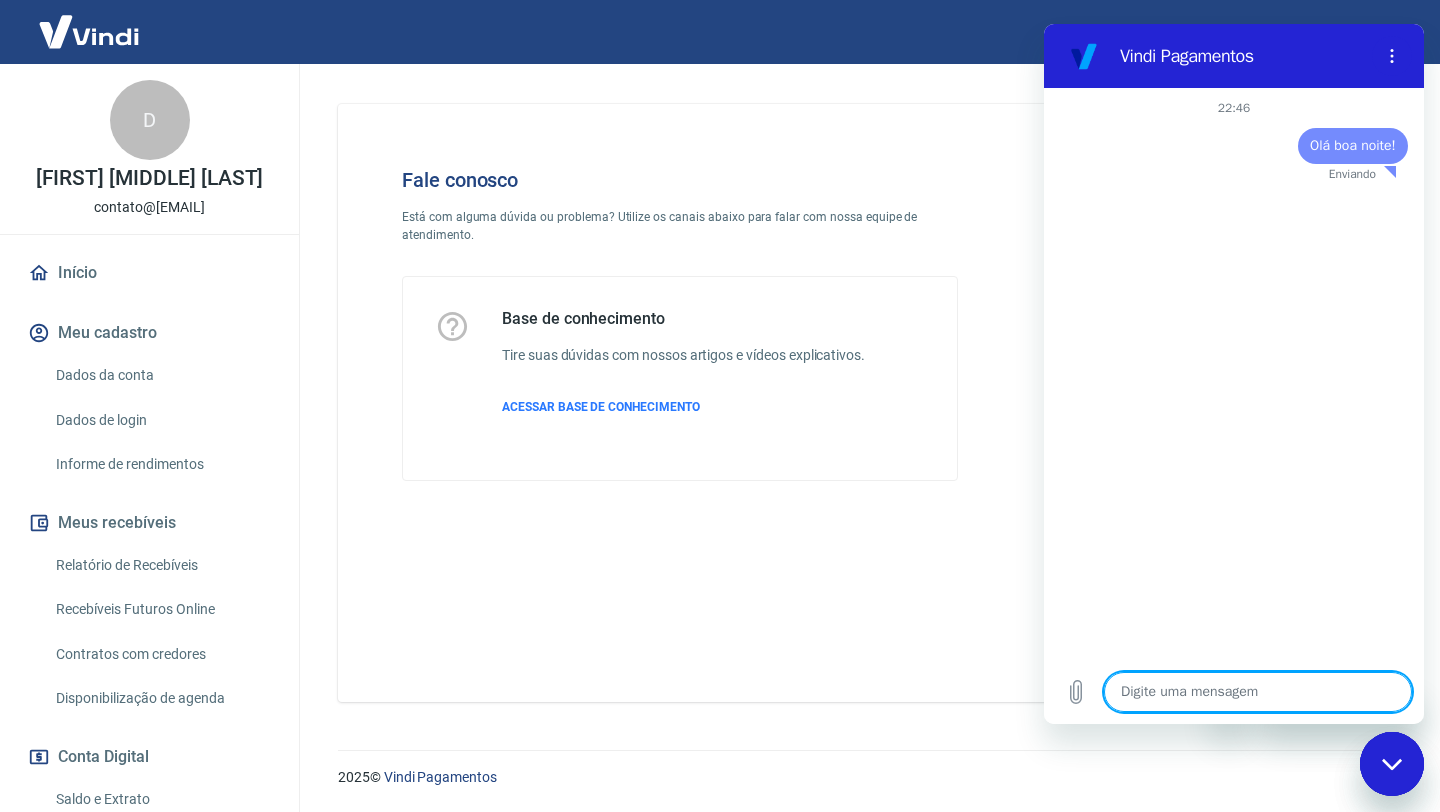 type on "x" 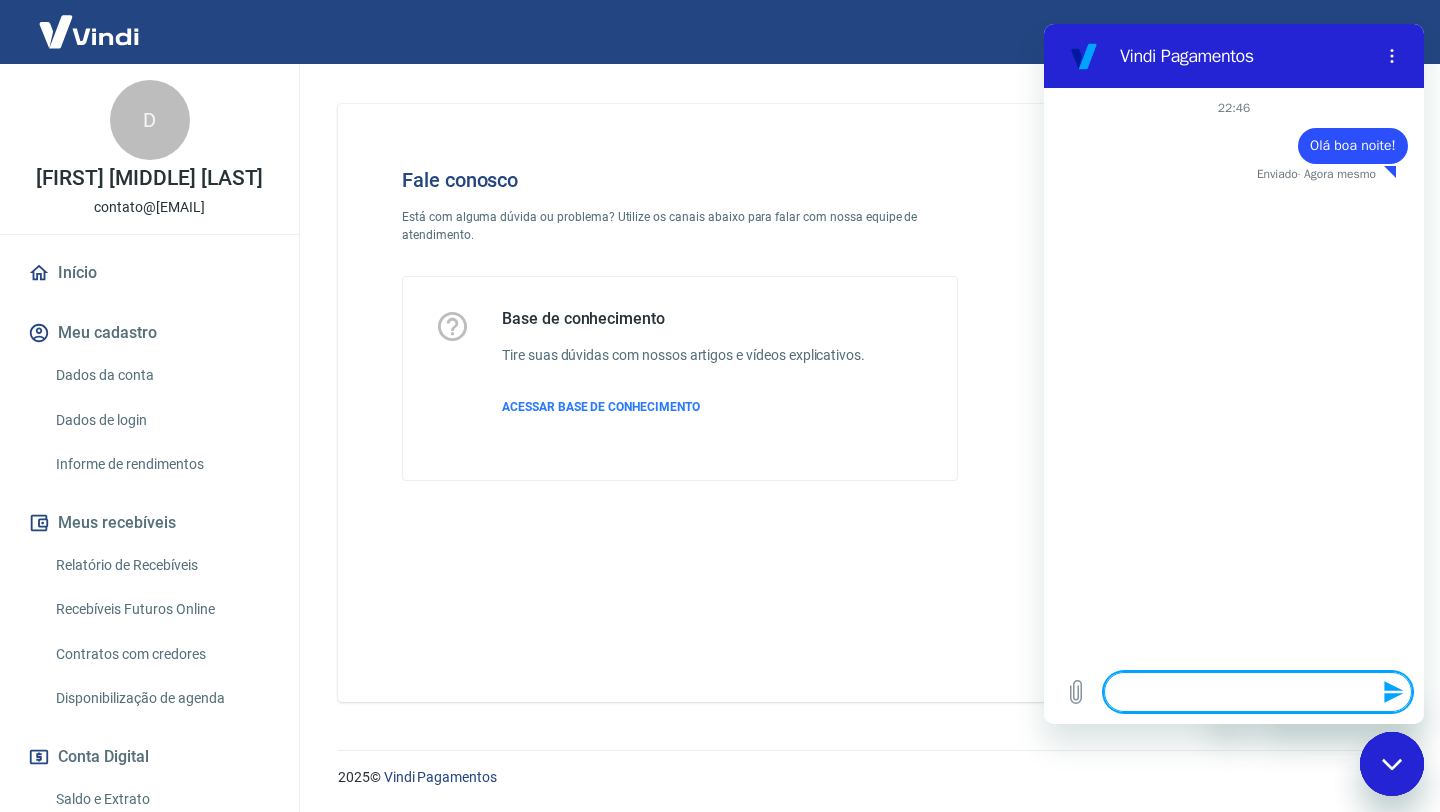 type on "T" 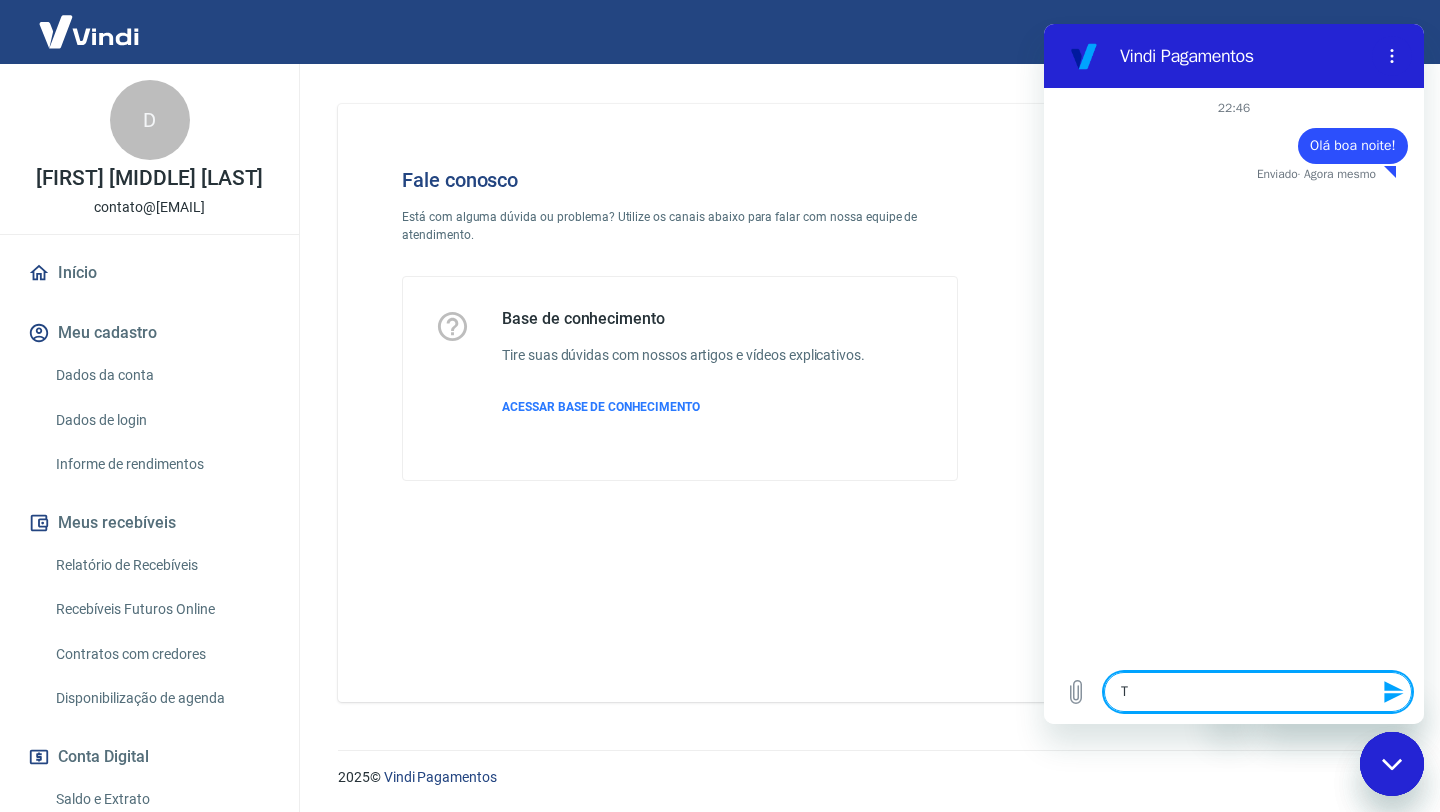 type on "Te" 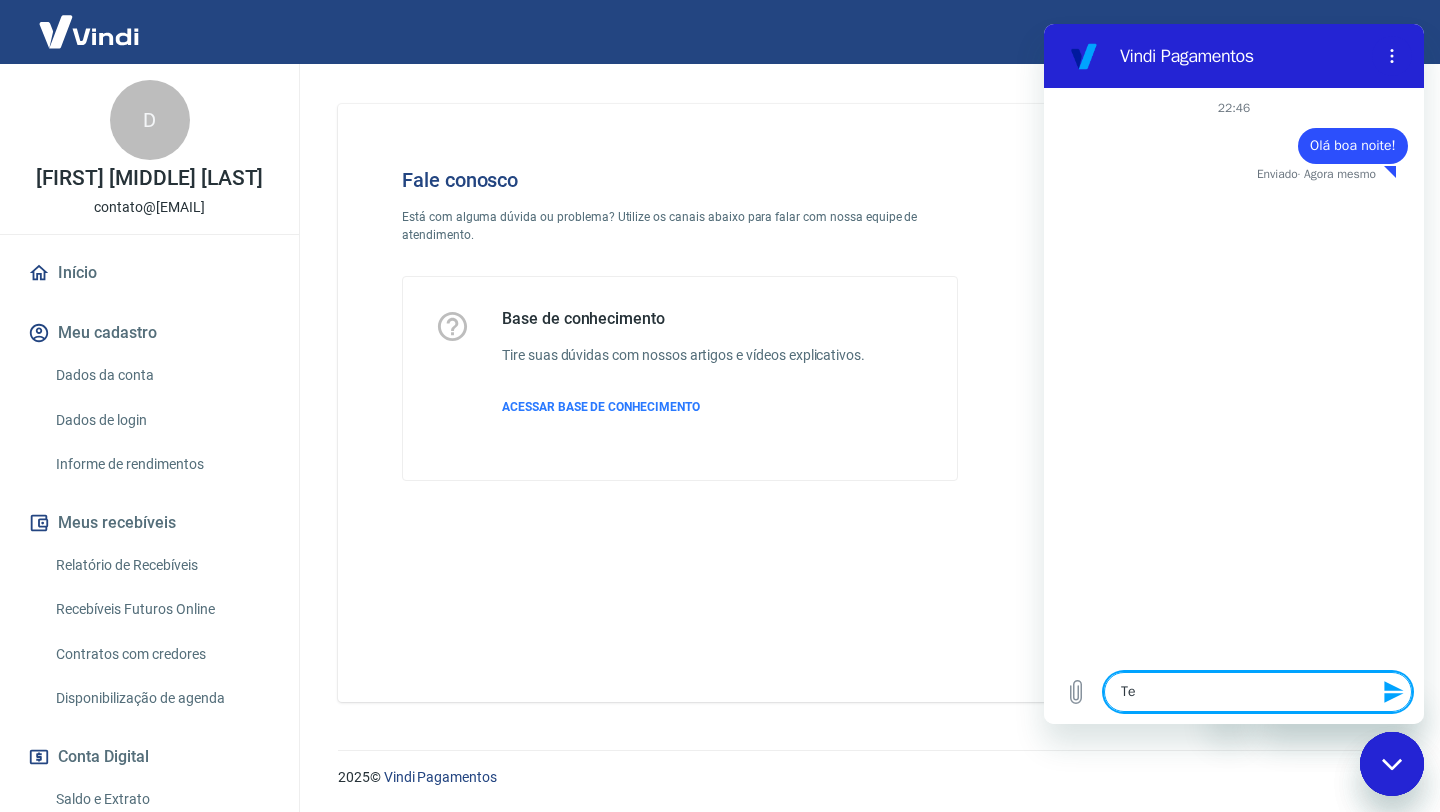 type on "Ten" 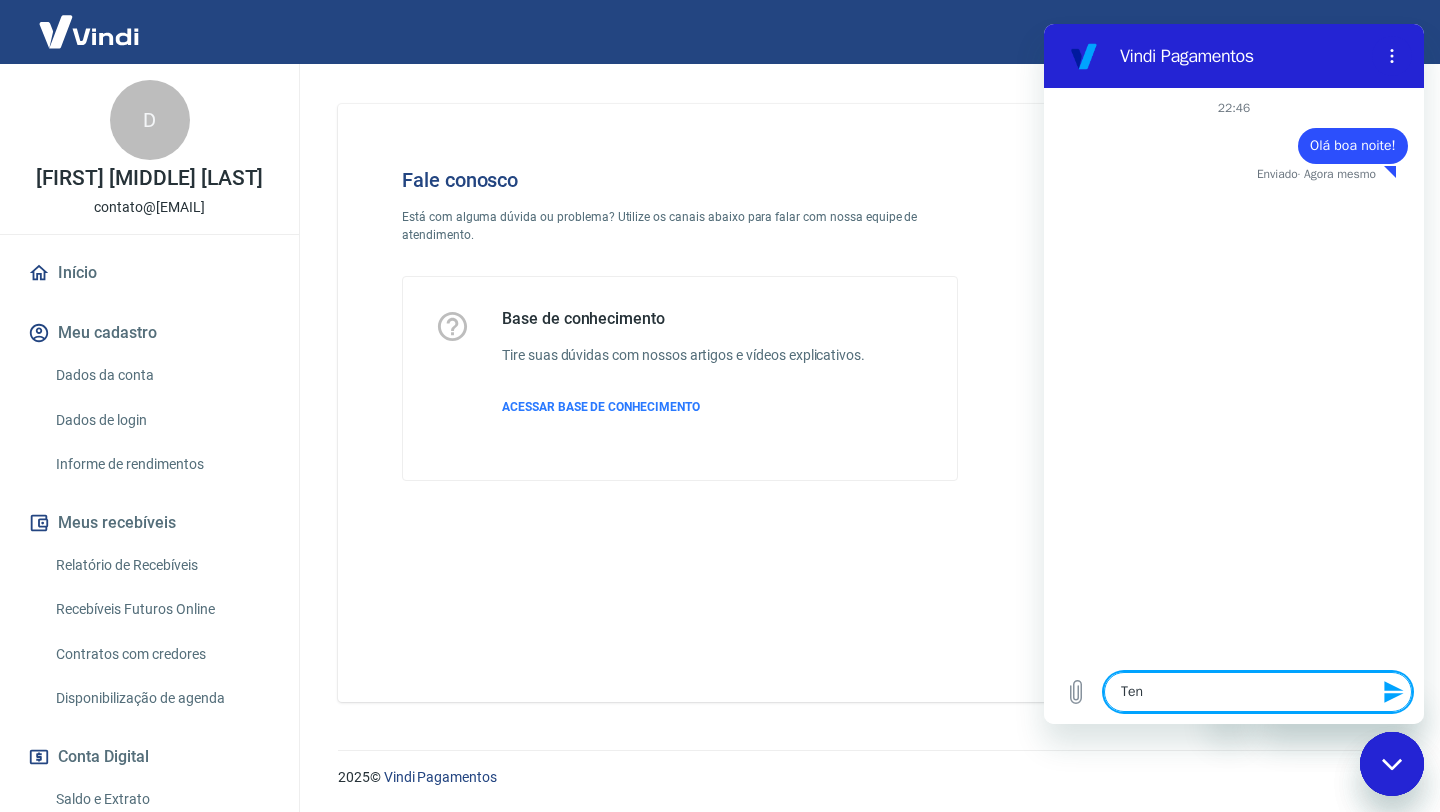 type on "Tenh" 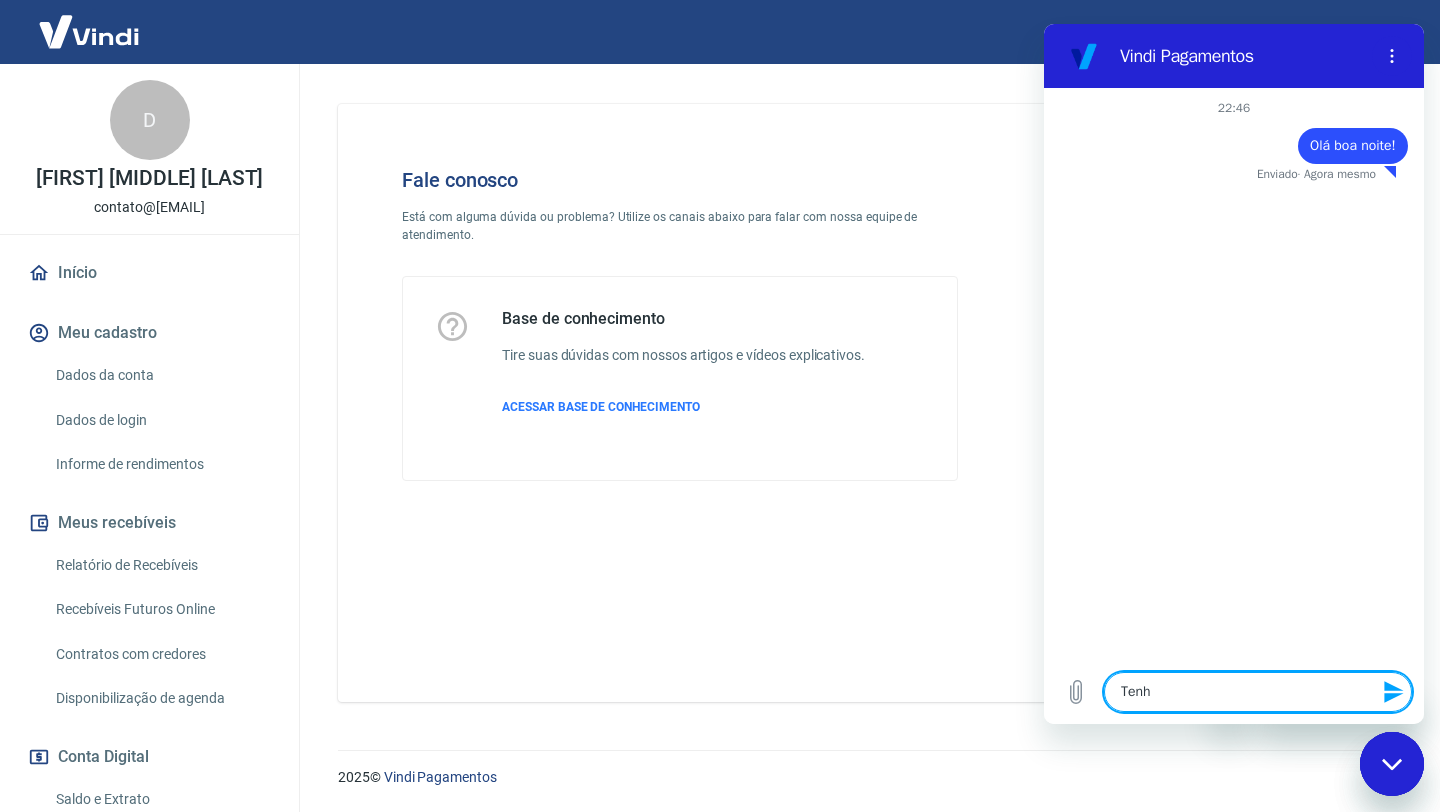 type on "Tenho" 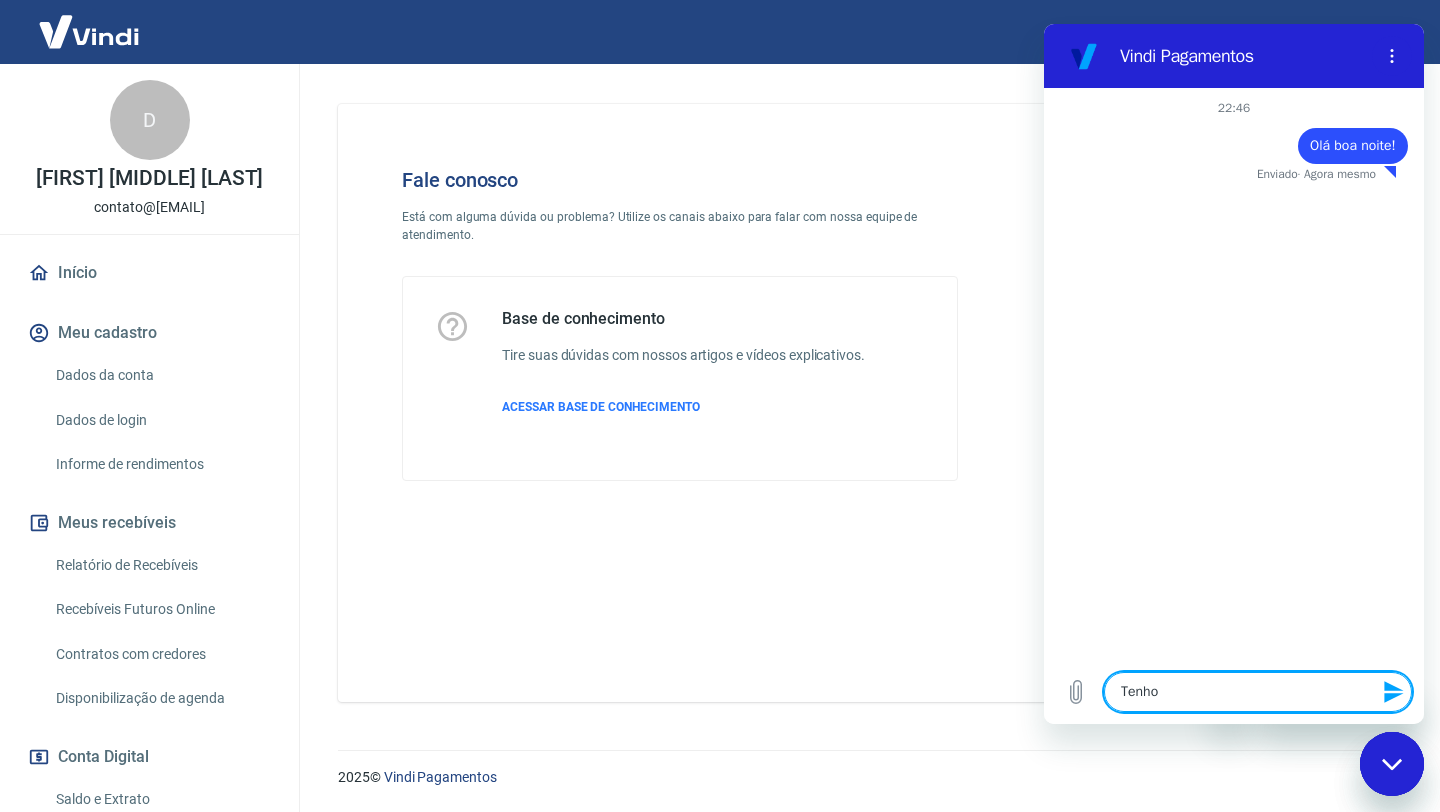 type on "Tenho" 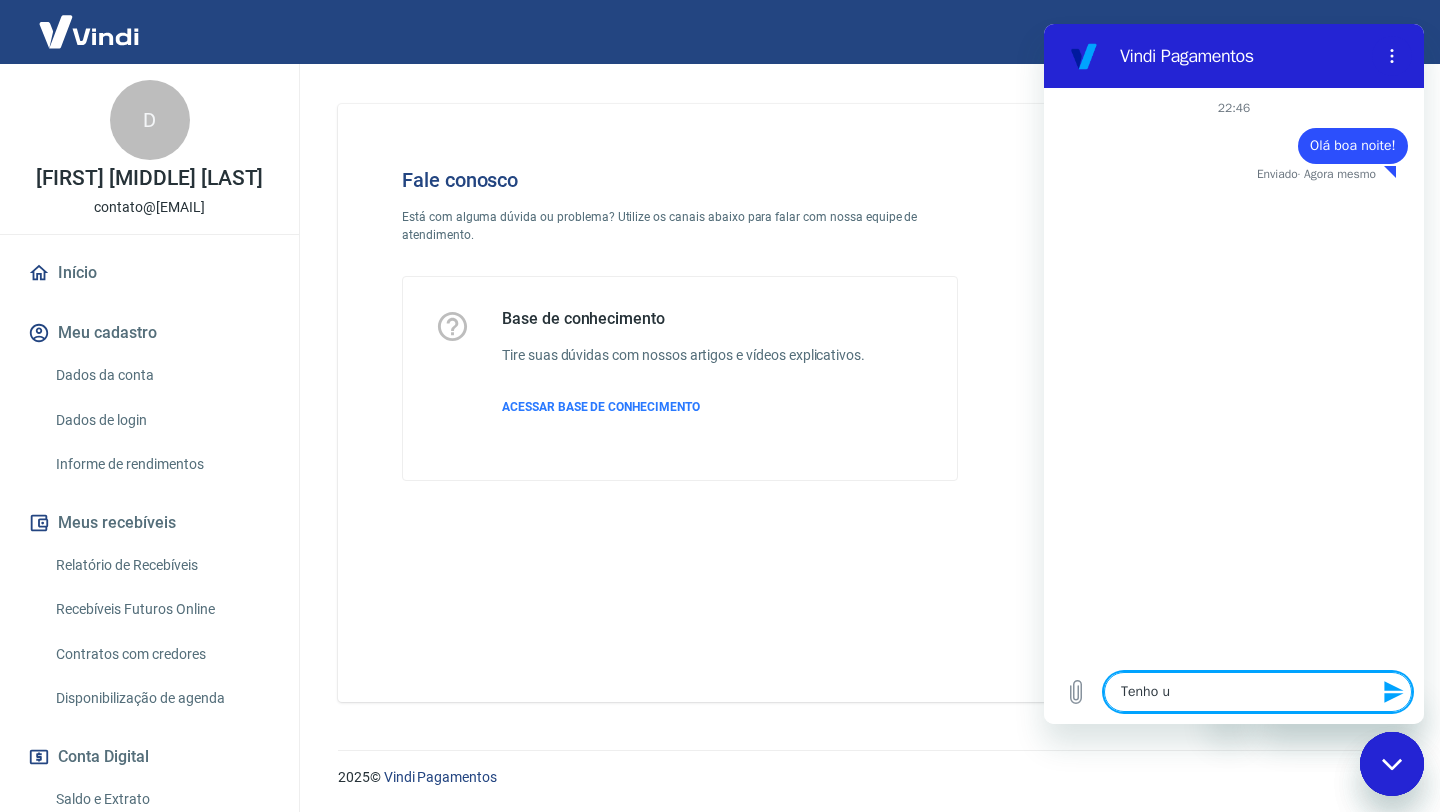 type on "Tenho um" 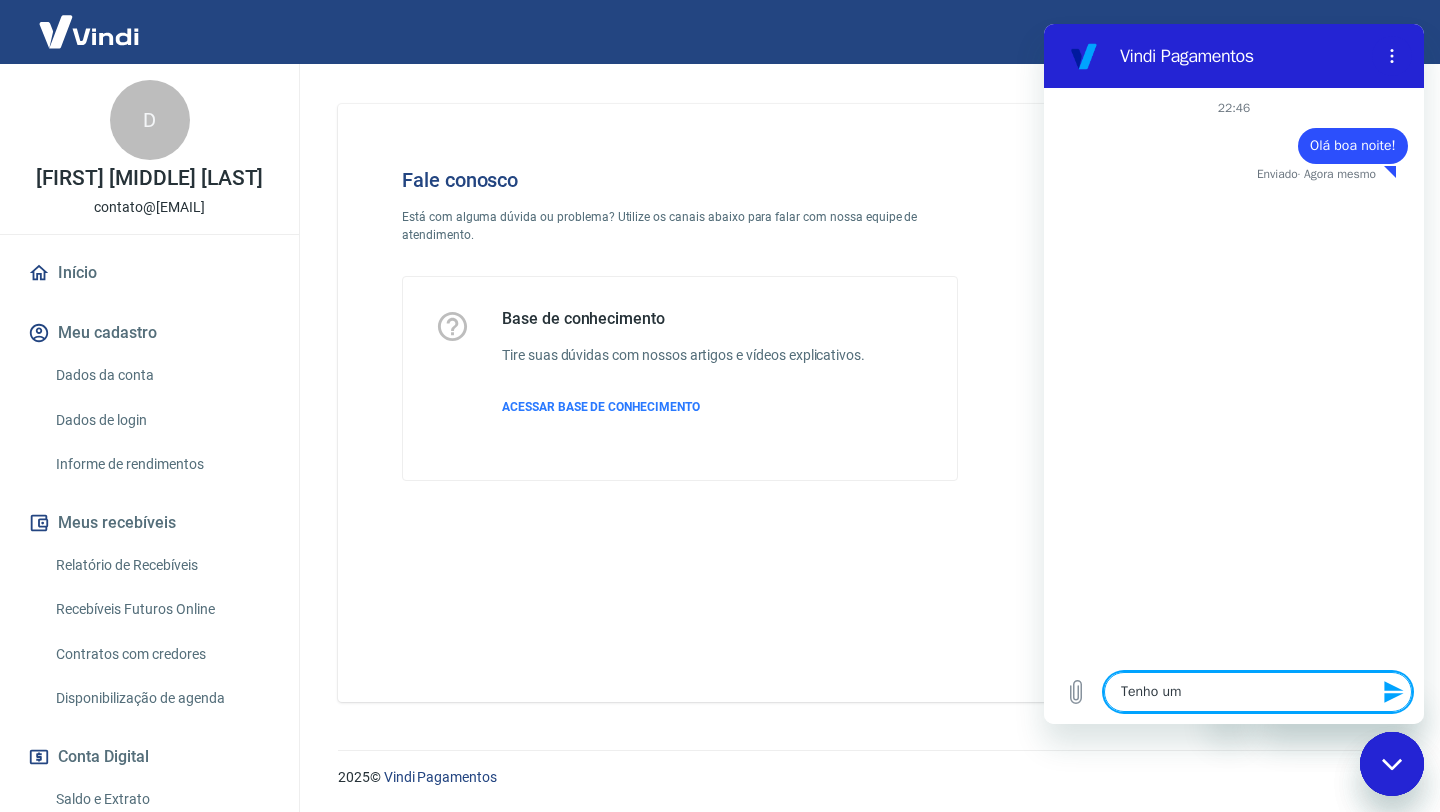 type on "Tenho uma" 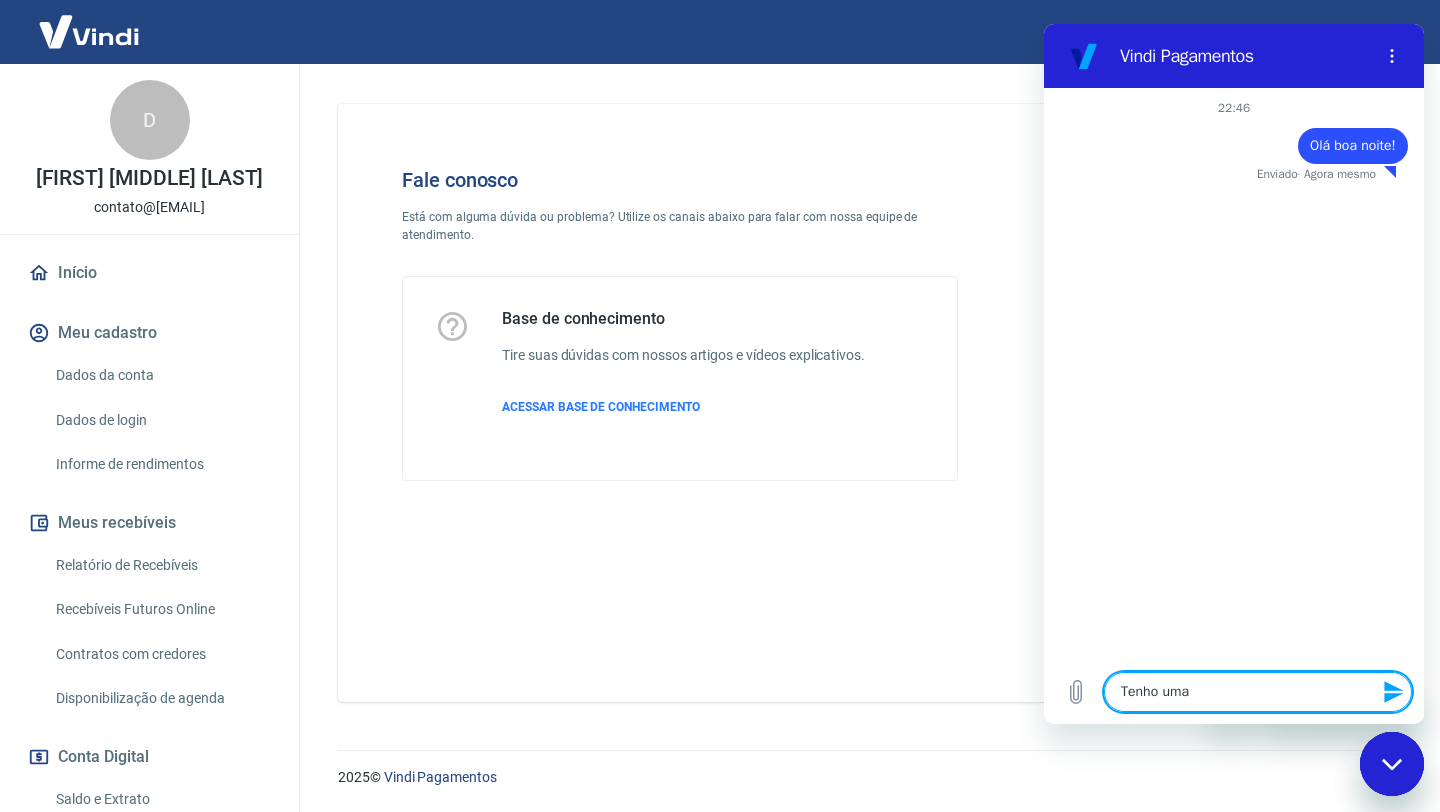 type on "Tenho uma" 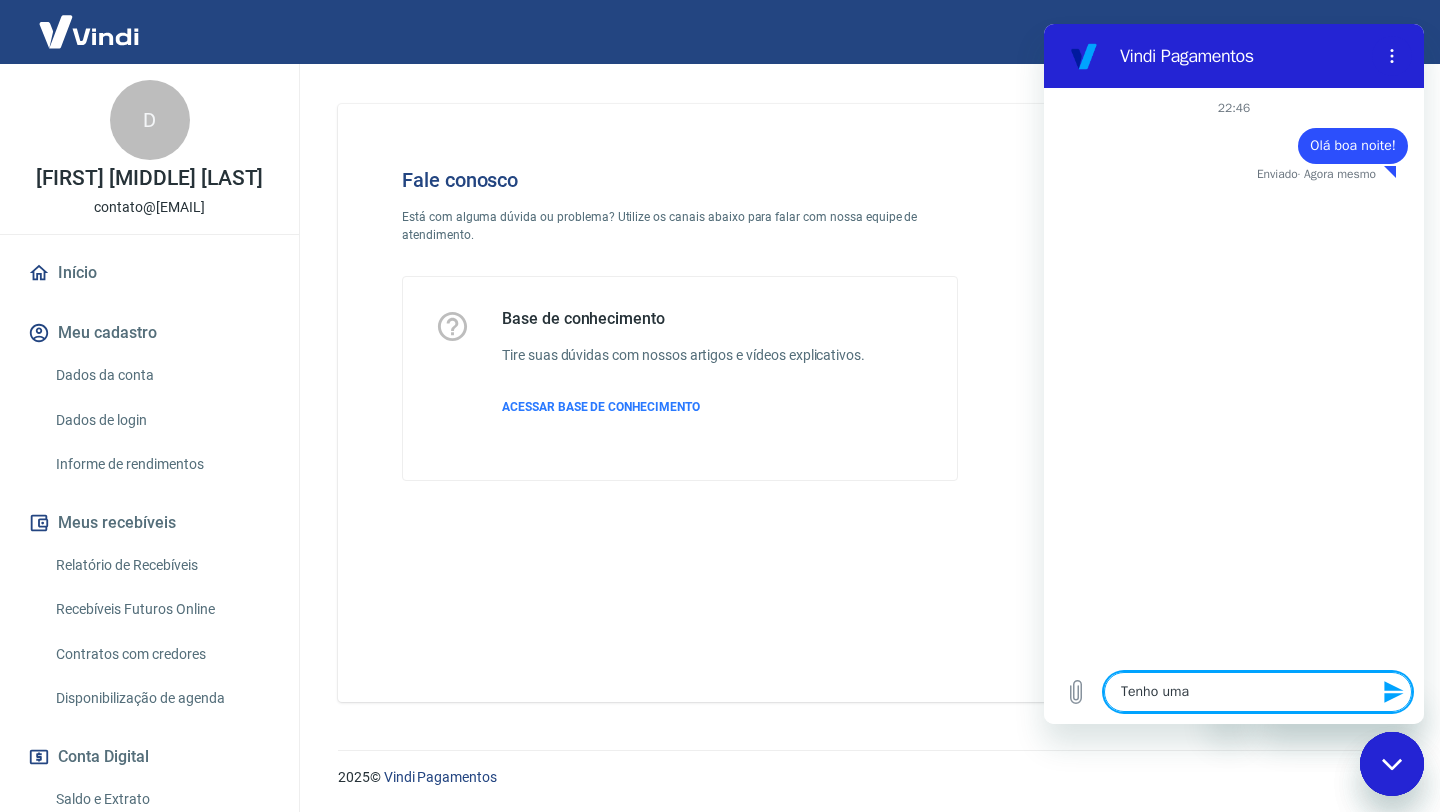 type on "x" 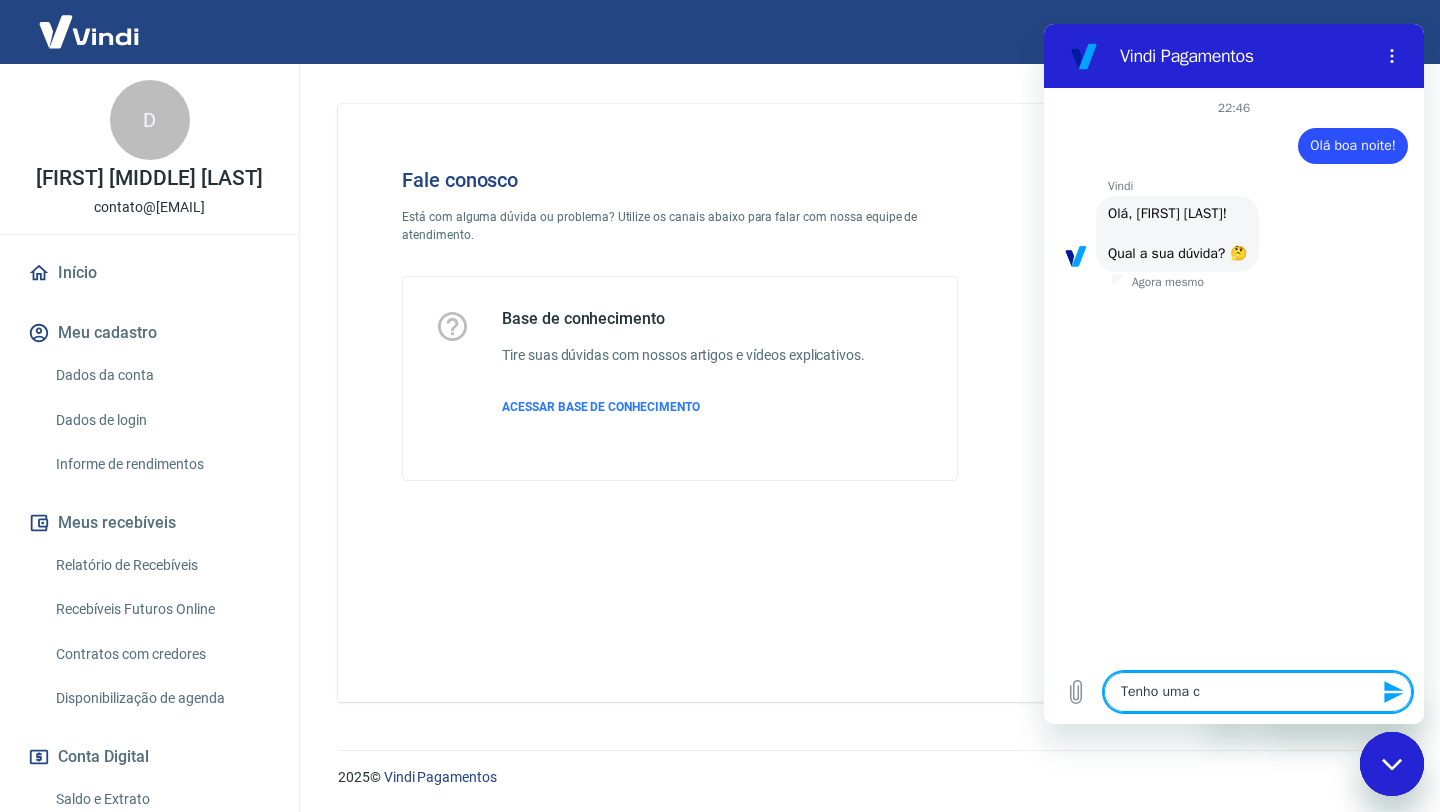 type on "Tenho uma cl" 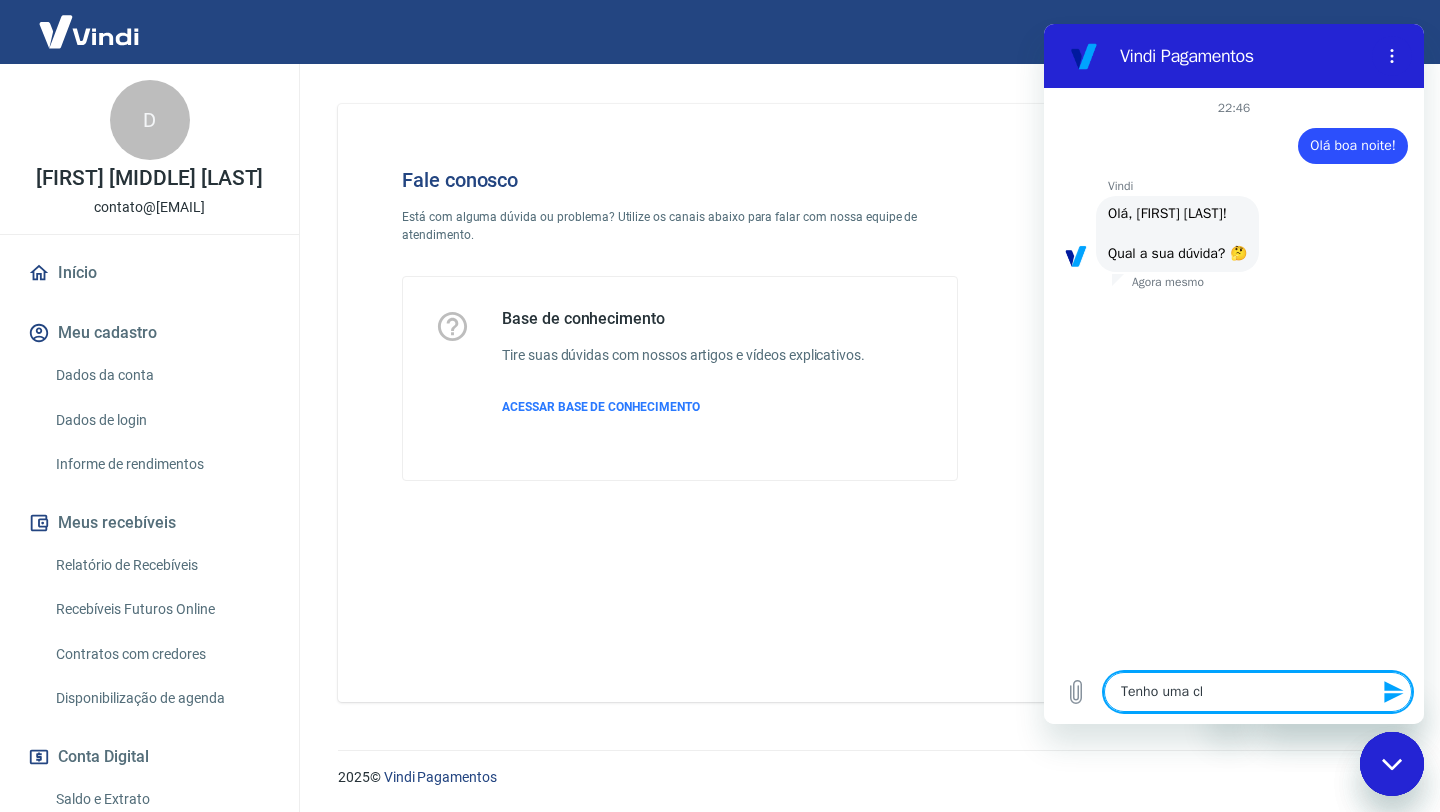 type on "Tenho uma cli" 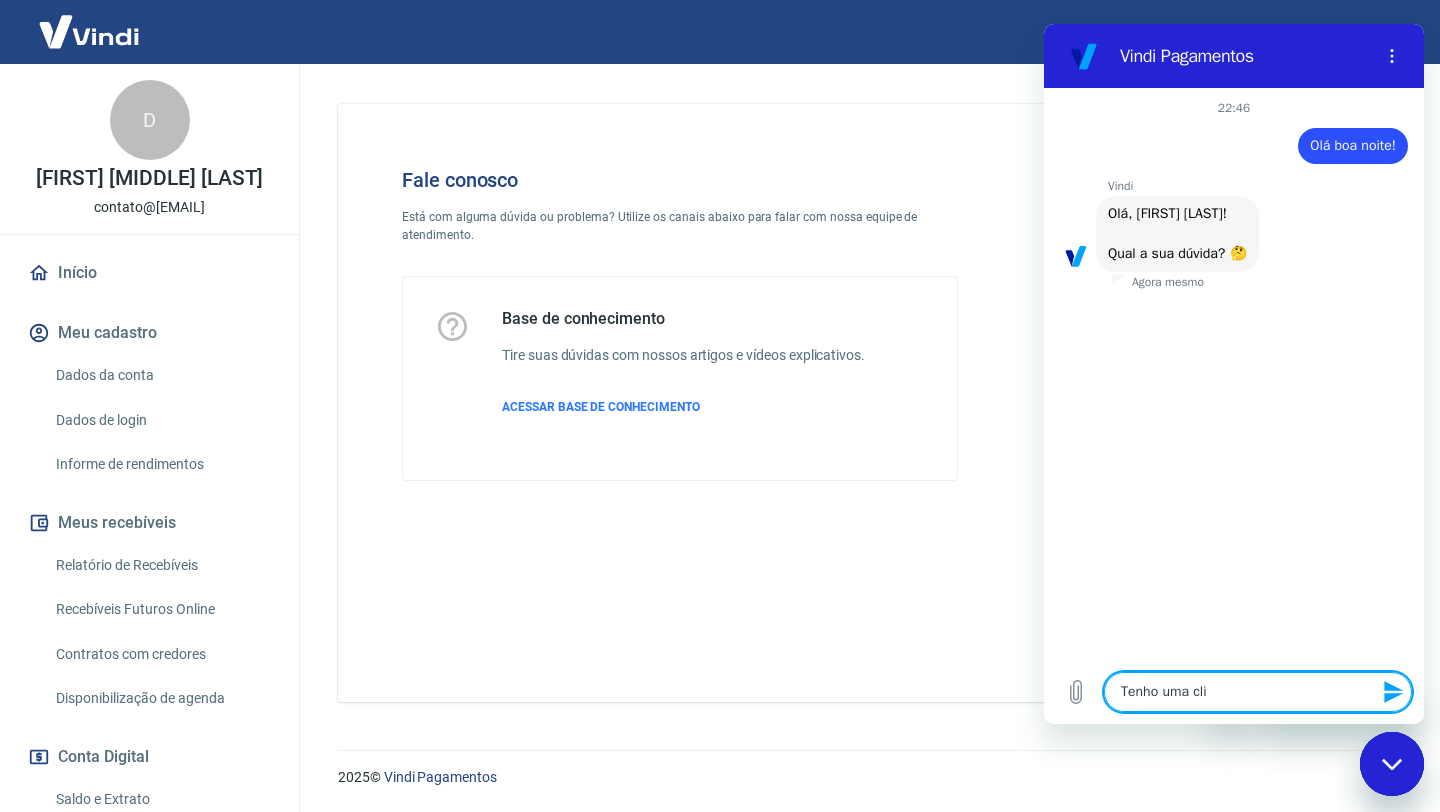 type on "Tenho uma clinet" 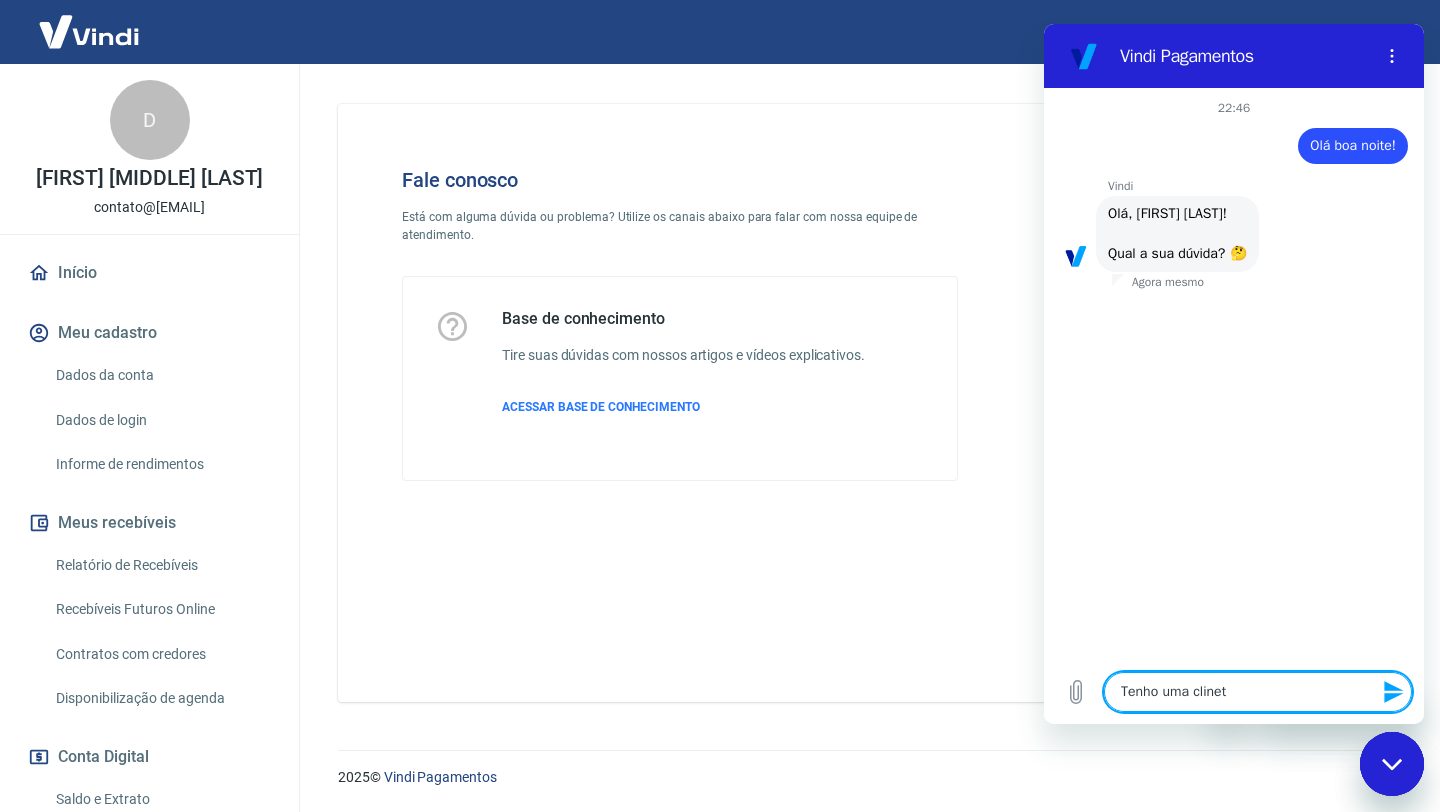 type on "Tenho uma [NAME]" 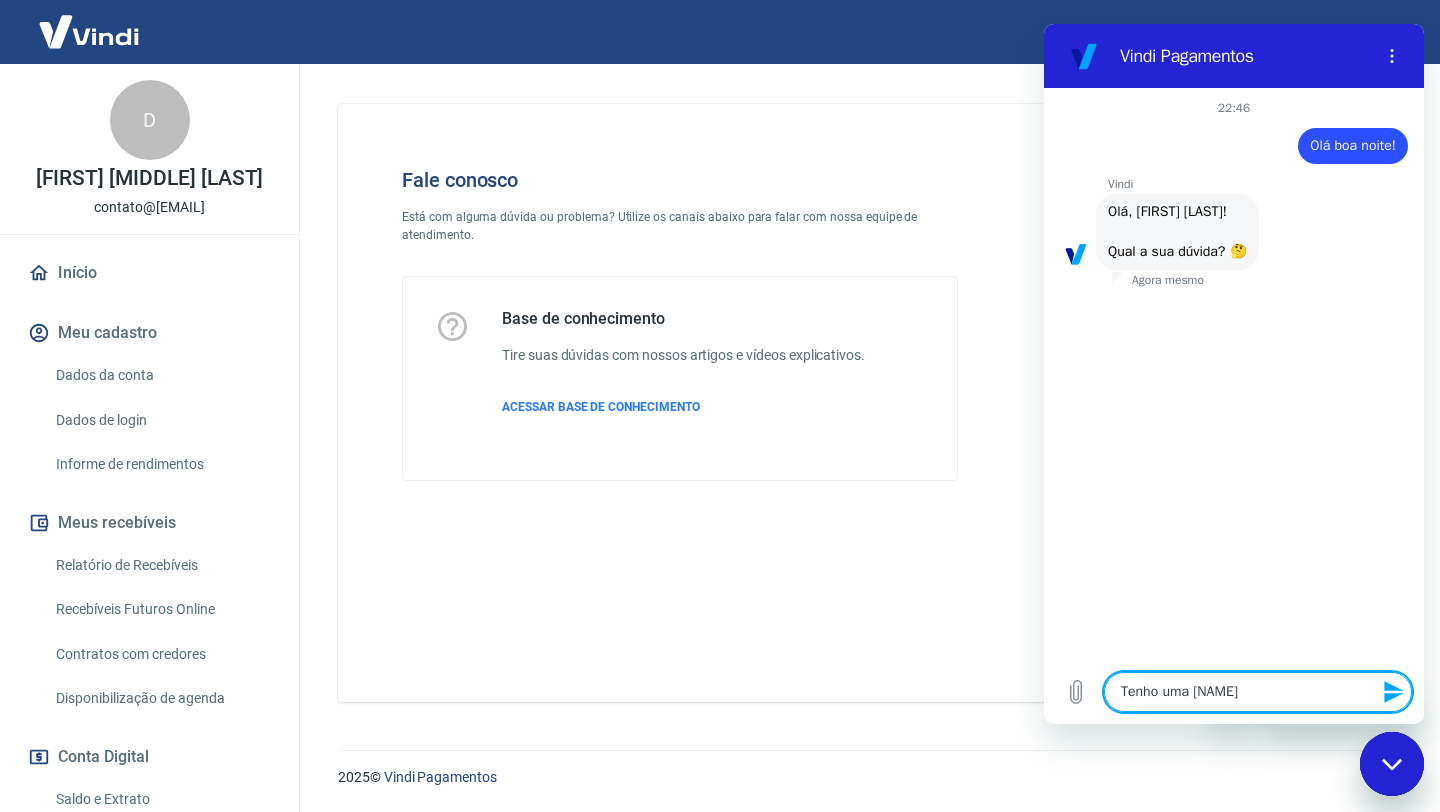 type on "Tenho uma clinet" 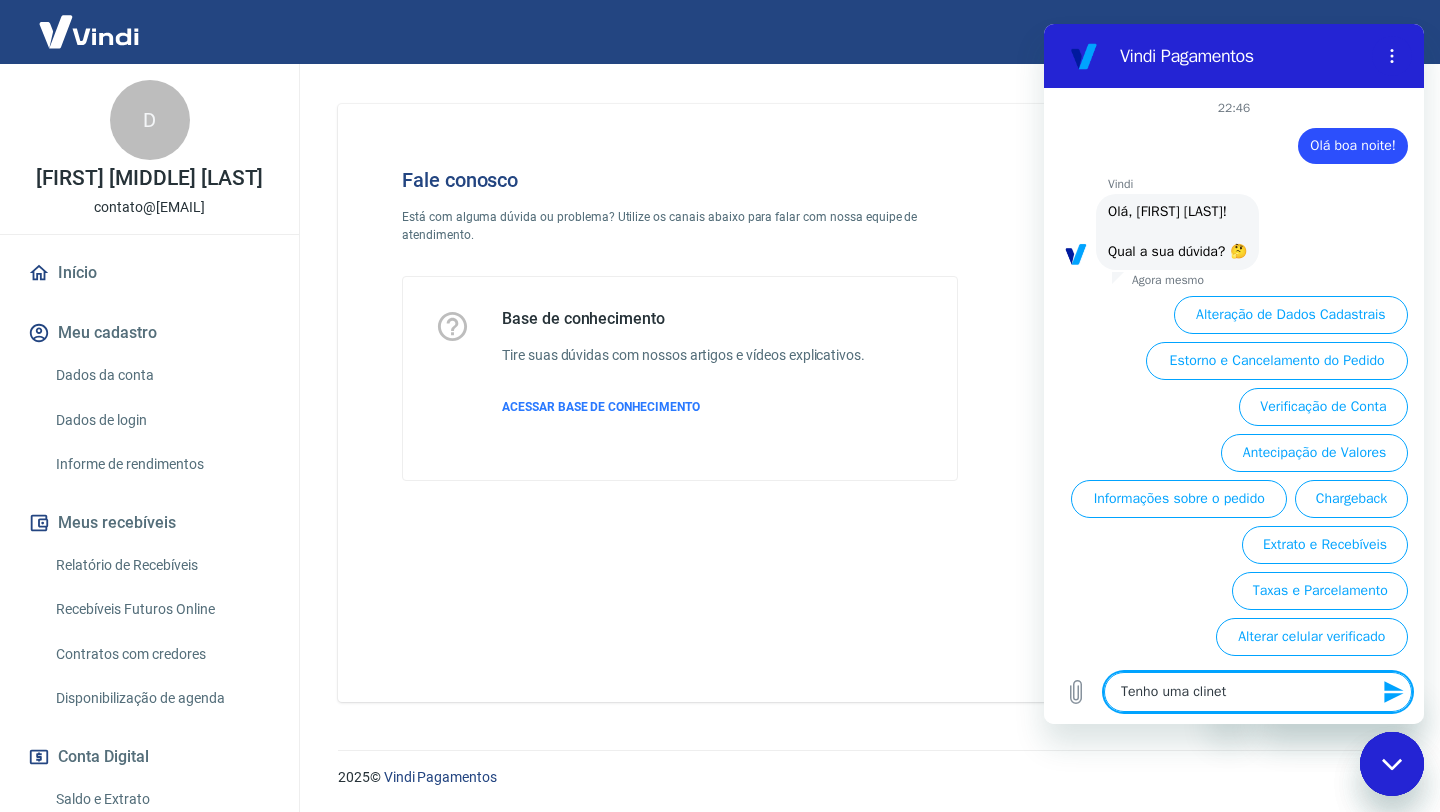 scroll, scrollTop: 21, scrollLeft: 0, axis: vertical 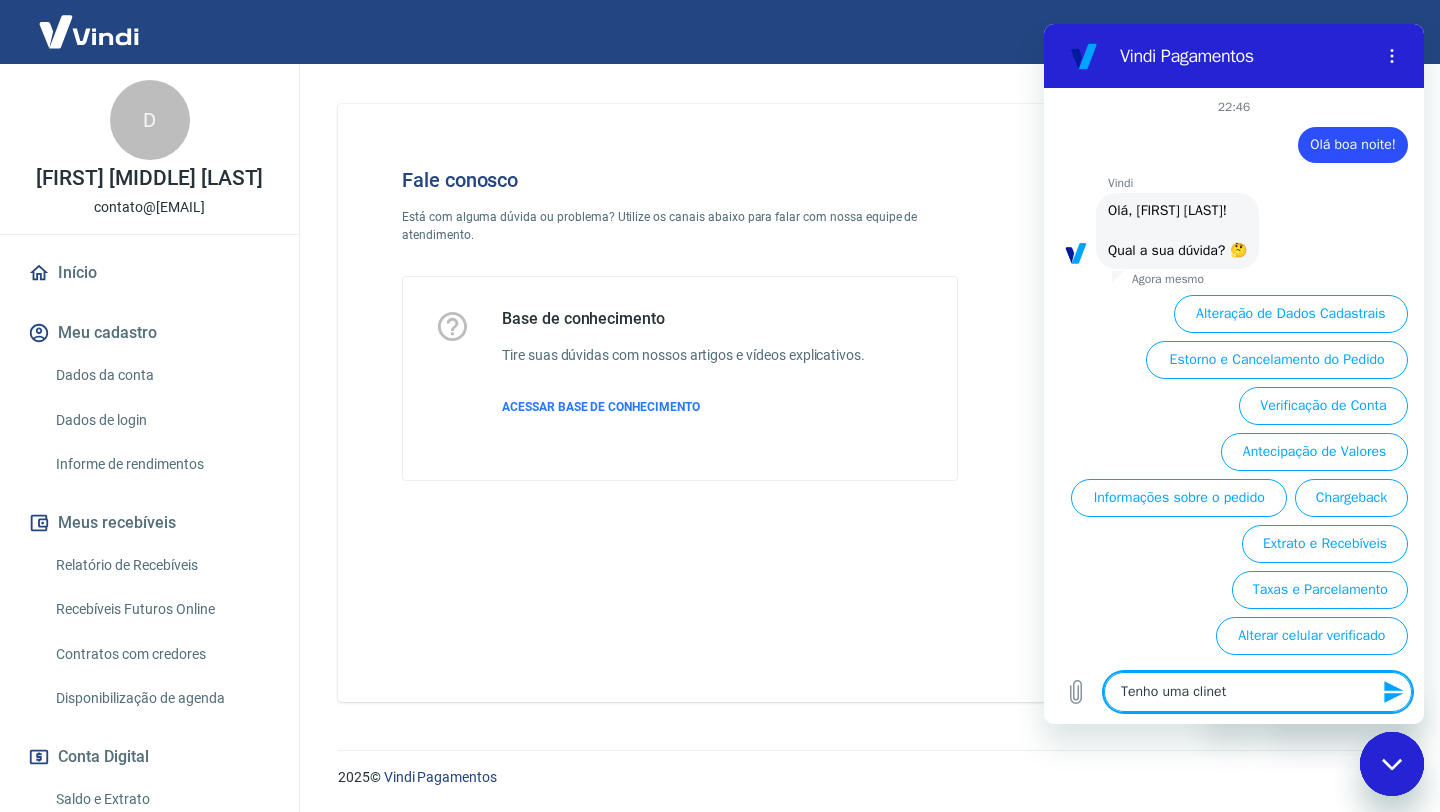 type on "Tenho uma cliente" 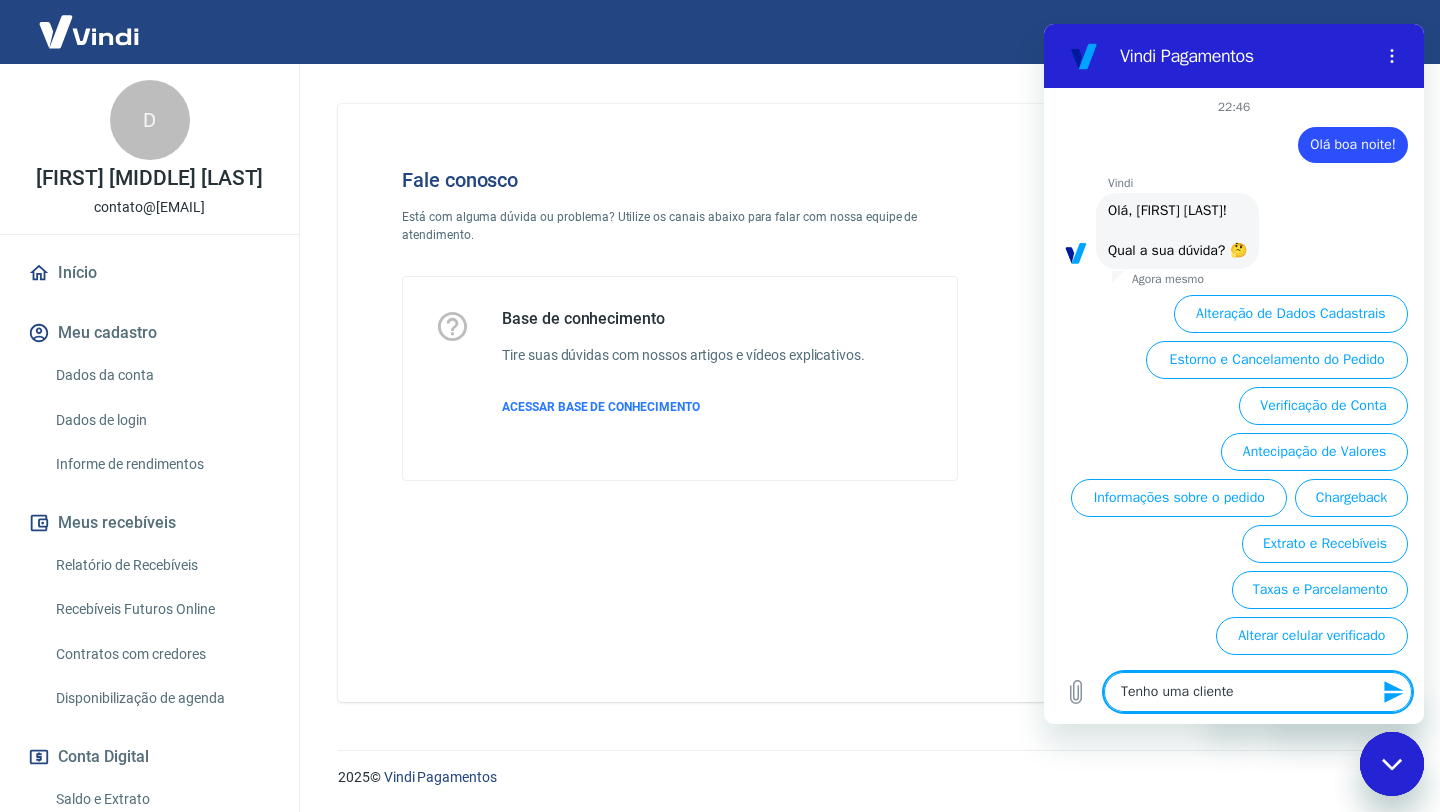 type on "Tenho uma cliente" 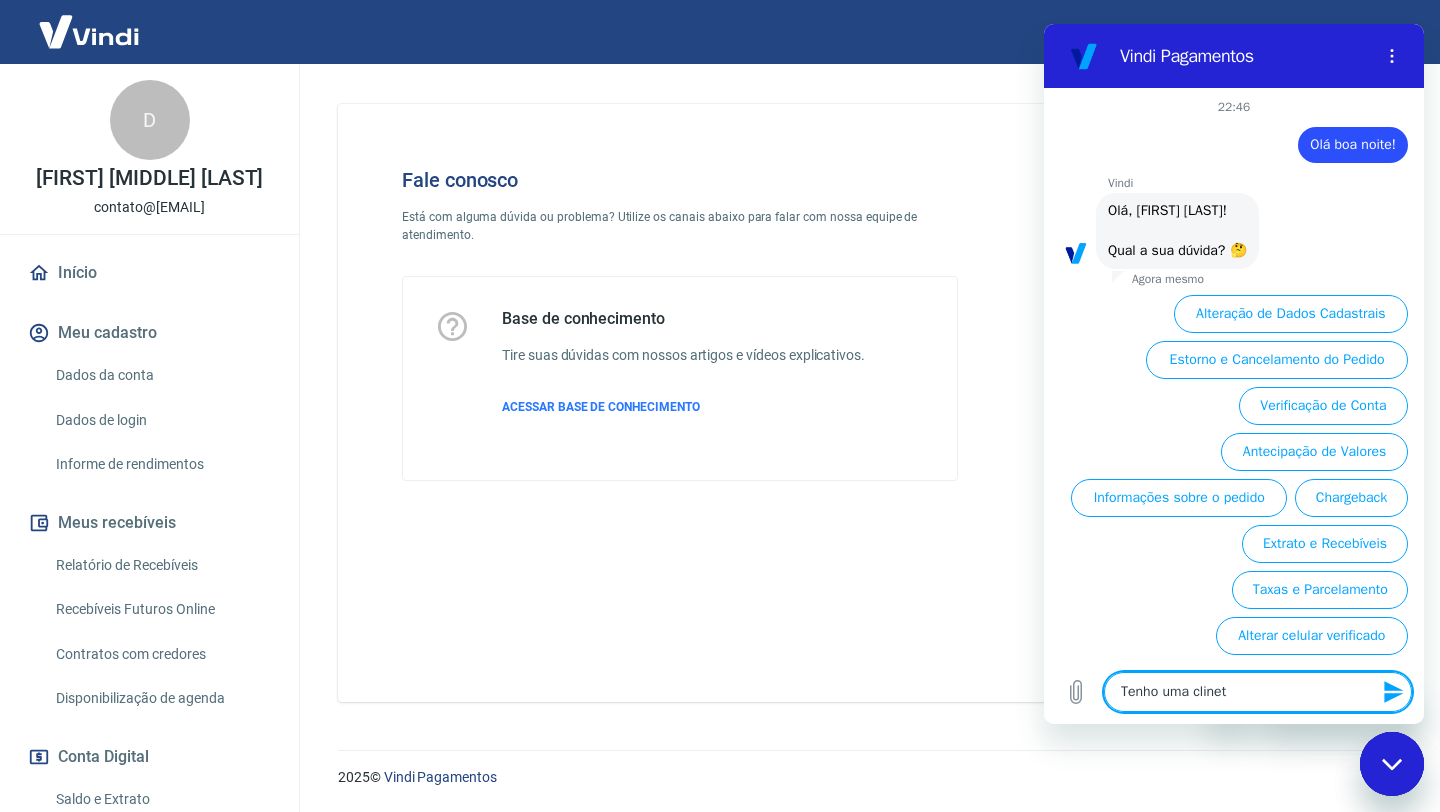 type on "Tenho uma [NAME]" 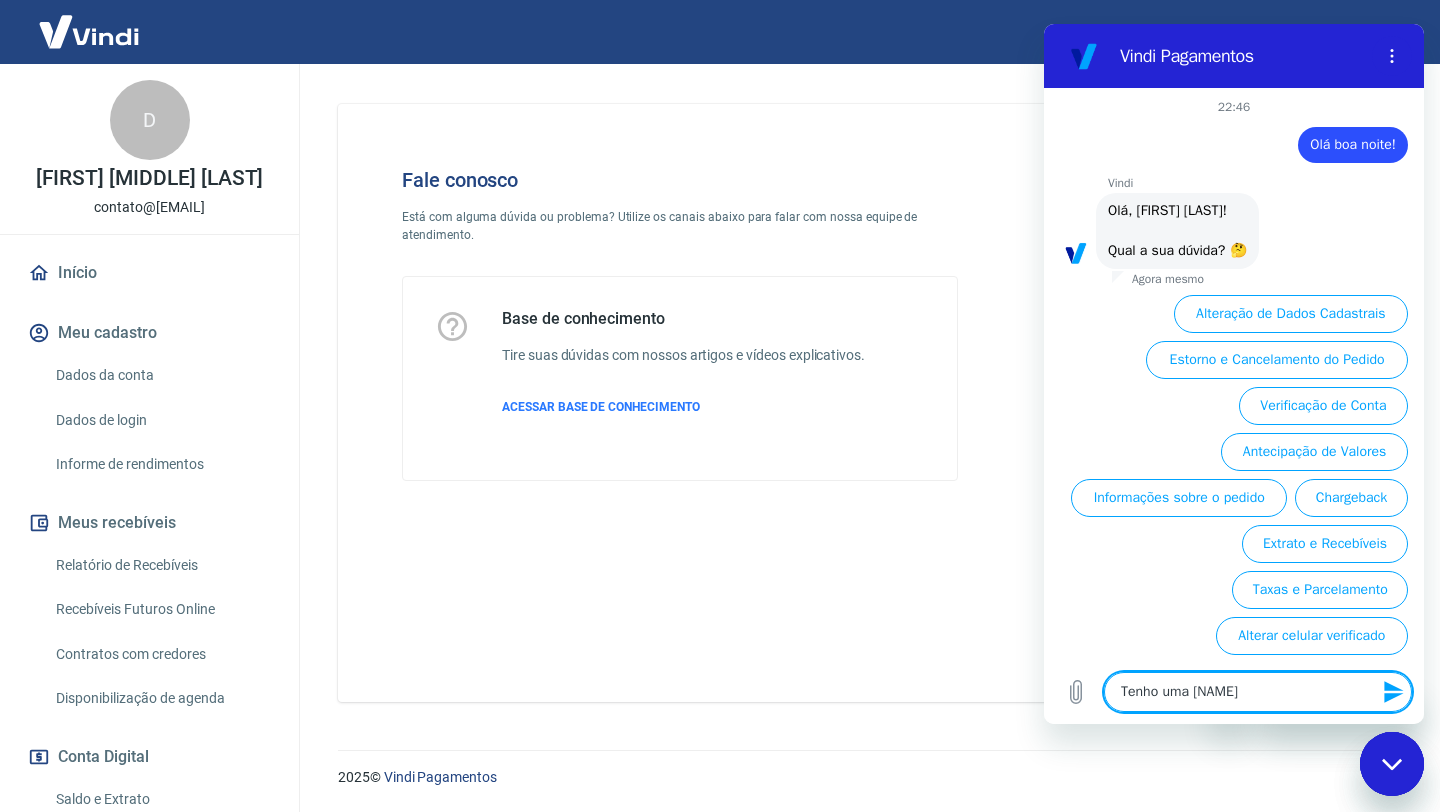 type on "Tenho uma clinet" 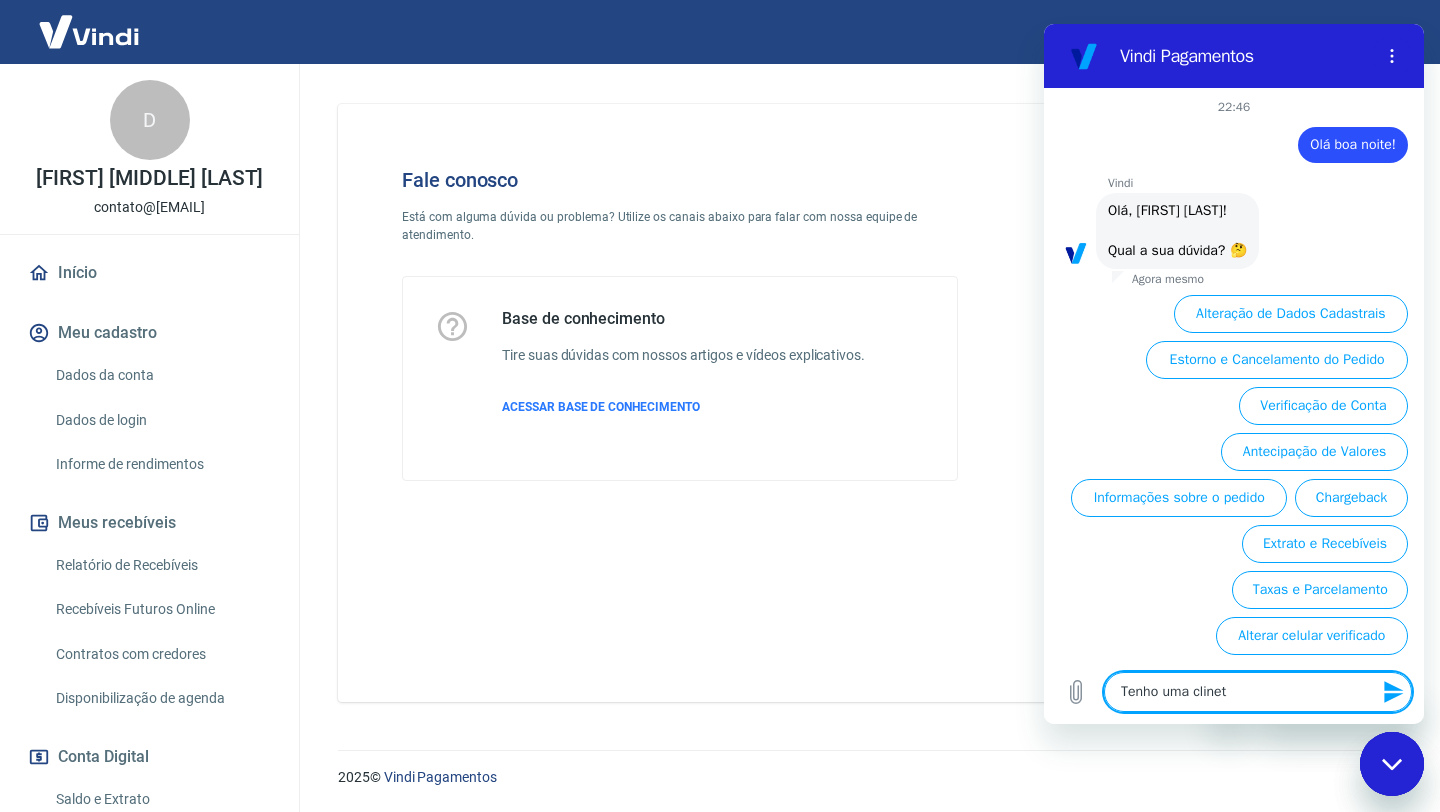 type on "Tenho uma cli" 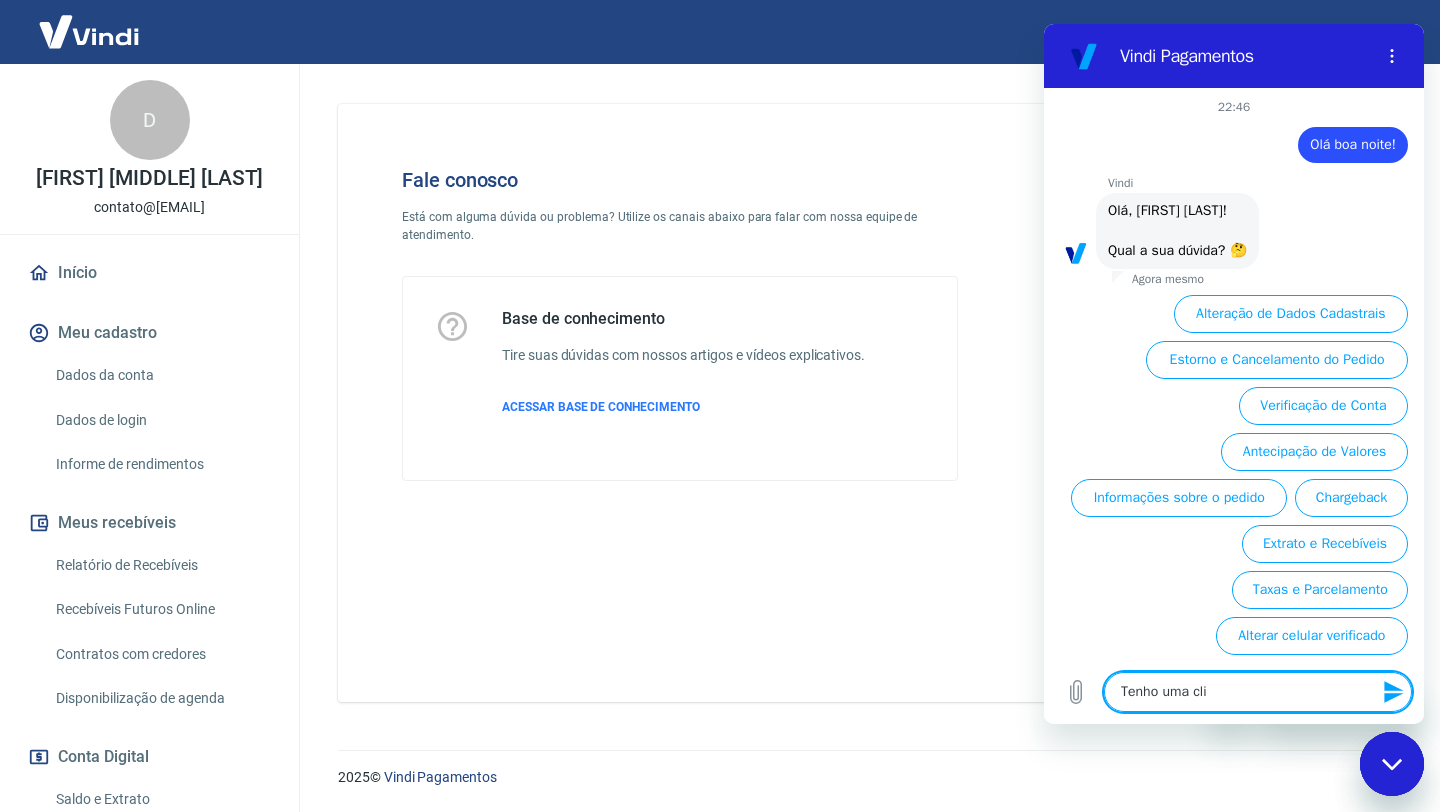 type on "Tenho uma clie" 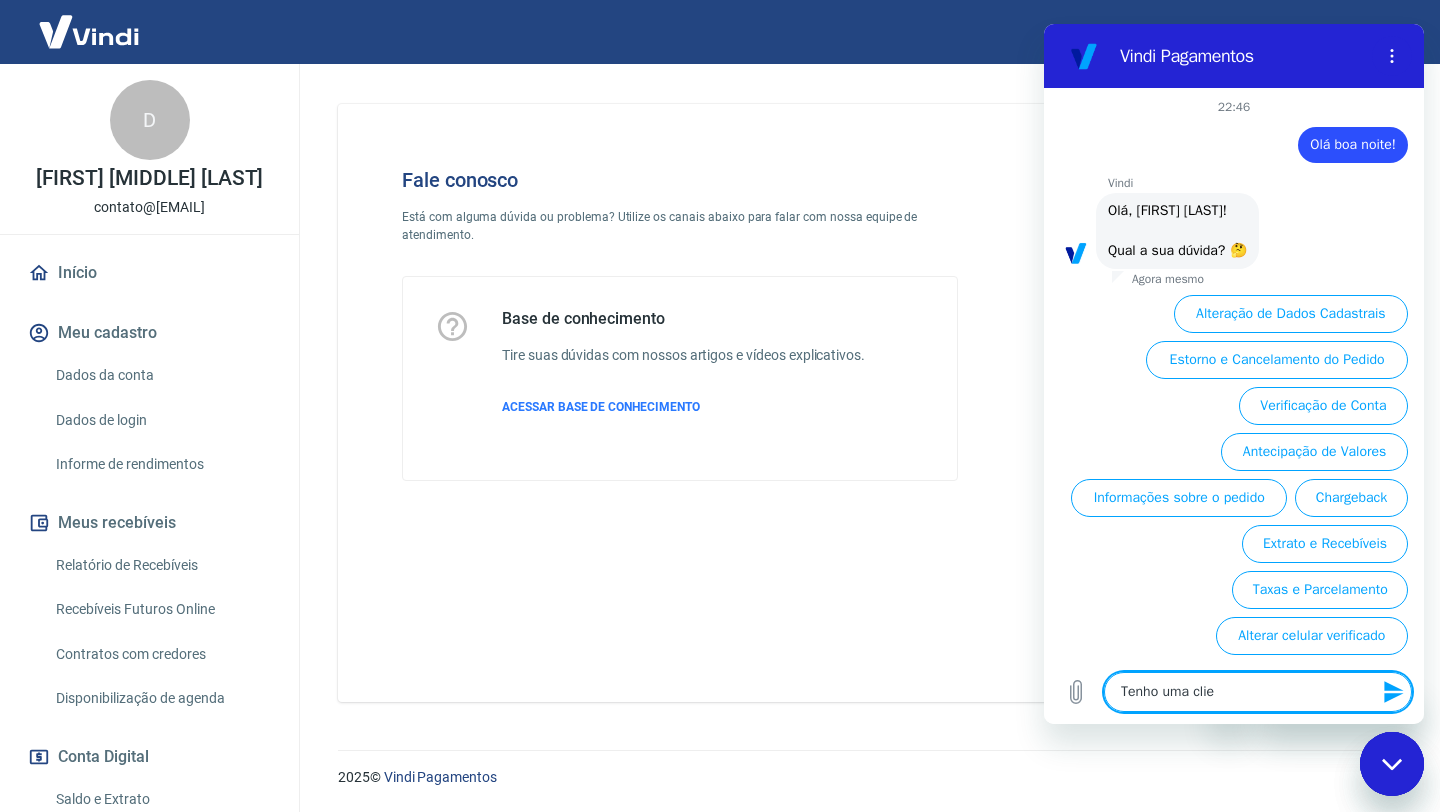 type on "Tenho uma [NAME]" 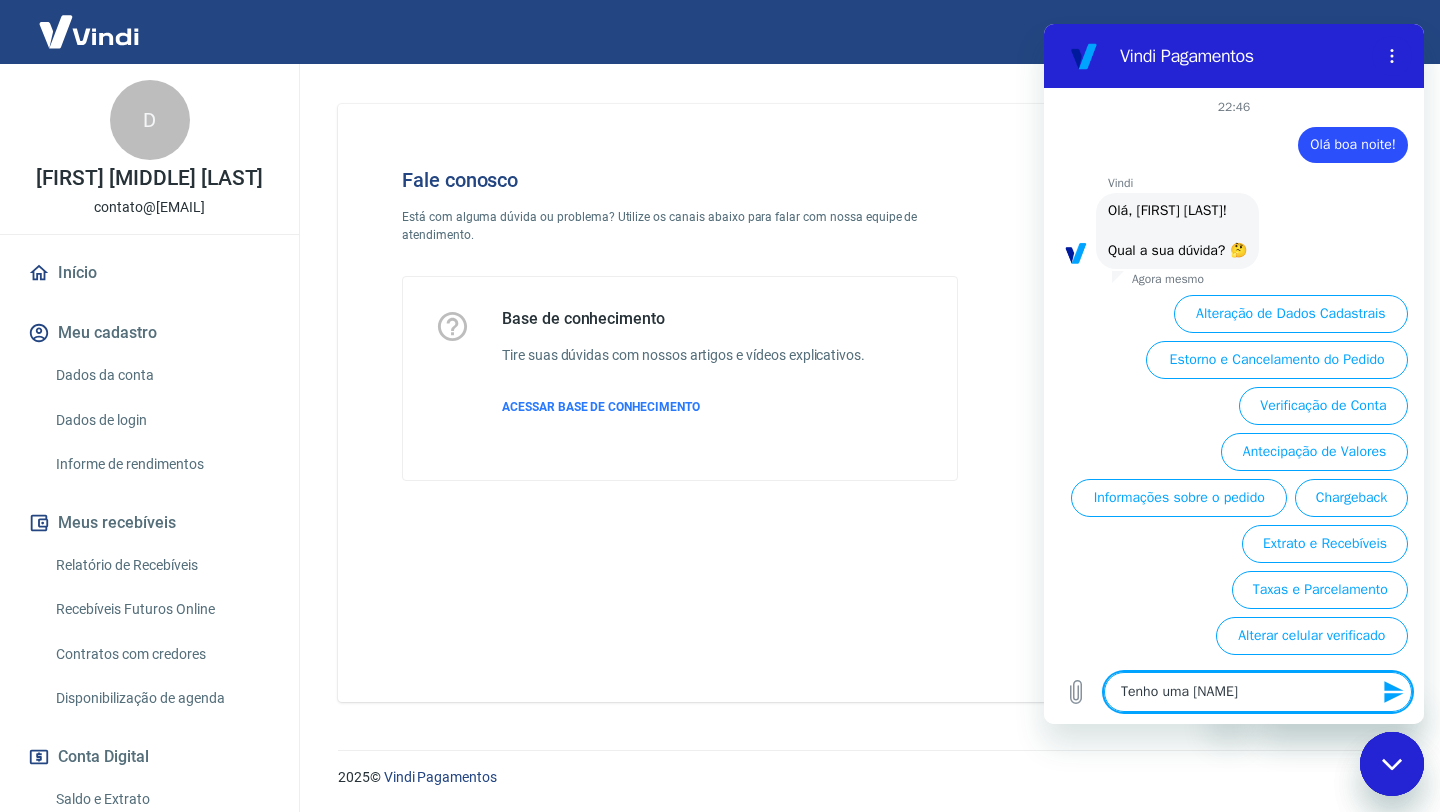 type on "Tenho uma client" 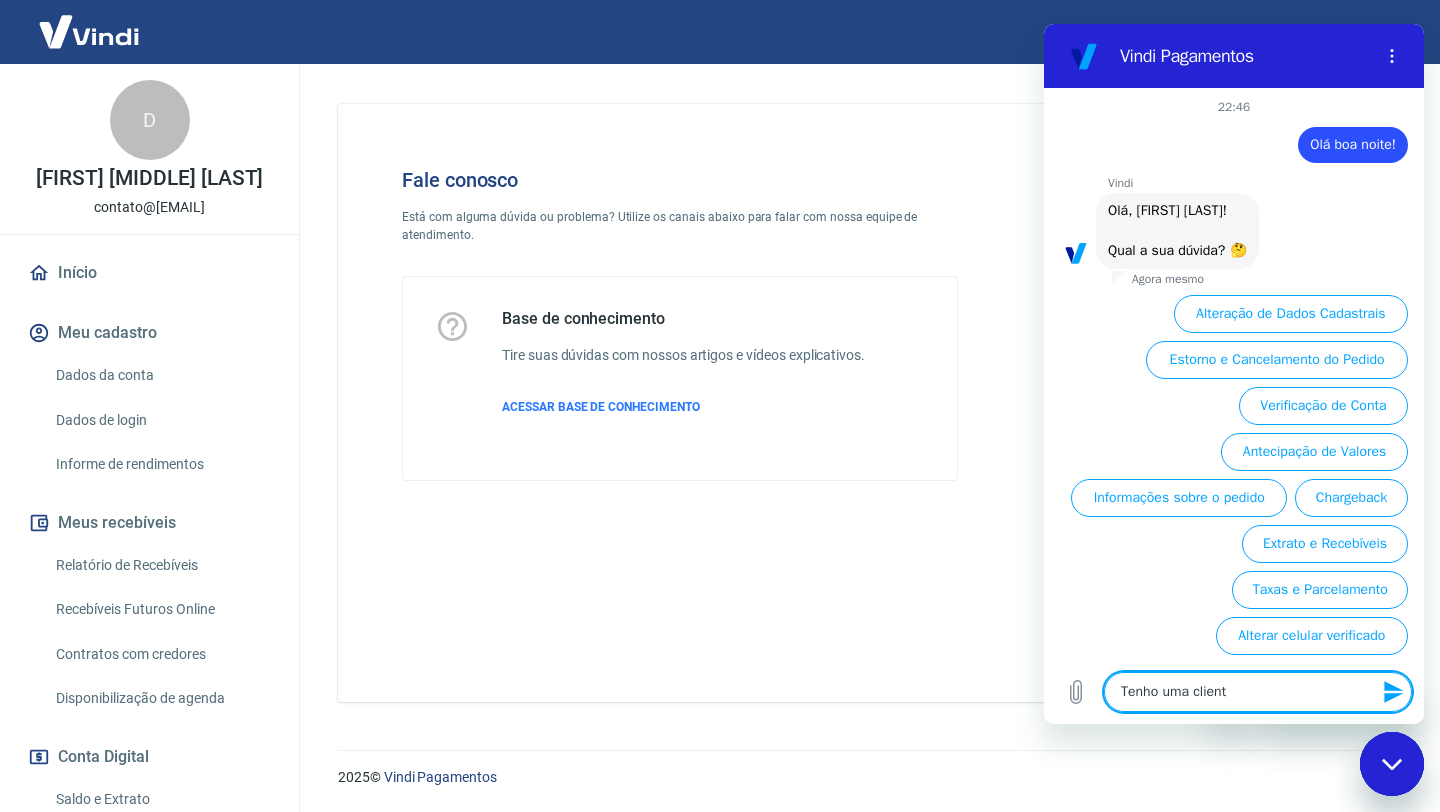 type on "Tenho uma cliente" 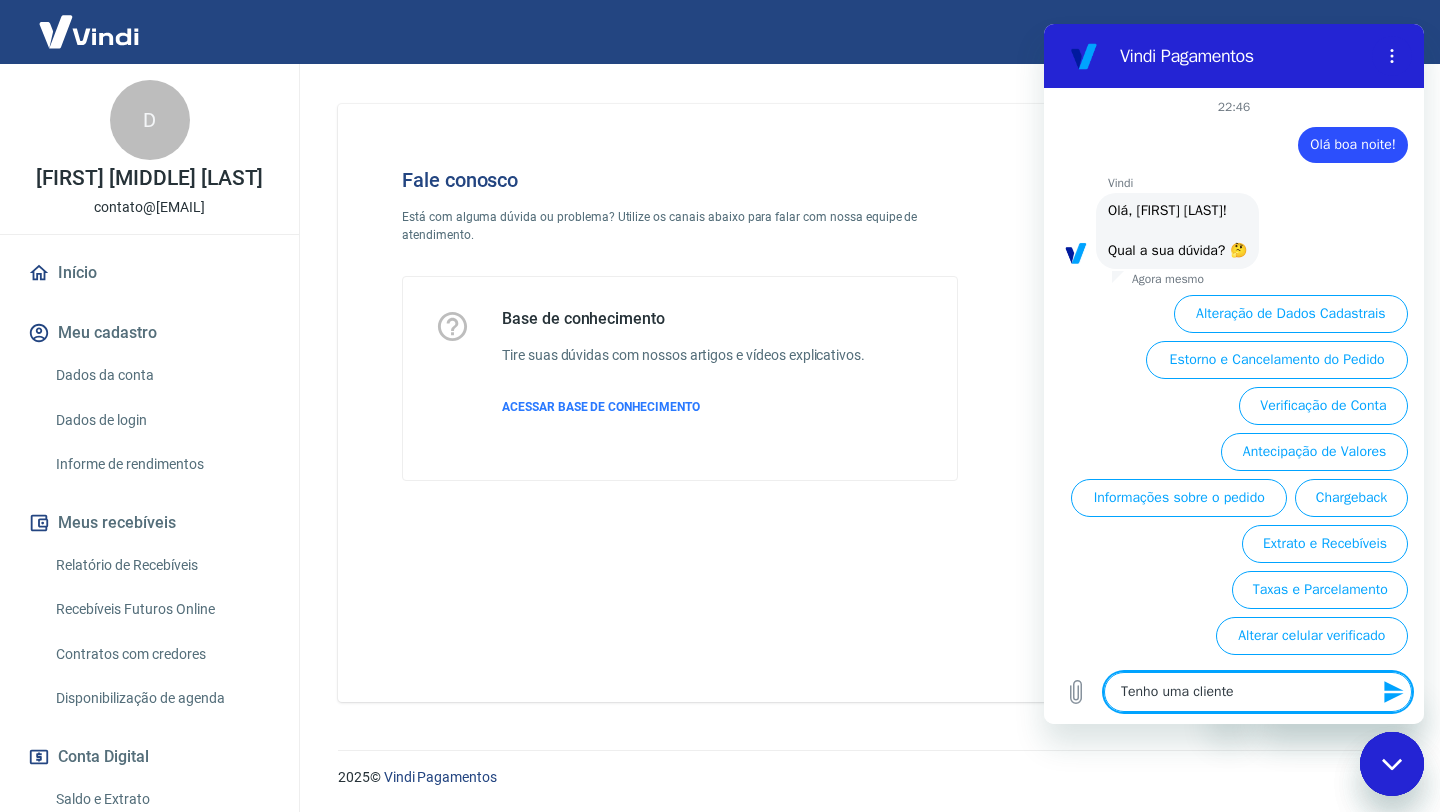 type on "Tenho uma cliente" 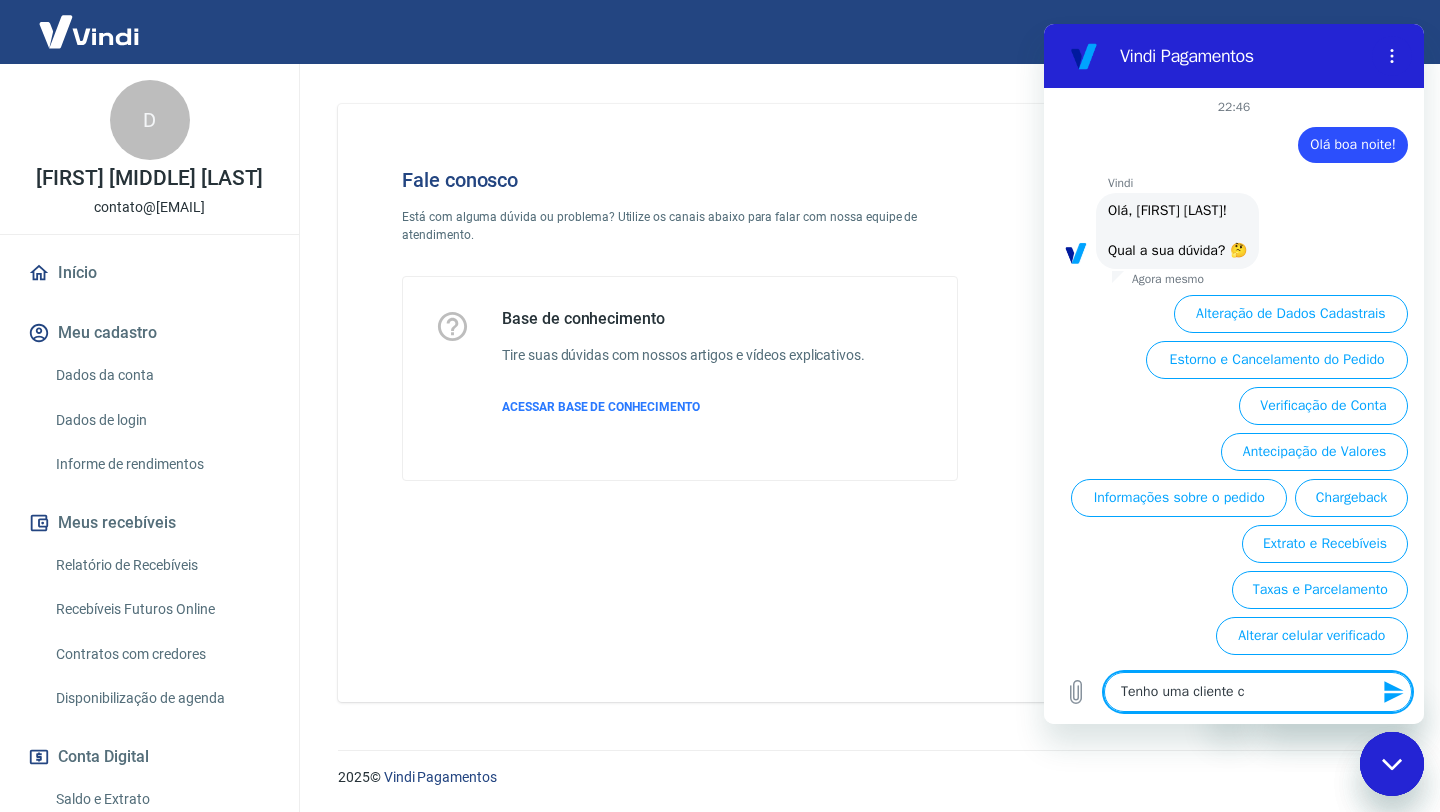type on "Tenho uma cliente cu" 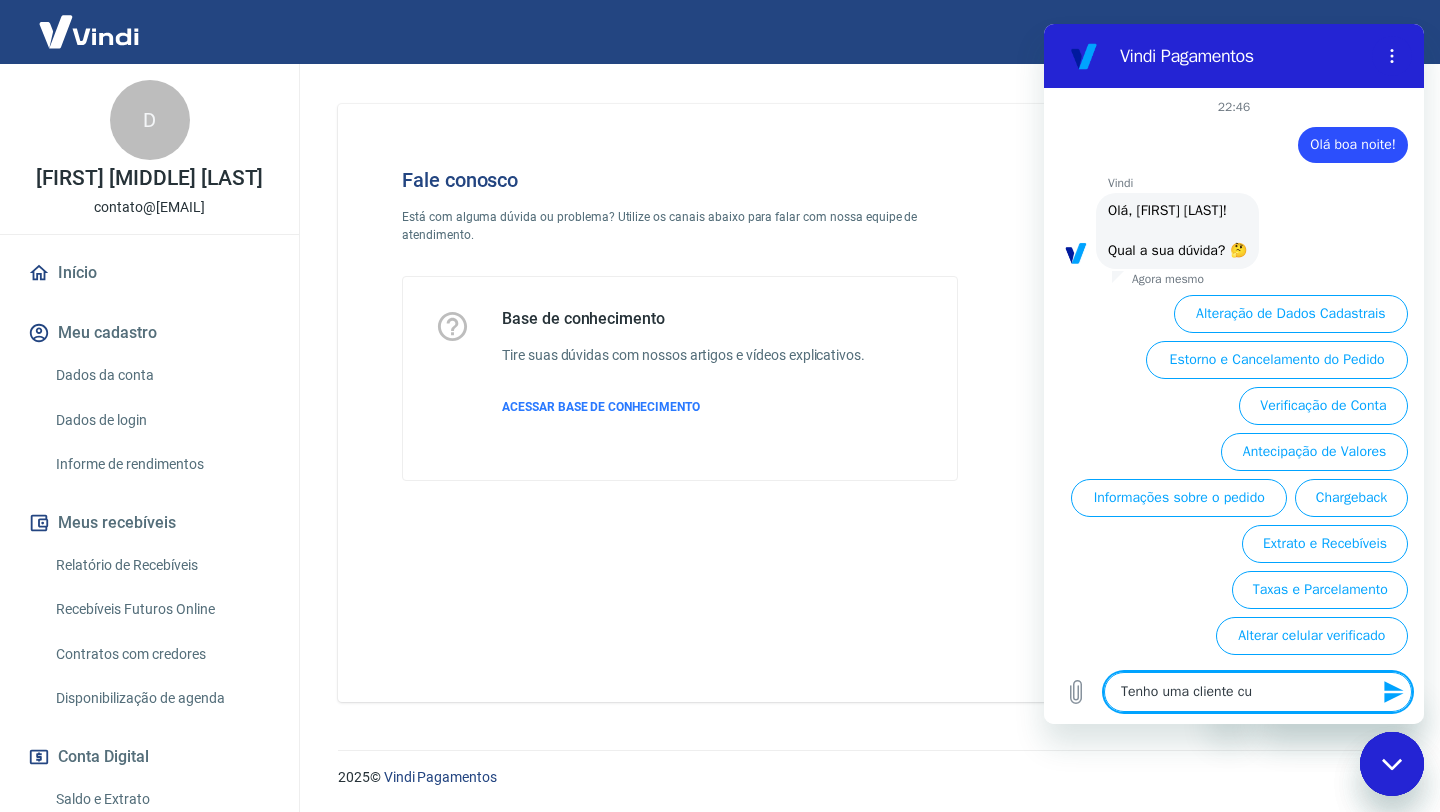 type on "Tenho uma cliente cuj" 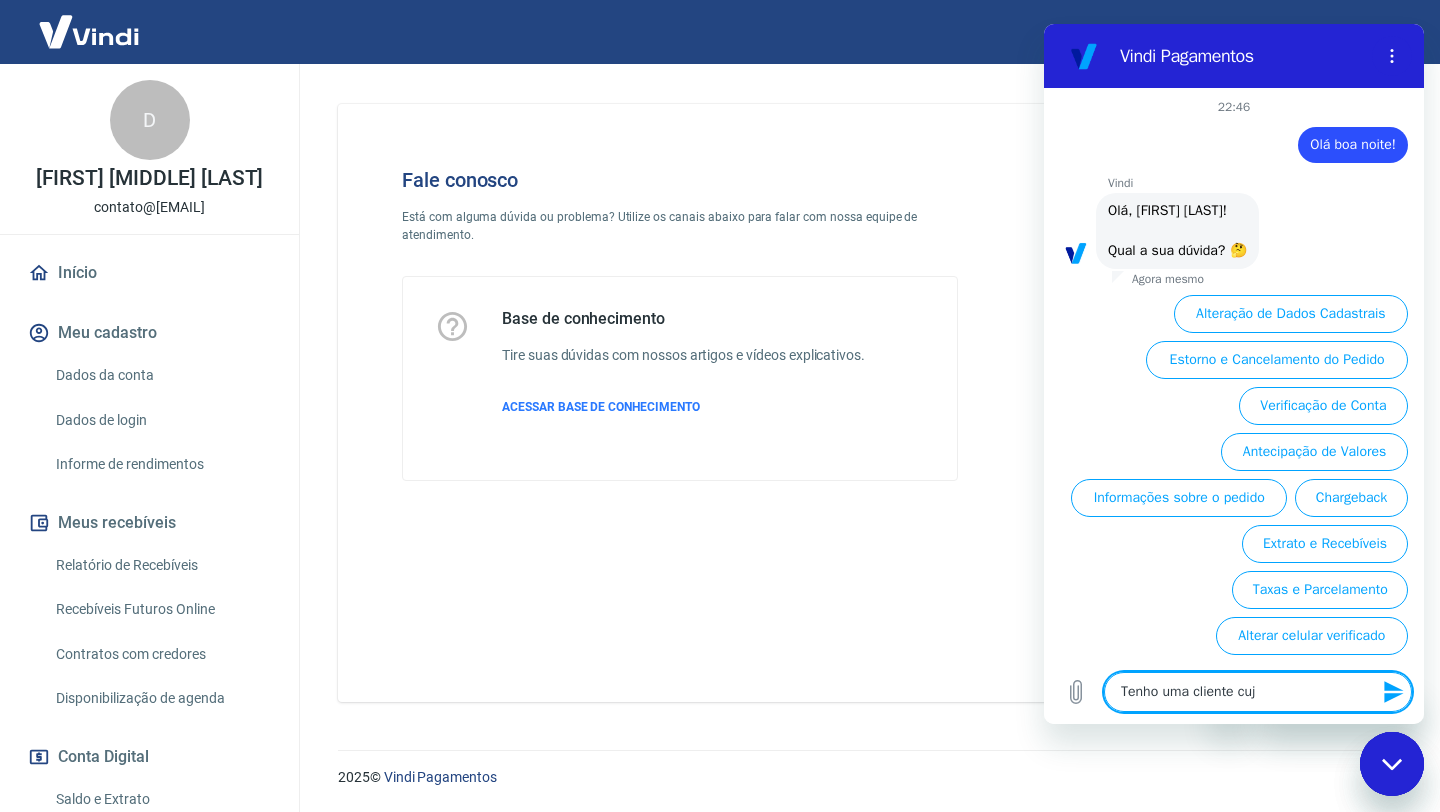 type on "Tenho uma cliente cuja" 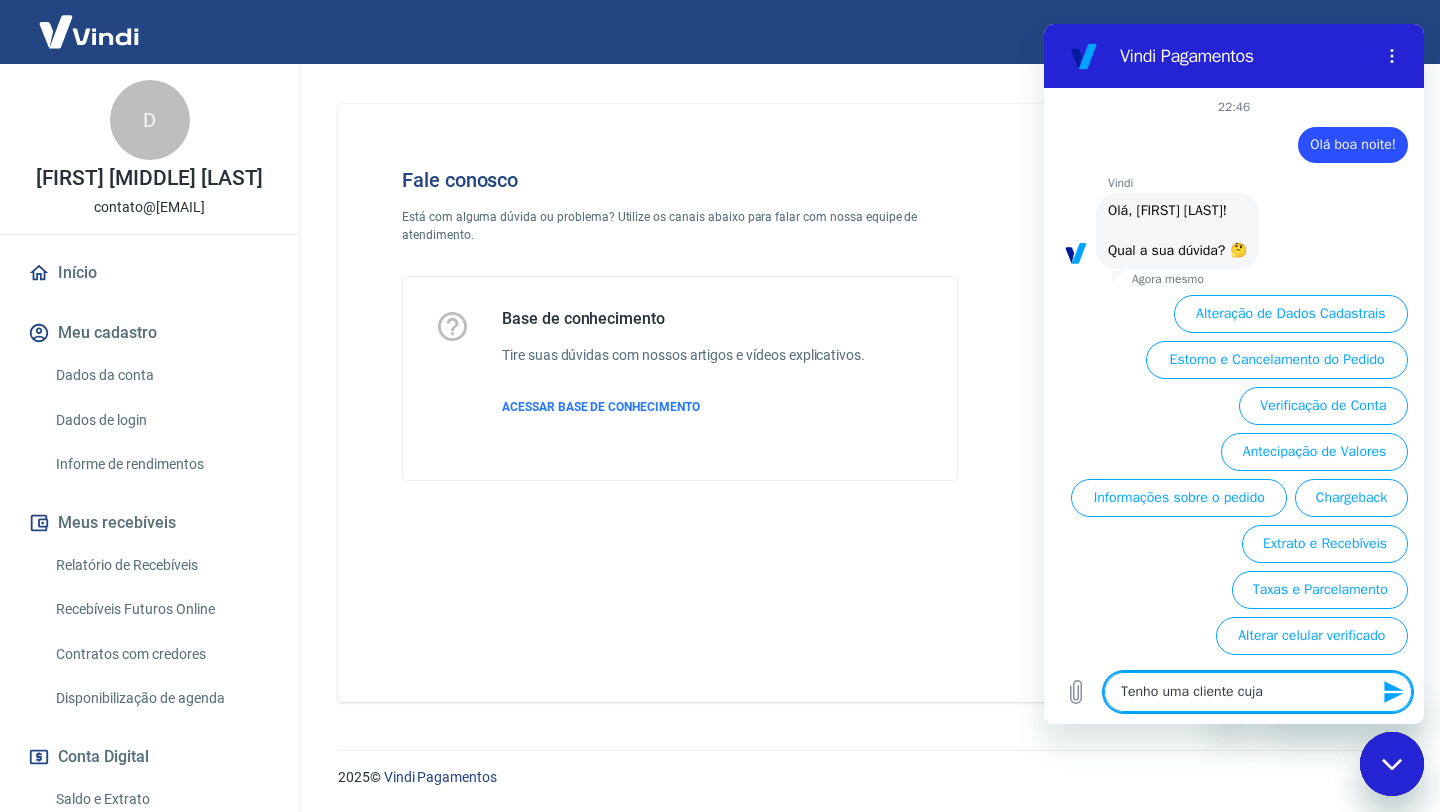 type on "Tenho uma cliente cuja" 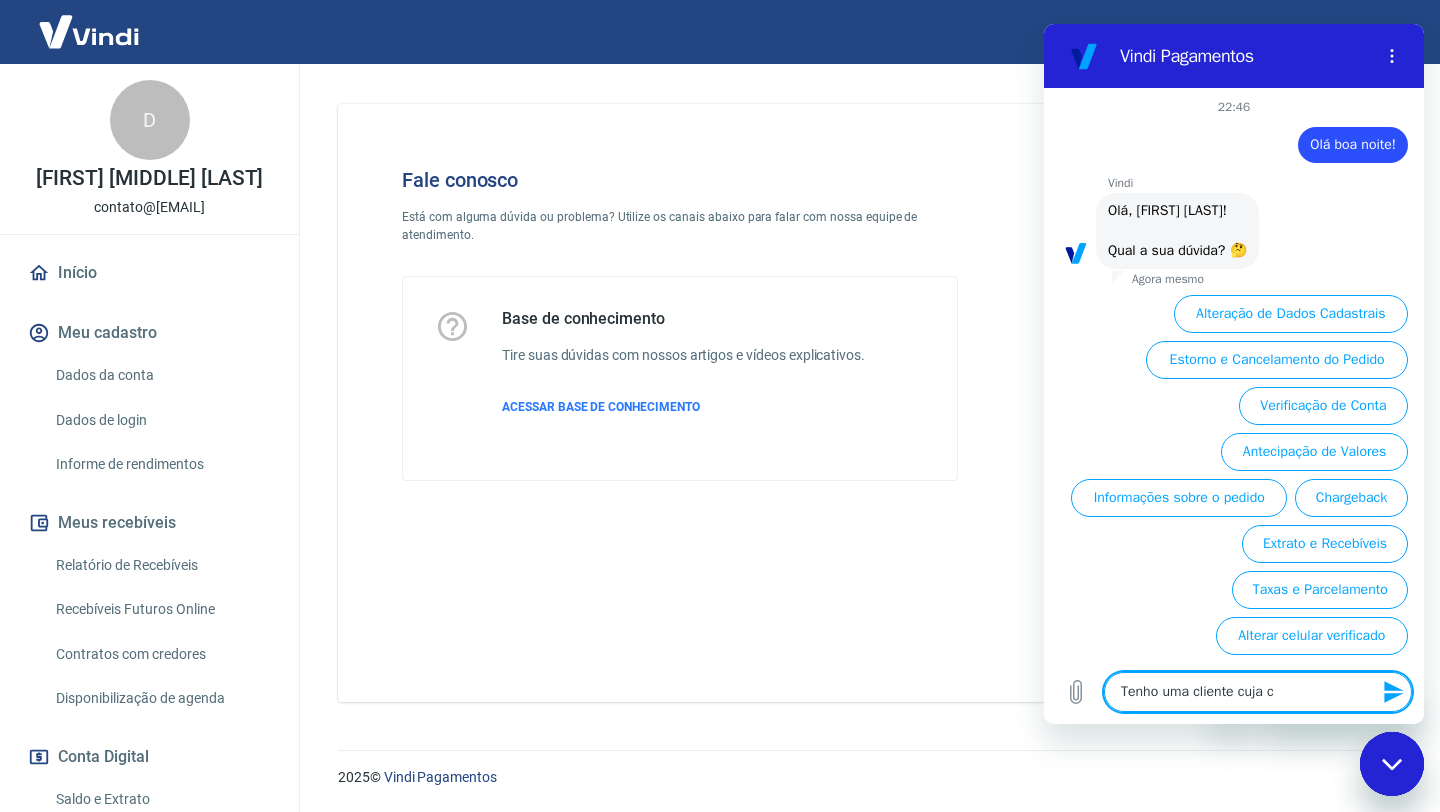 type on "Tenho uma cliente cuja compra" 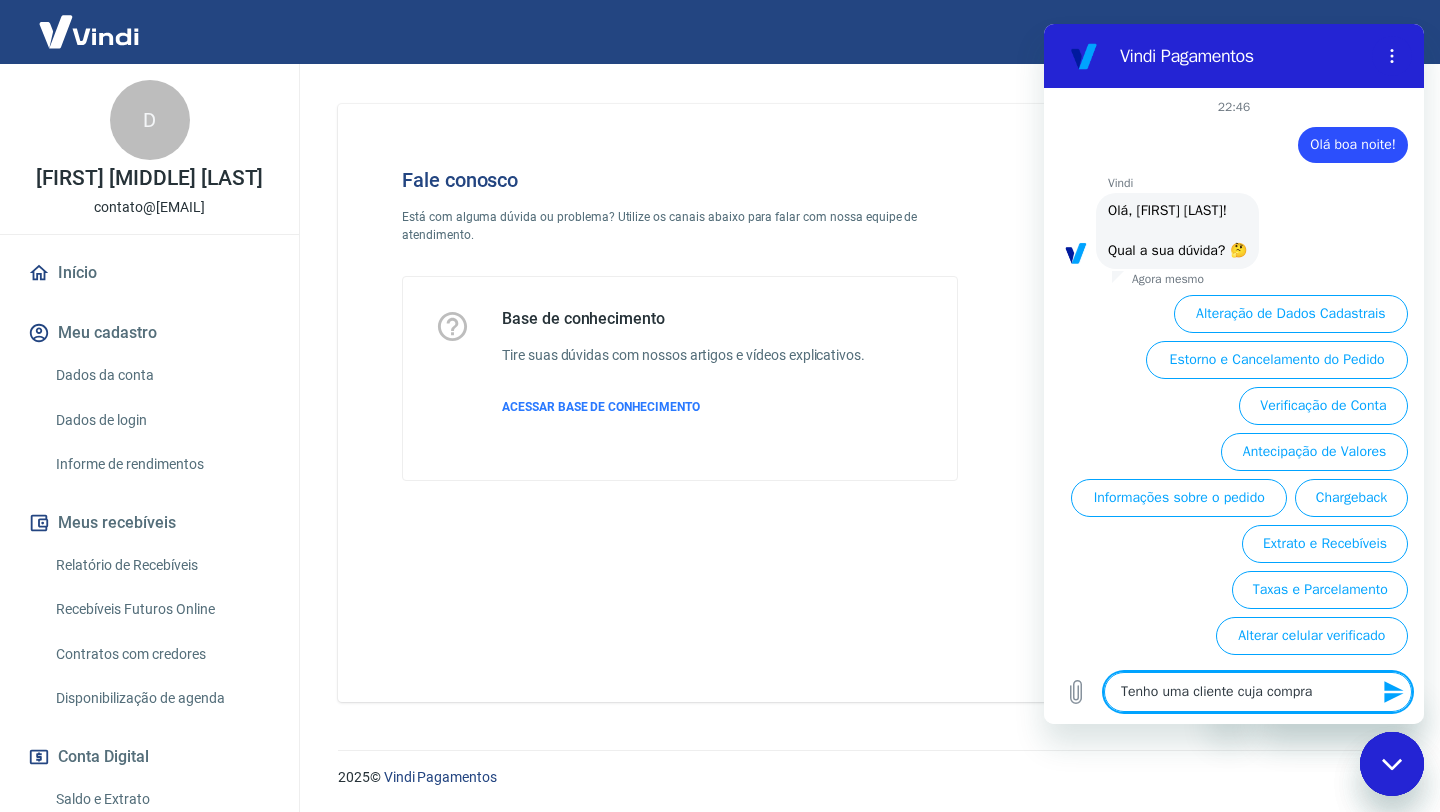 type on "Tenho uma cliente cuja com" 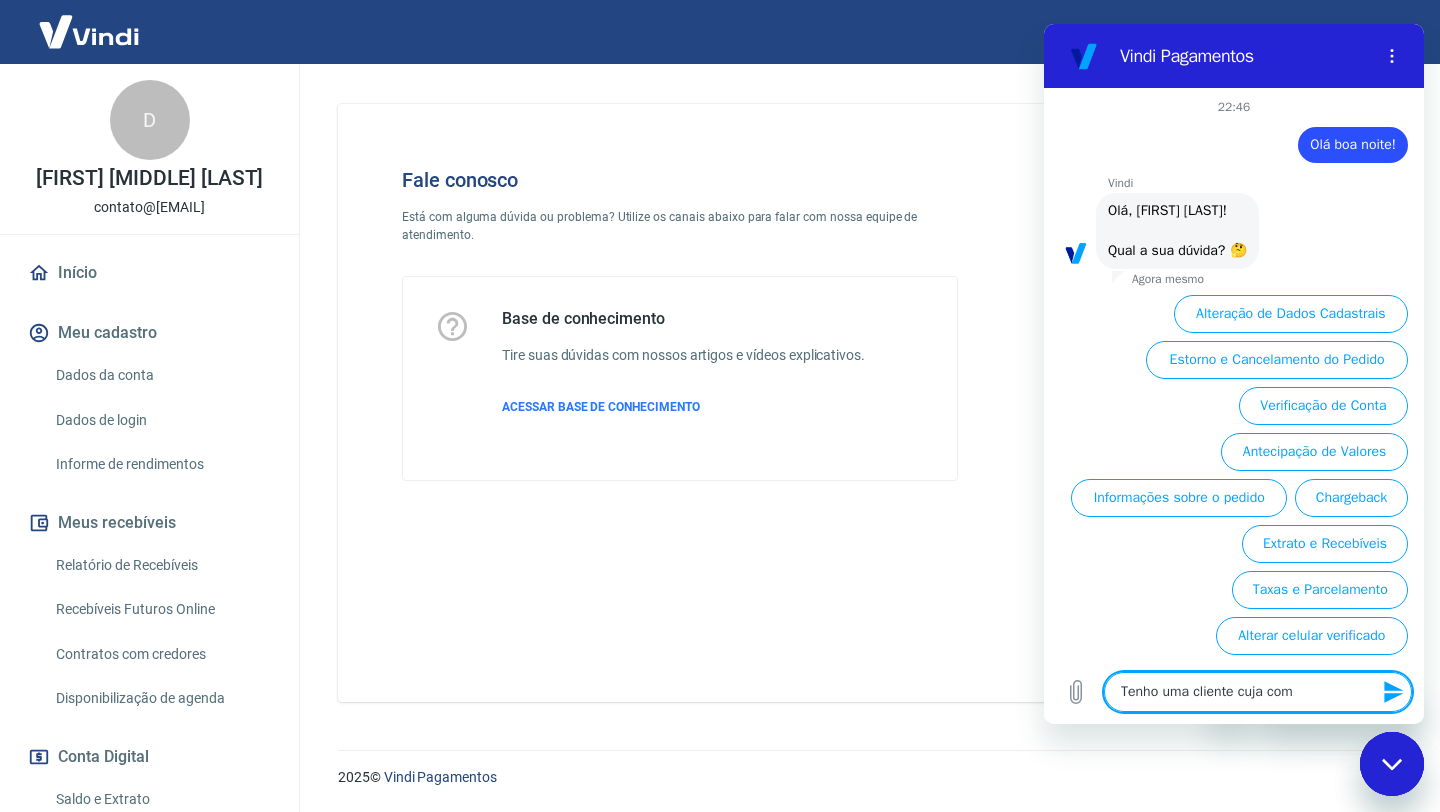 type on "Tenho uma cliente cuja comp" 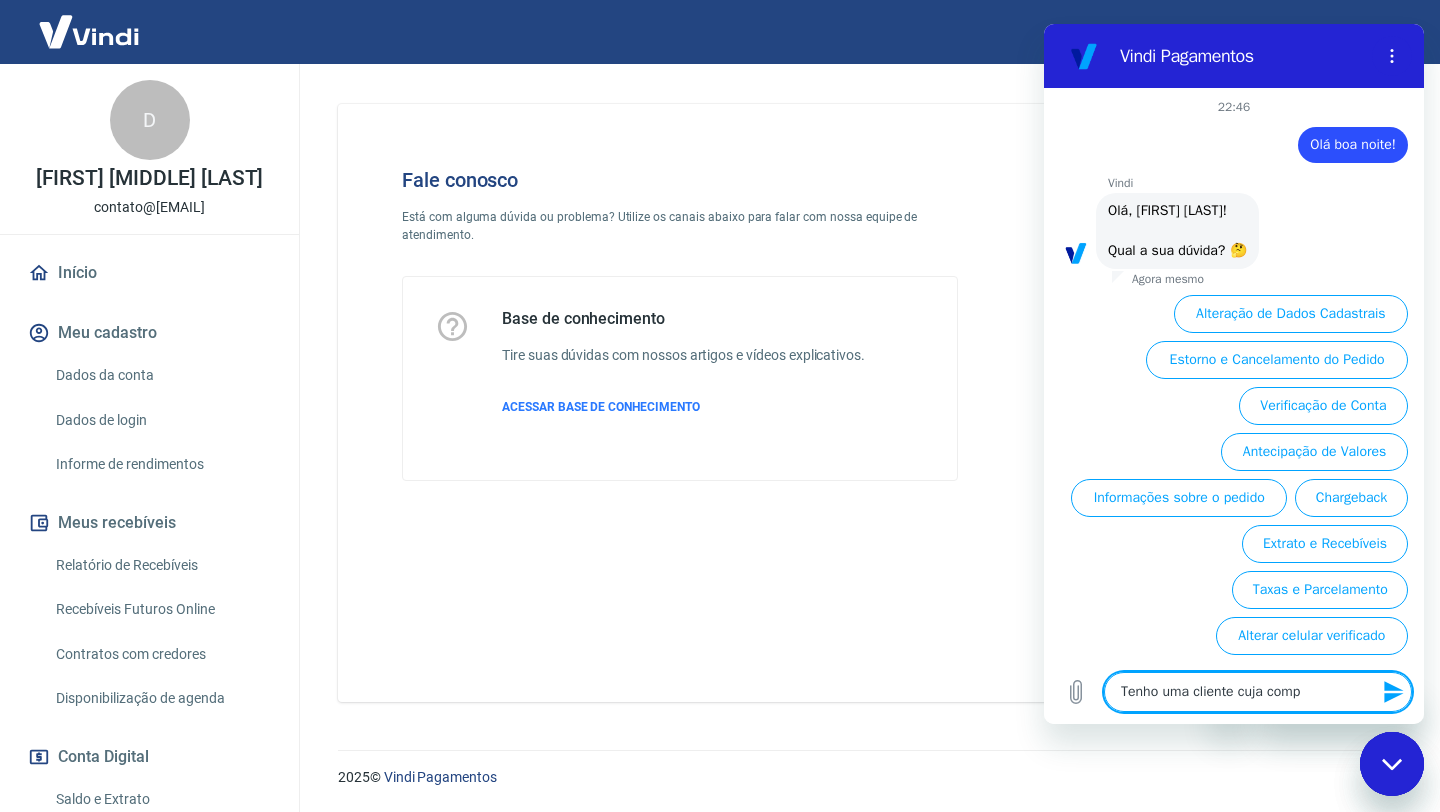 type on "Tenho uma cliente cuja compr" 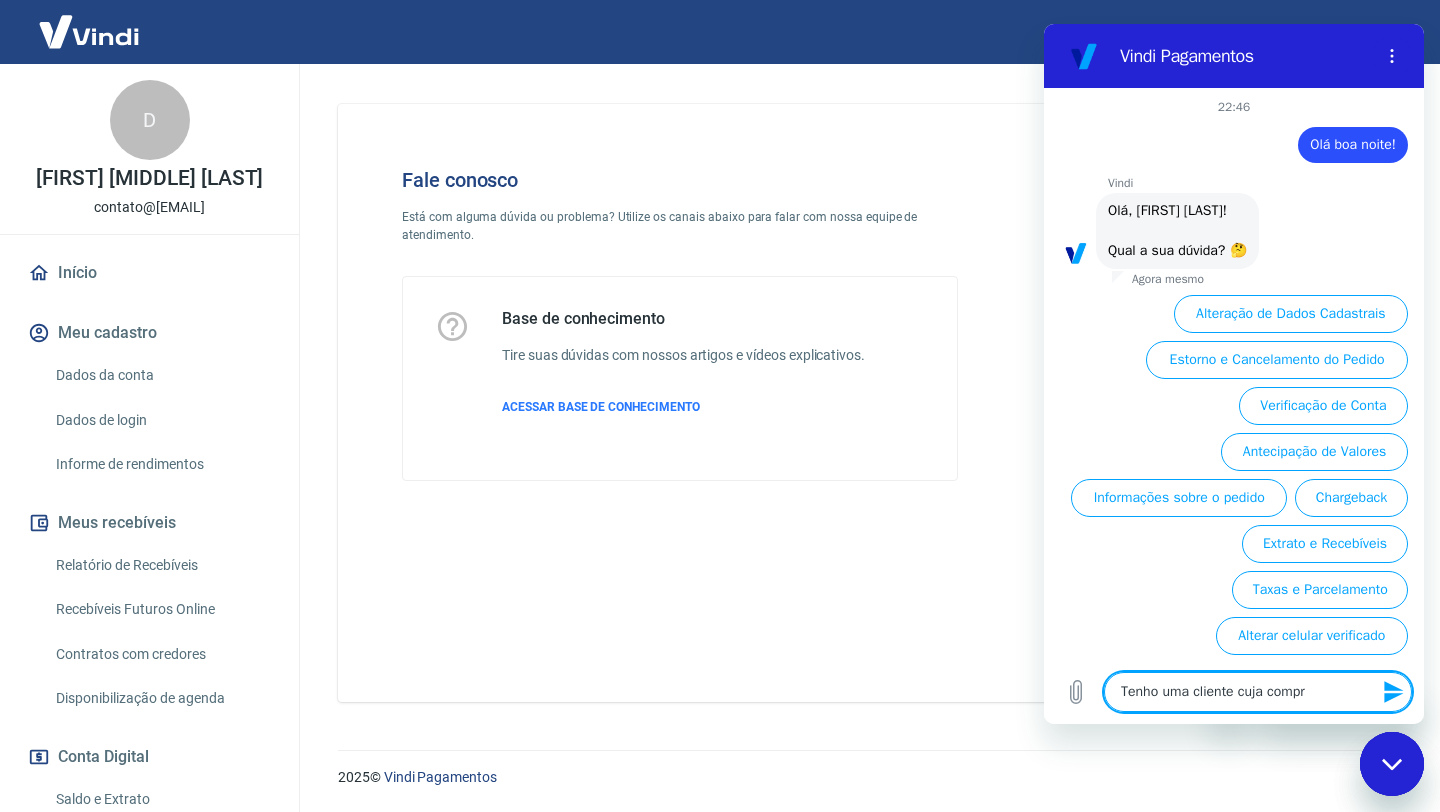 type on "Tenho uma [NAME] cuja compra" 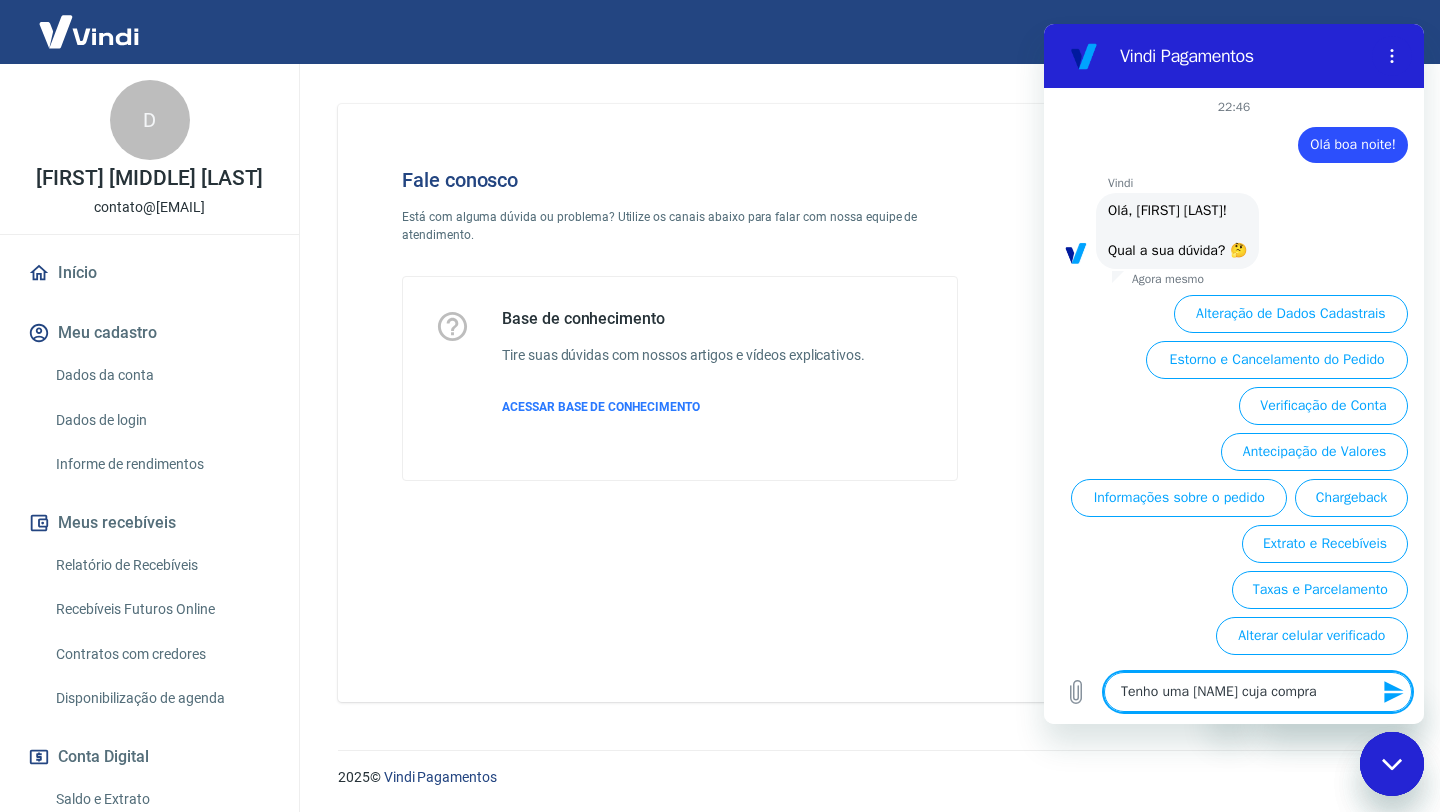 type on "Tenho uma [NAME] cuja compra" 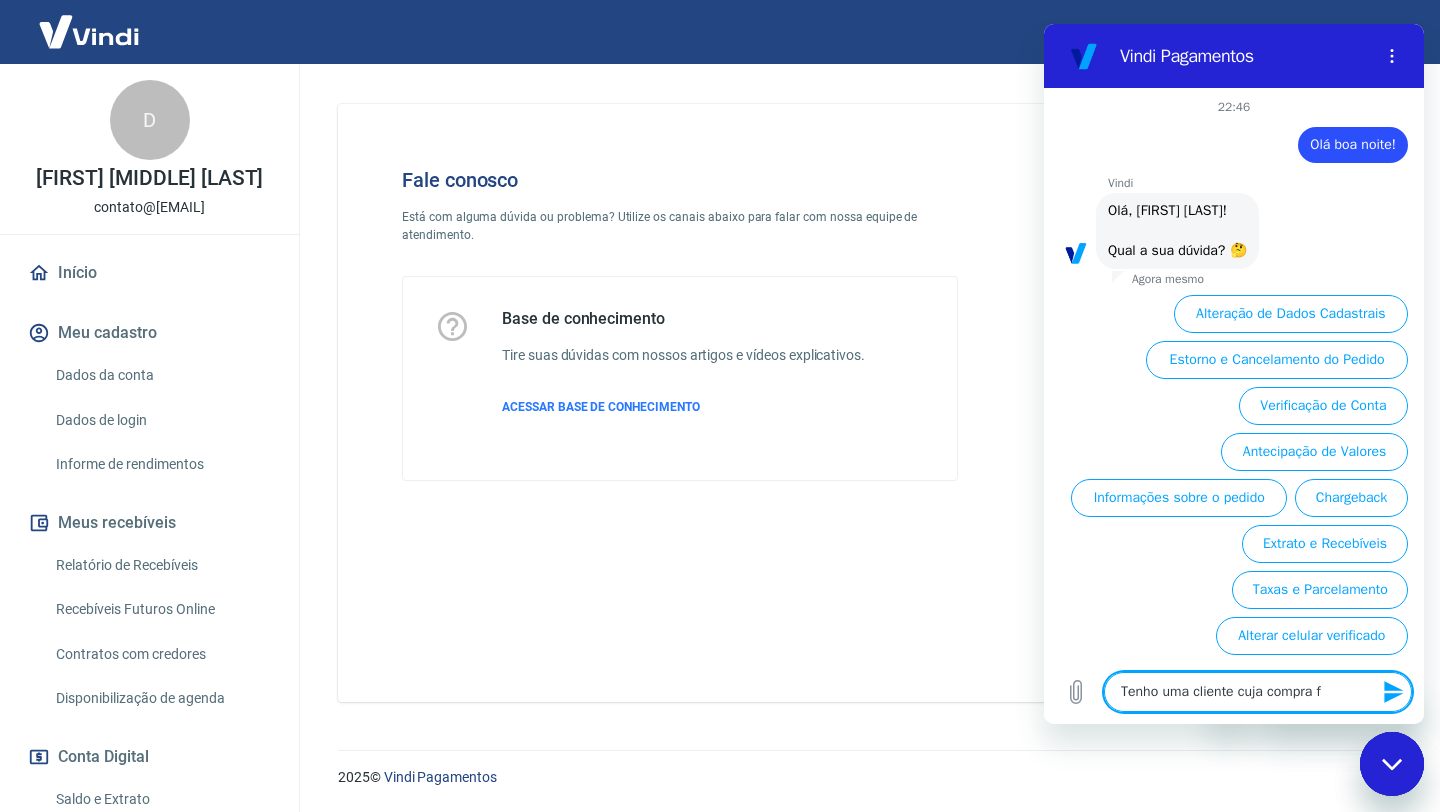 type on "Tenho uma [NAME] cuja compra fo" 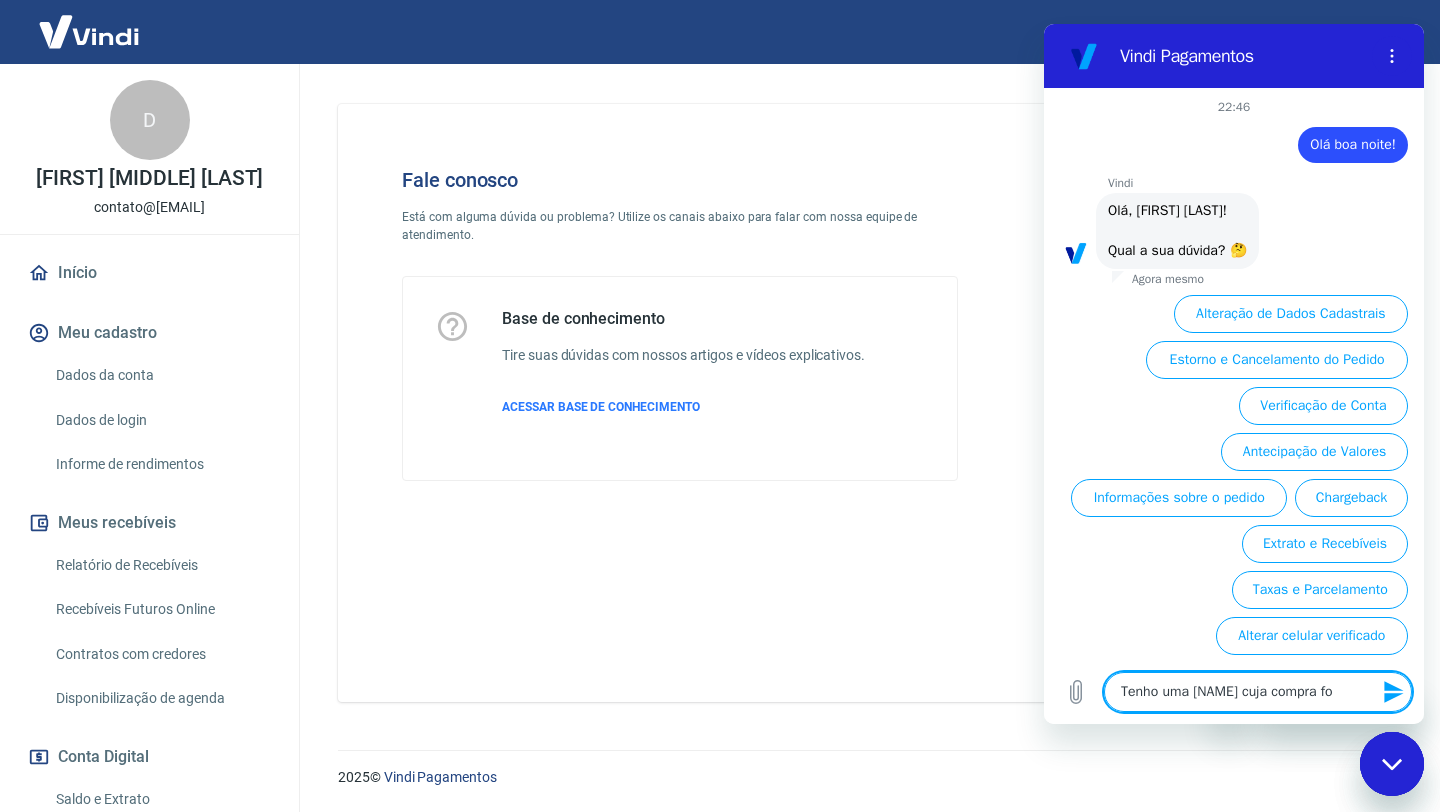 type on "Tenho uma cliente cuja compra foi" 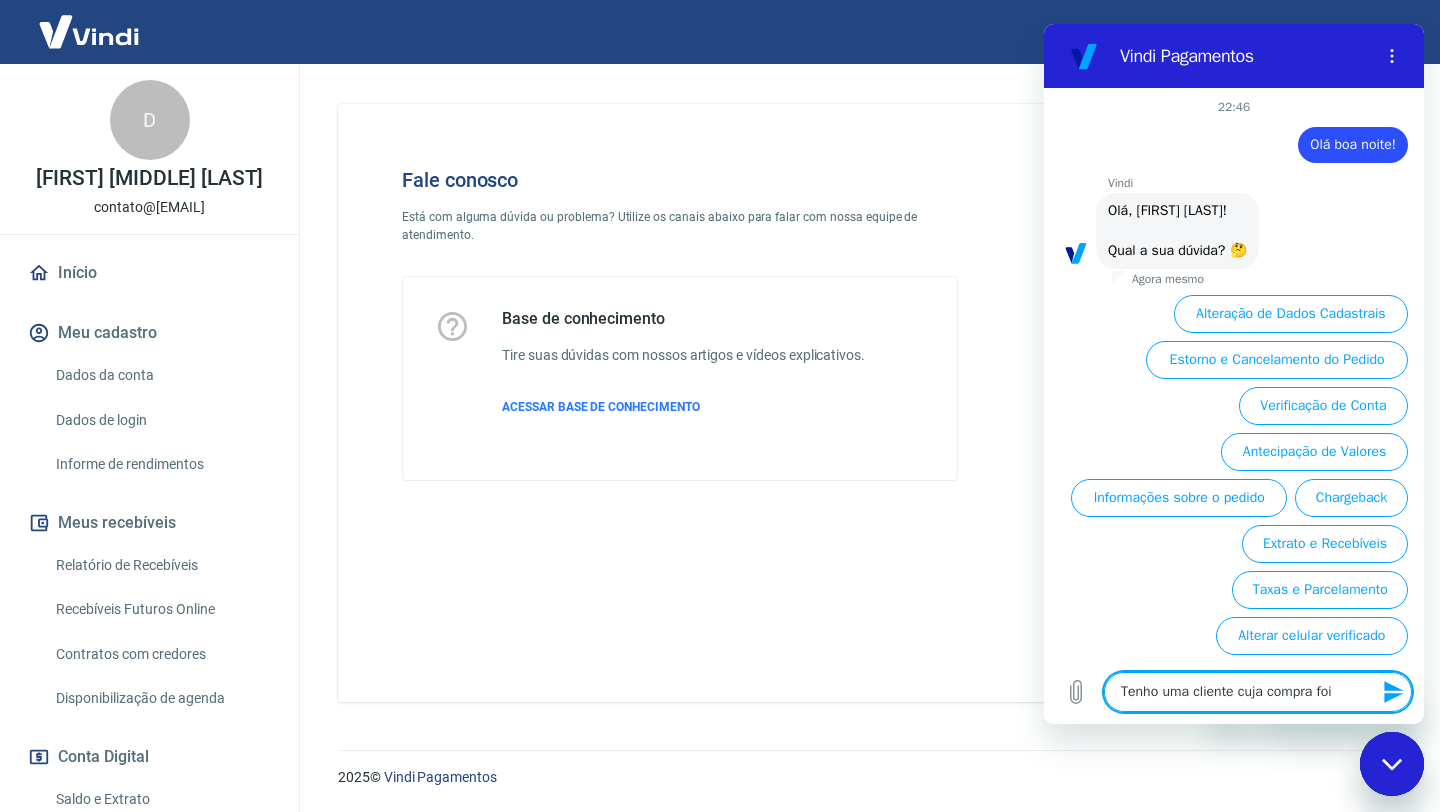 type on "Tenho uma cliente cuja compra foi" 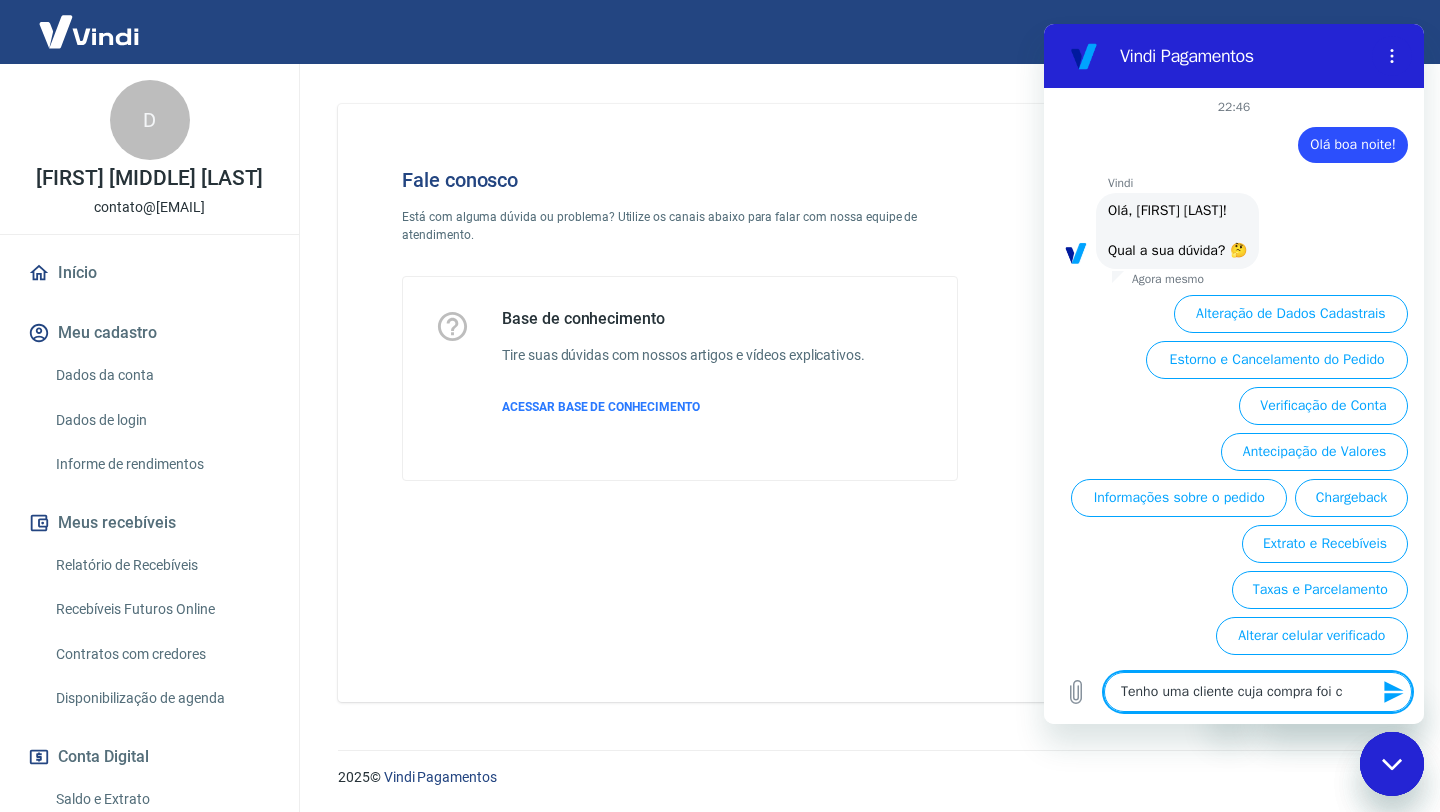 type on "x" 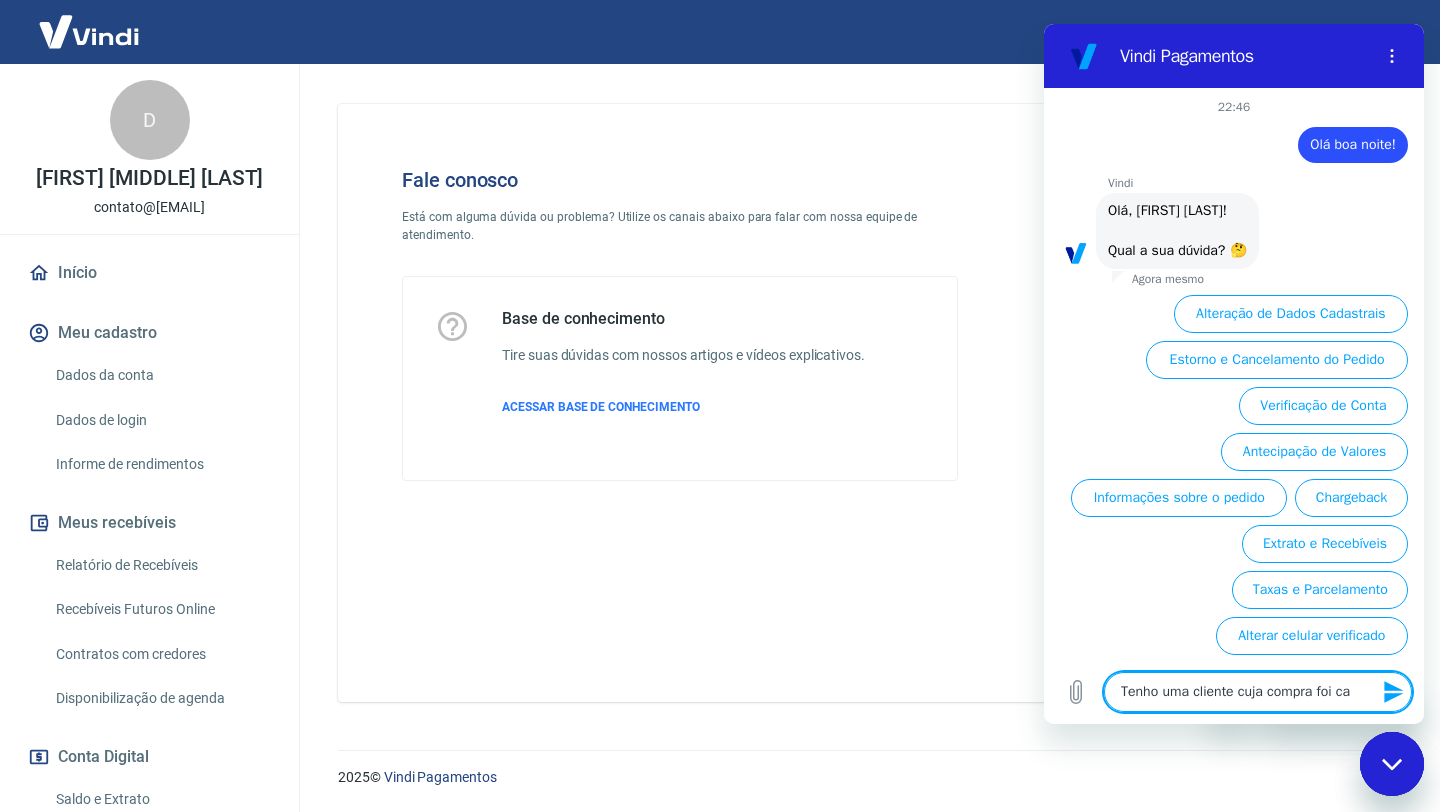 type on "Tenho uma cliente cuja compra foi cancelada, mas que" 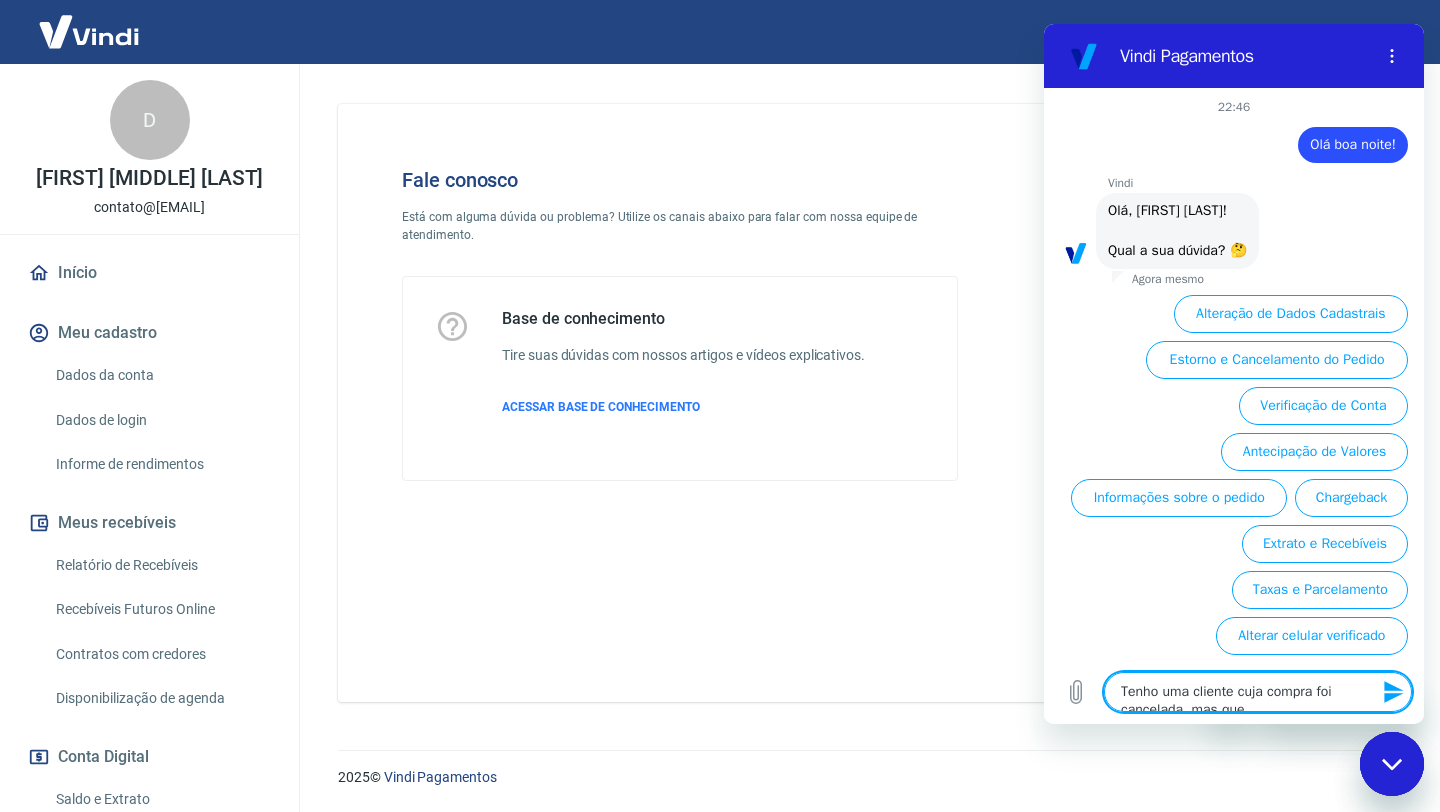type on "Tenho uma [NAME] cuja compra foi canc" 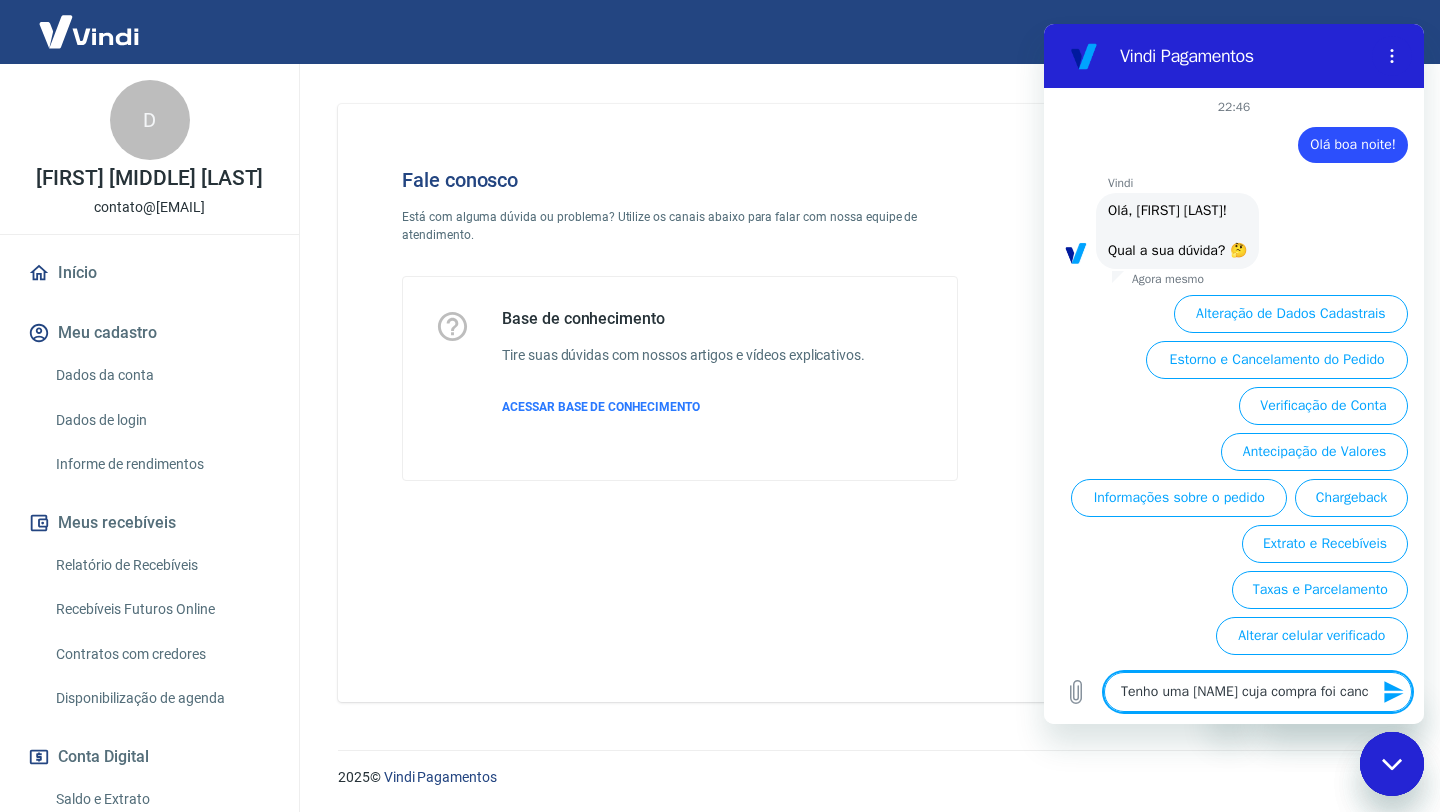 type on "x" 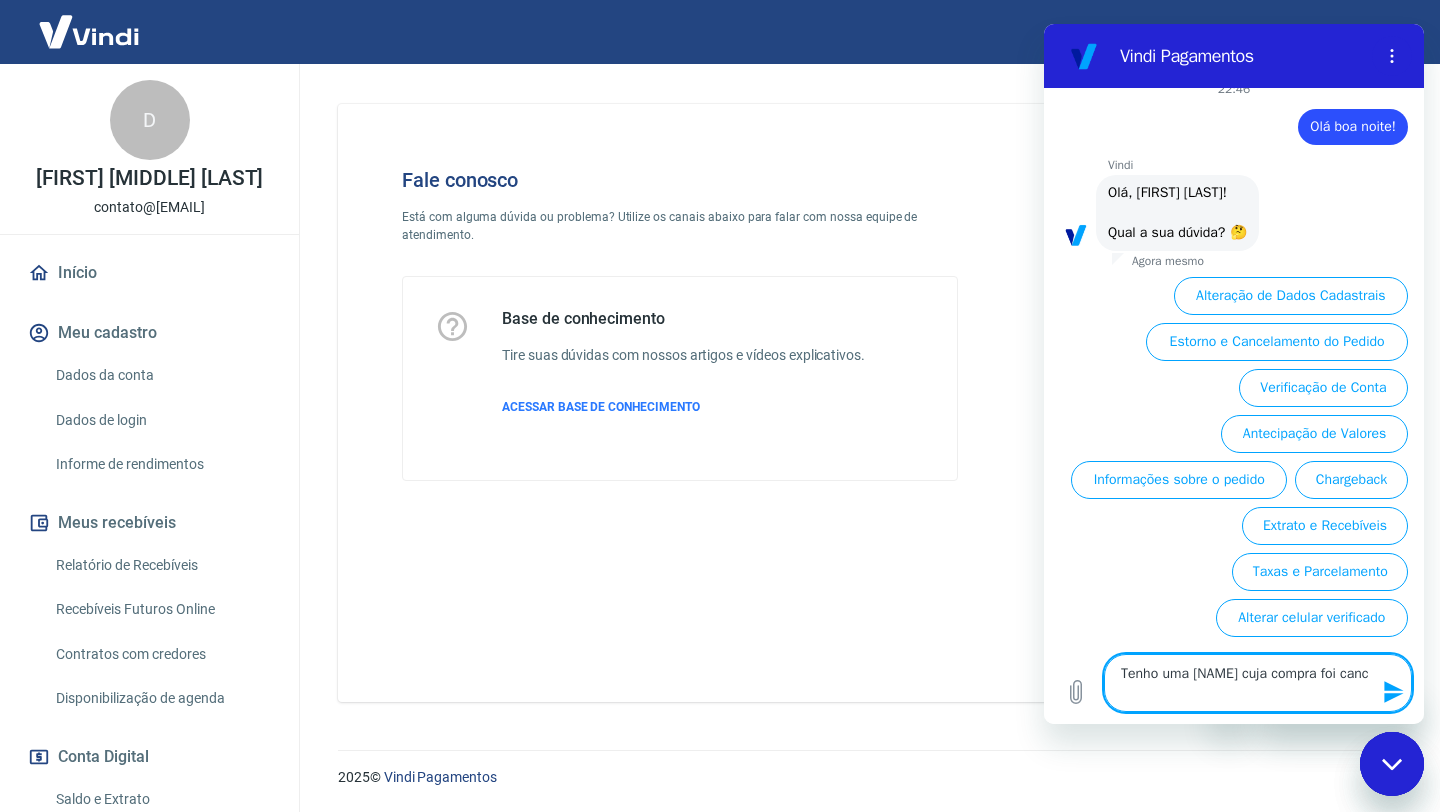 type on "Tenho uma cliente cuja compra foi cance" 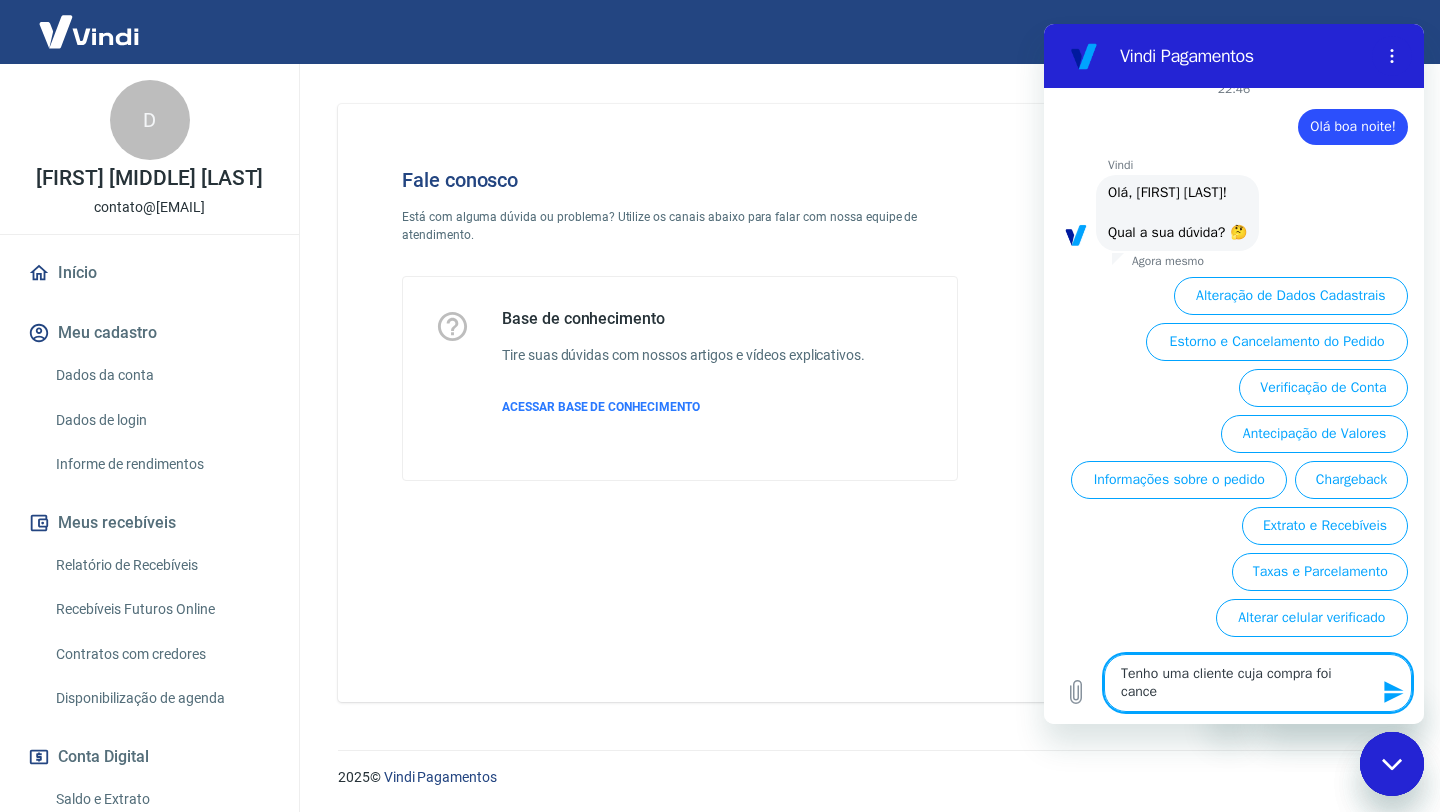 type on "Tenho uma cliente cuja compra foi cancel" 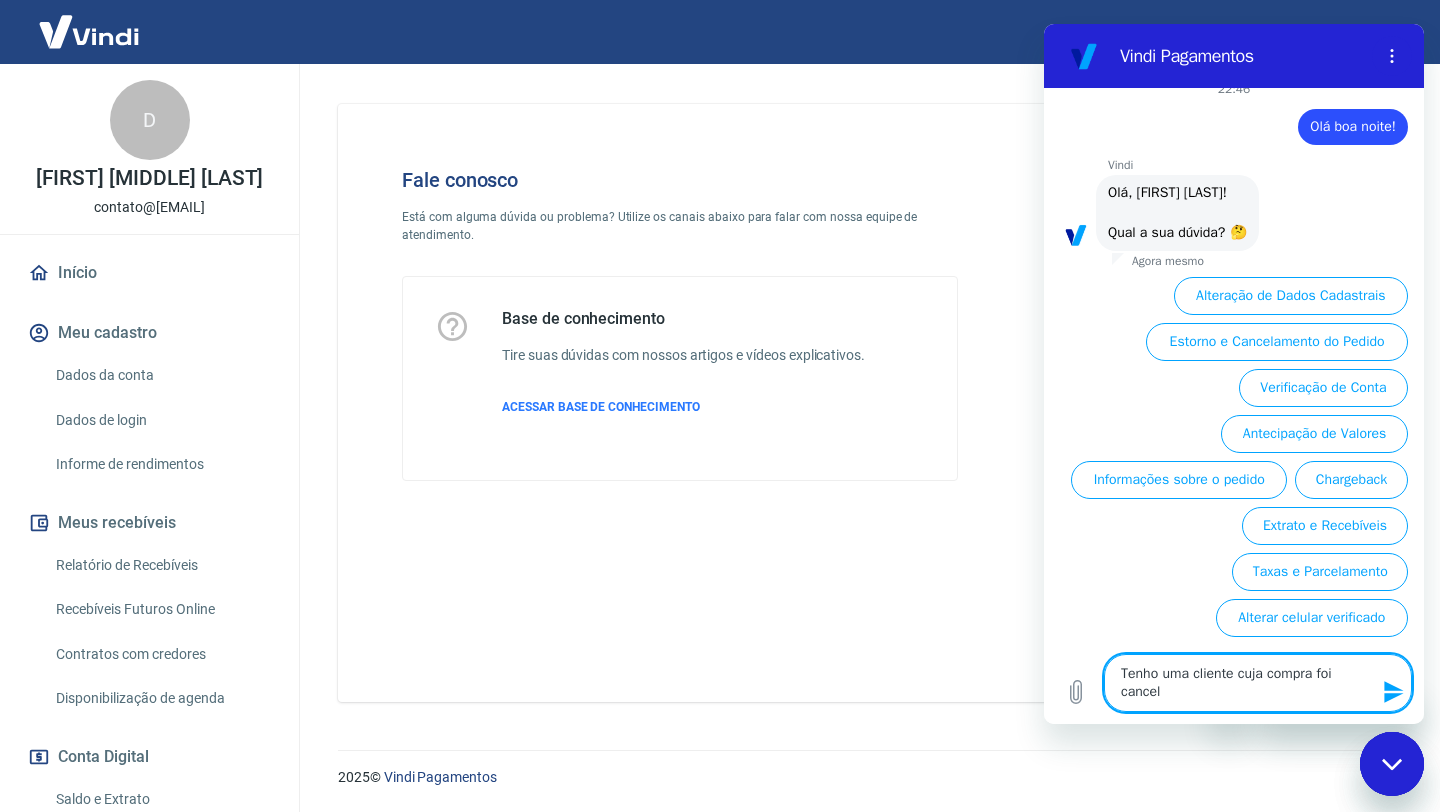 type on "Tenho uma [NAME] cuja compra foi cancela" 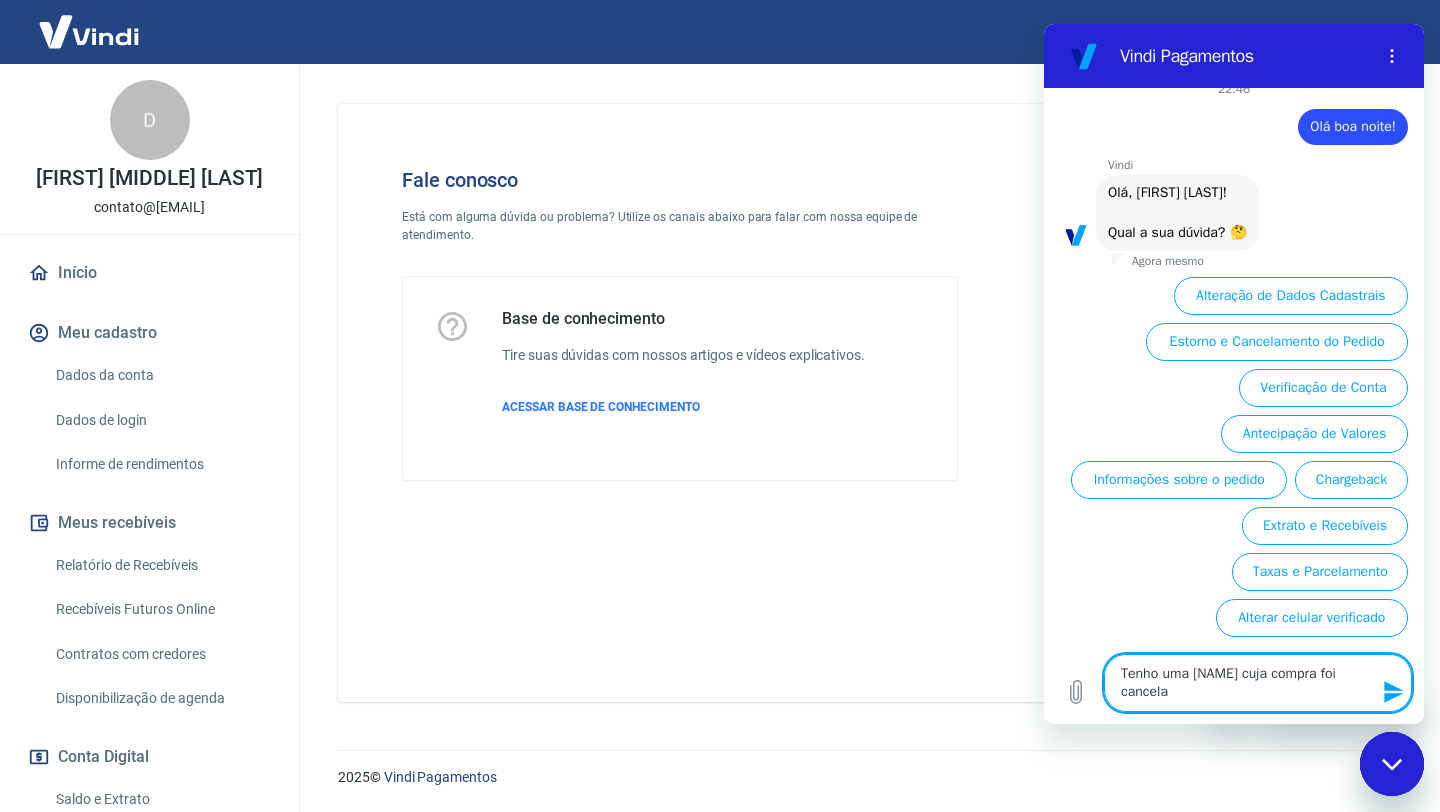 type on "Tenho uma [NAME] cuja compra foi cancelad" 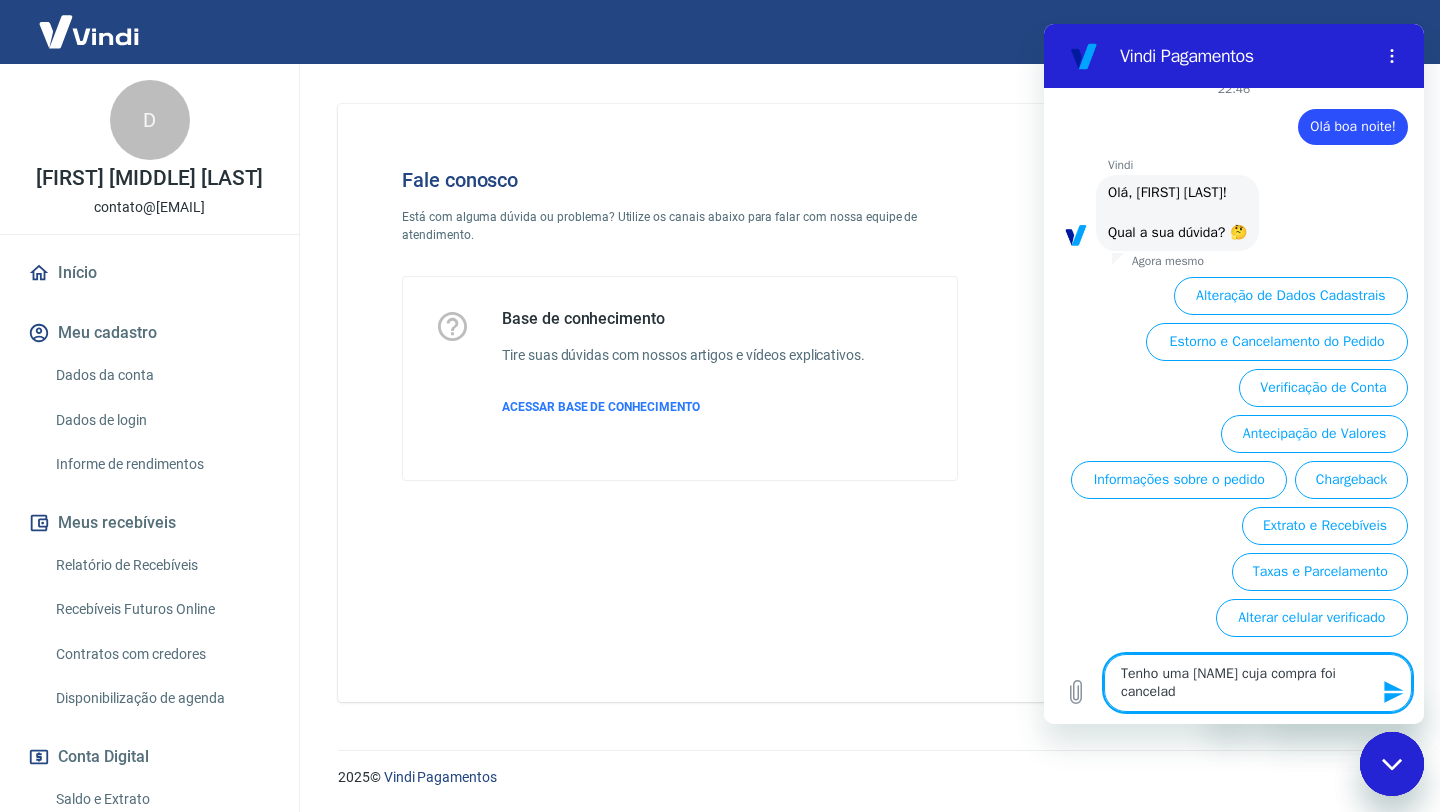 type on "Tenho uma [NAME] cuja compra foi cancelada" 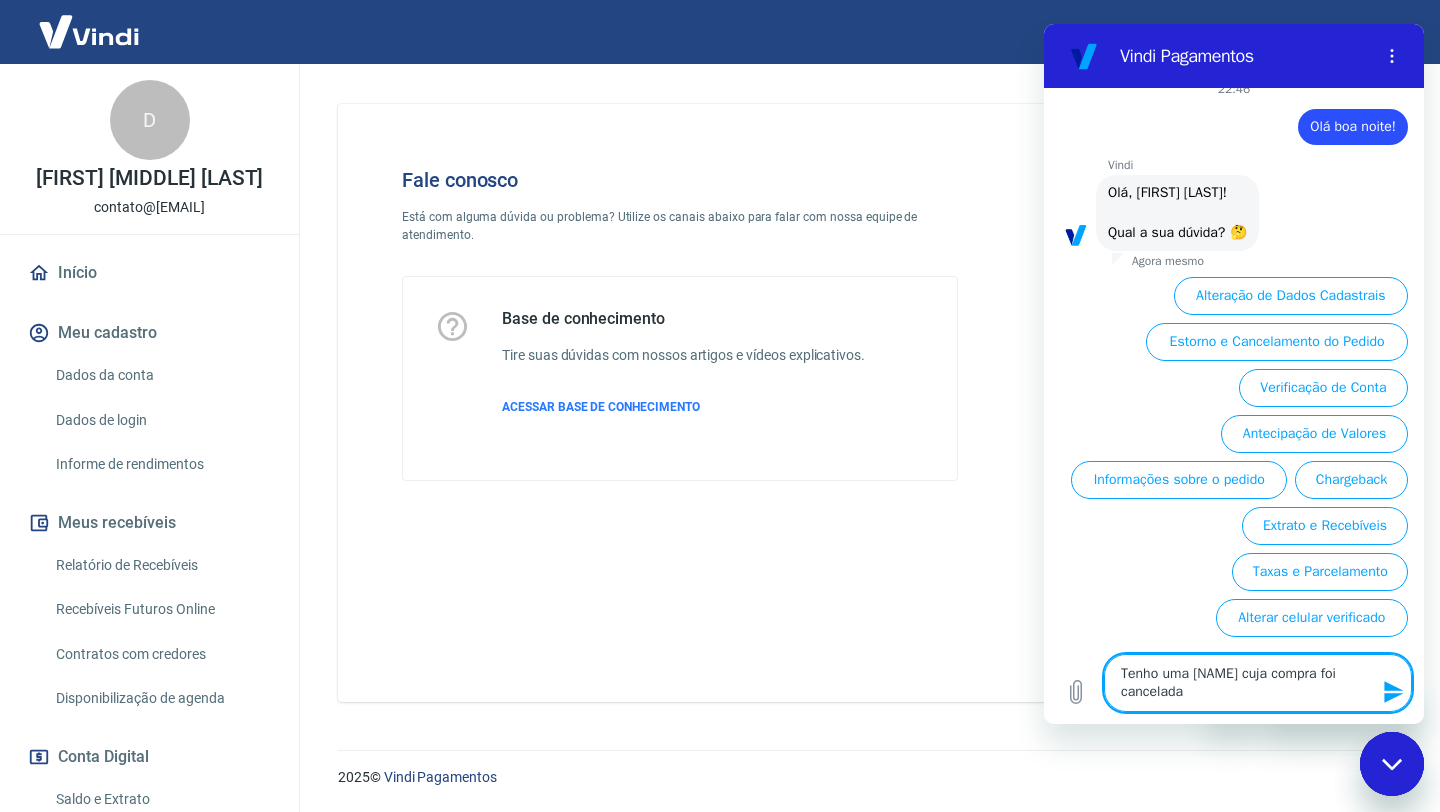 type on "Tenho uma [NAME] cuja compra foi cancelada," 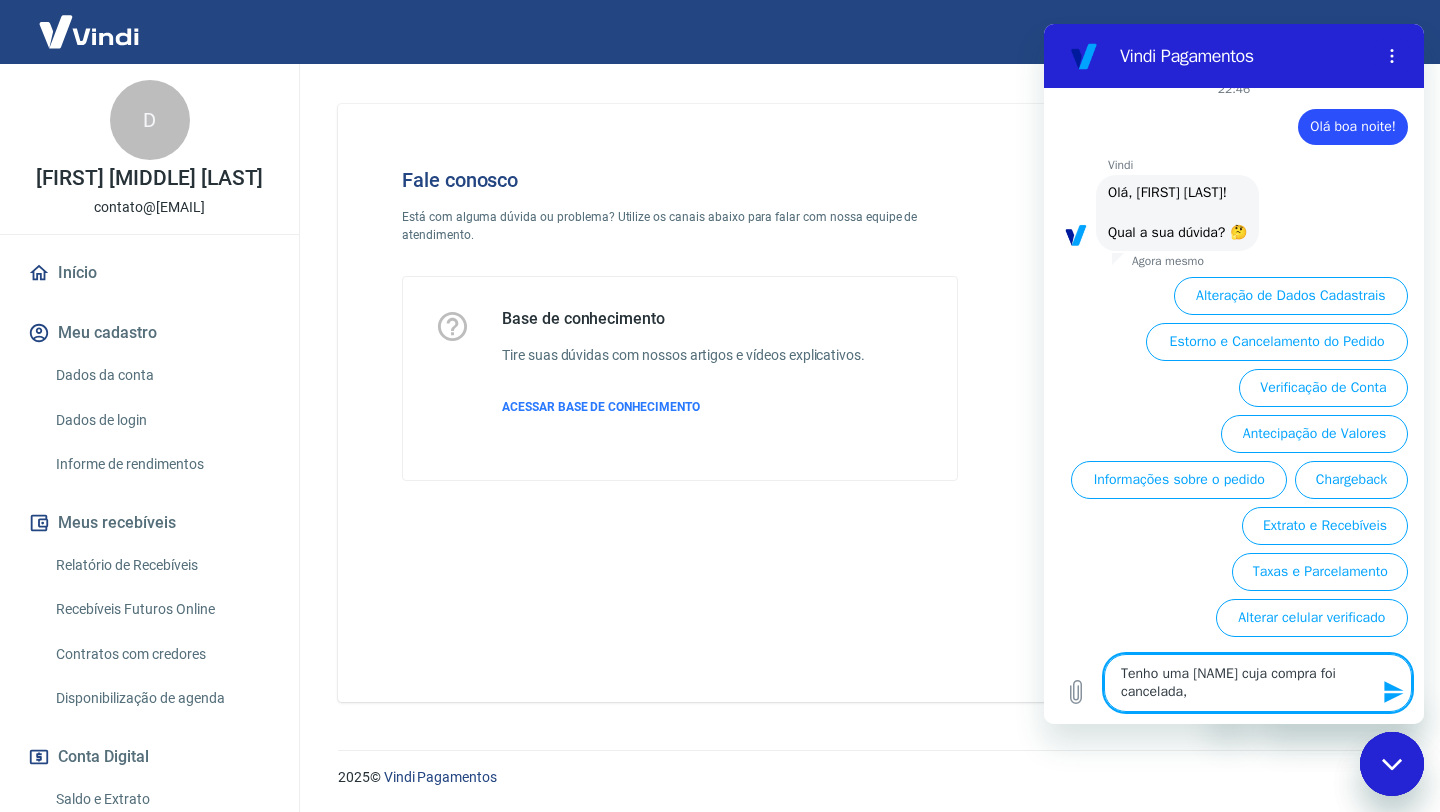 type on "Tenho uma [NAME] cuja compra foi cancelada," 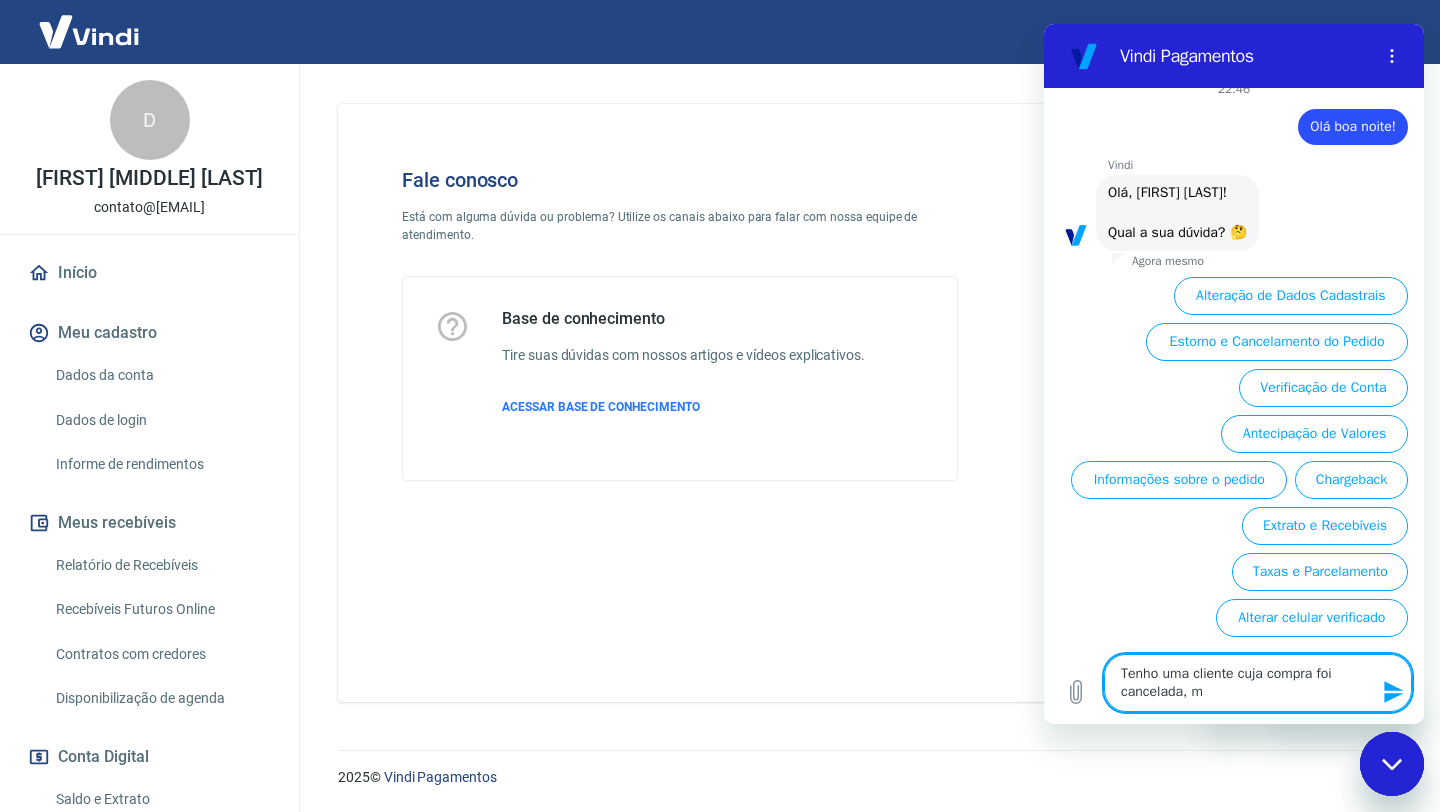 type on "Tenho uma cliente cuja compra foi cancelada, ma" 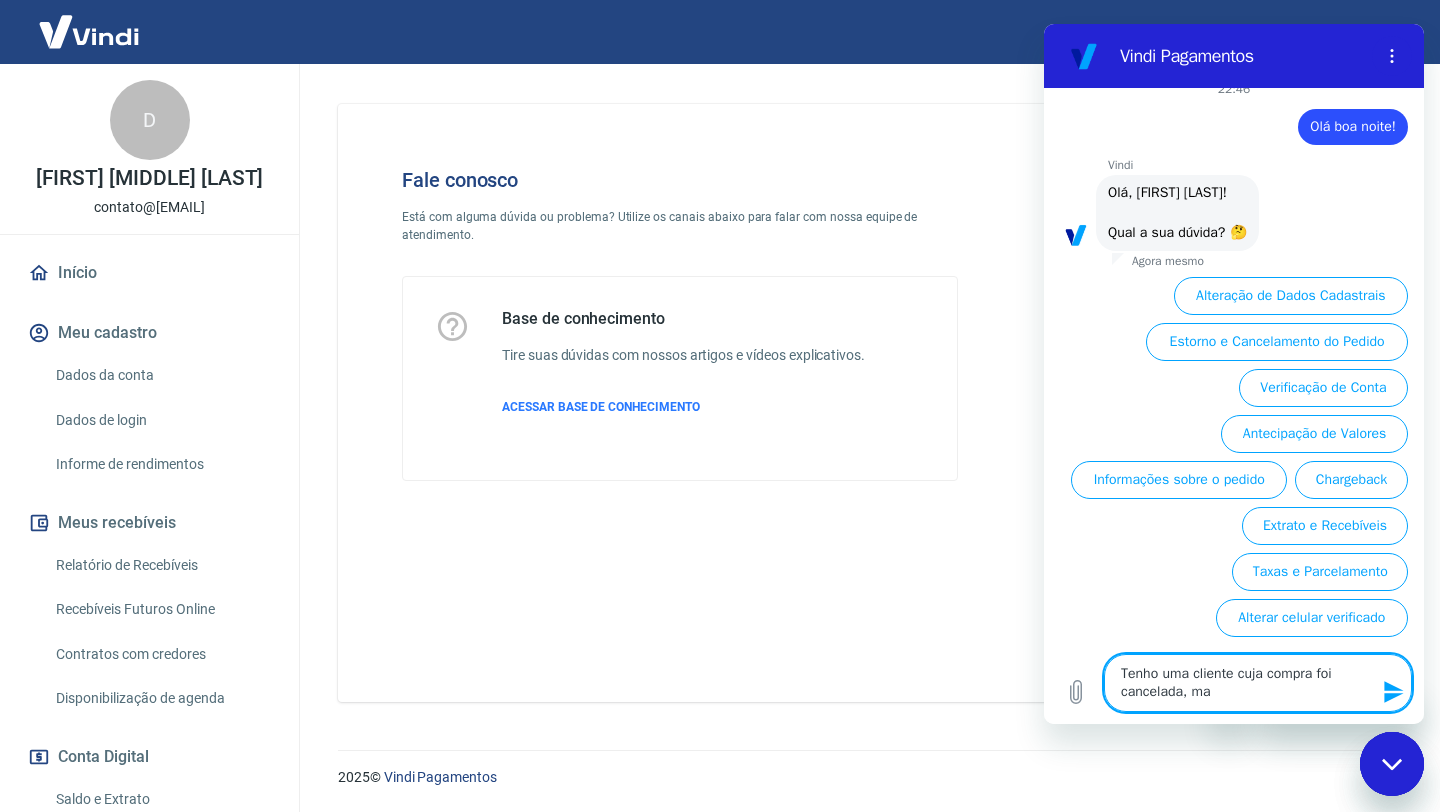 type on "Tenho uma cliente cuja compra foi cancelada, mas" 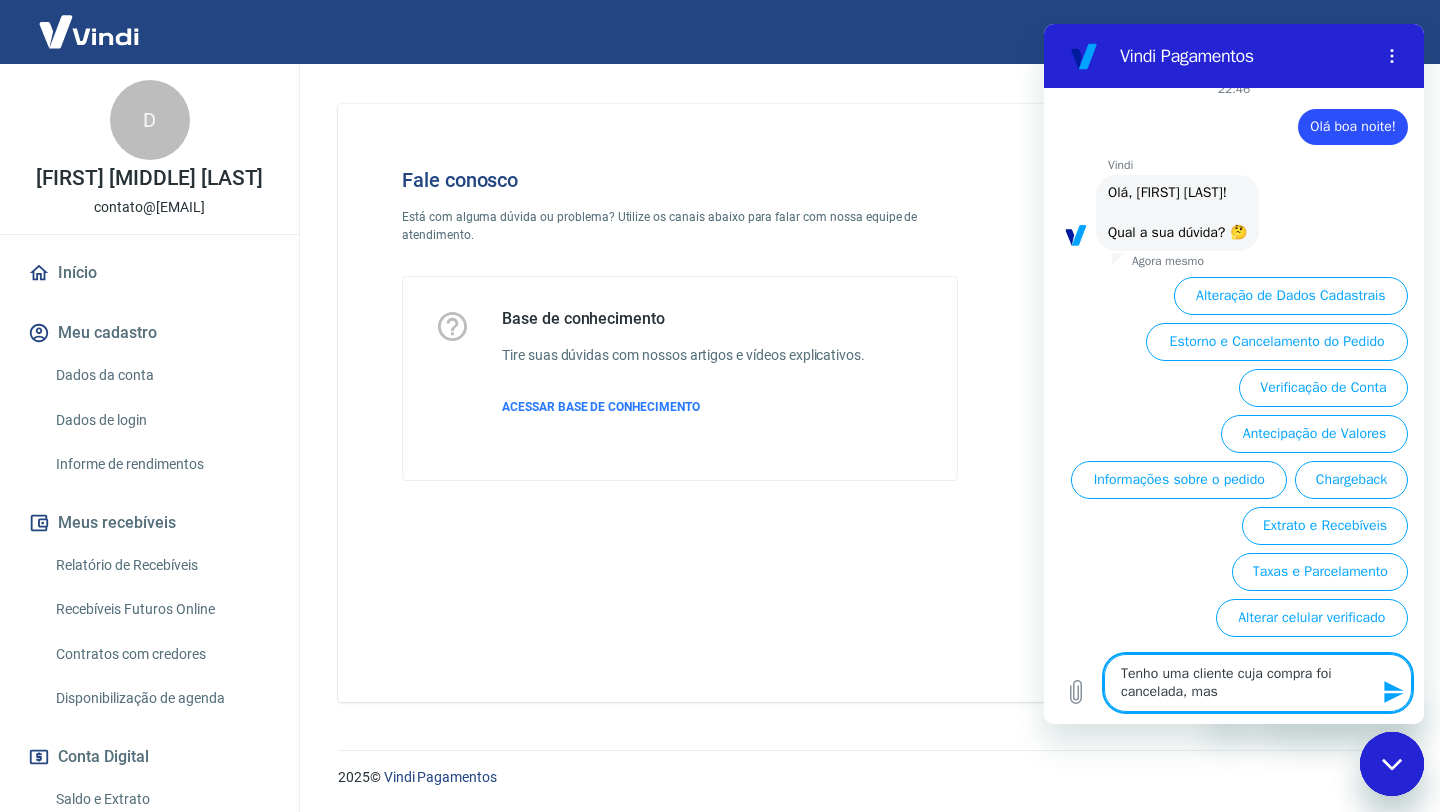 type on "Tenho uma cliente cuja compra foi cancelada, mas" 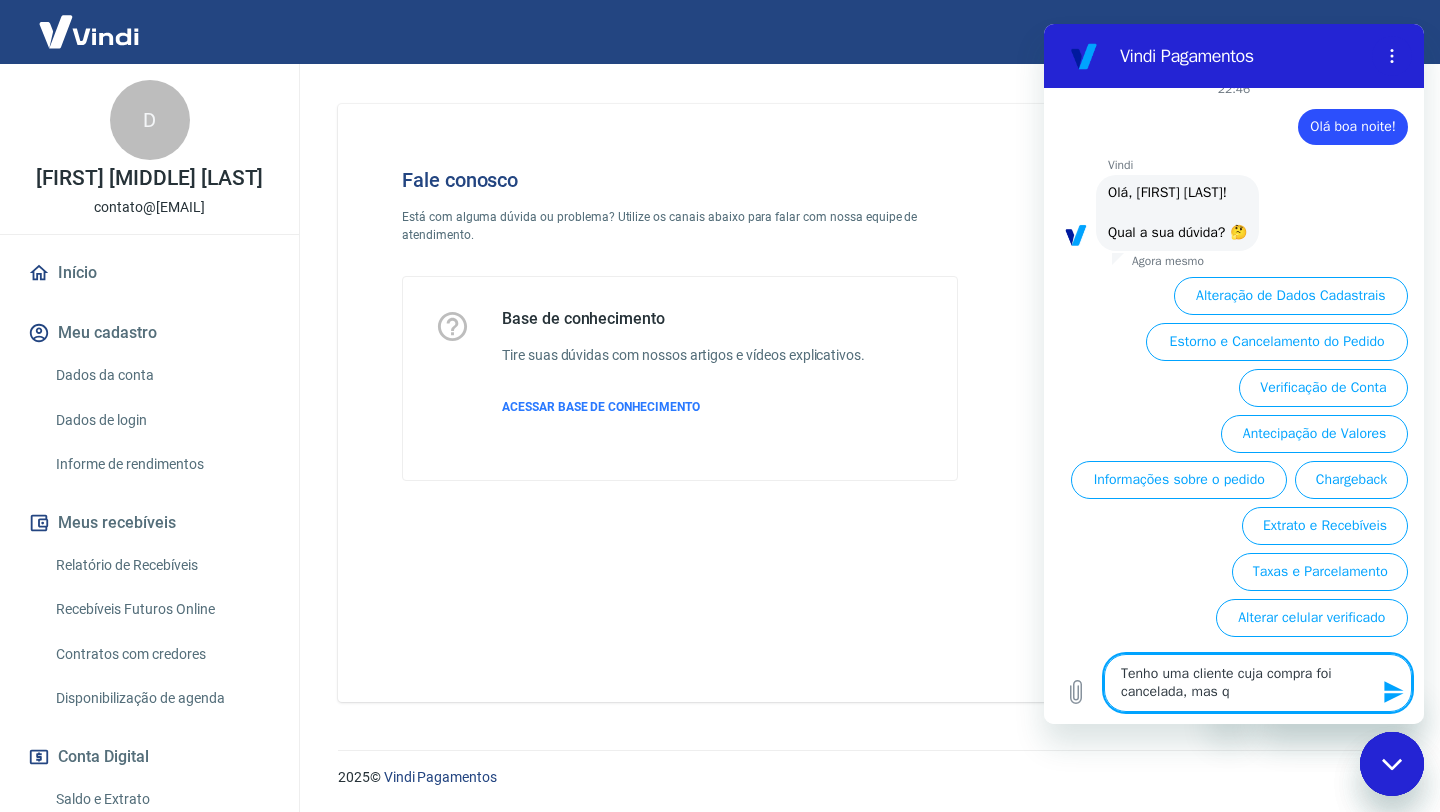 type on "Tenho uma cliente cuja compra foi cancelada, mas que" 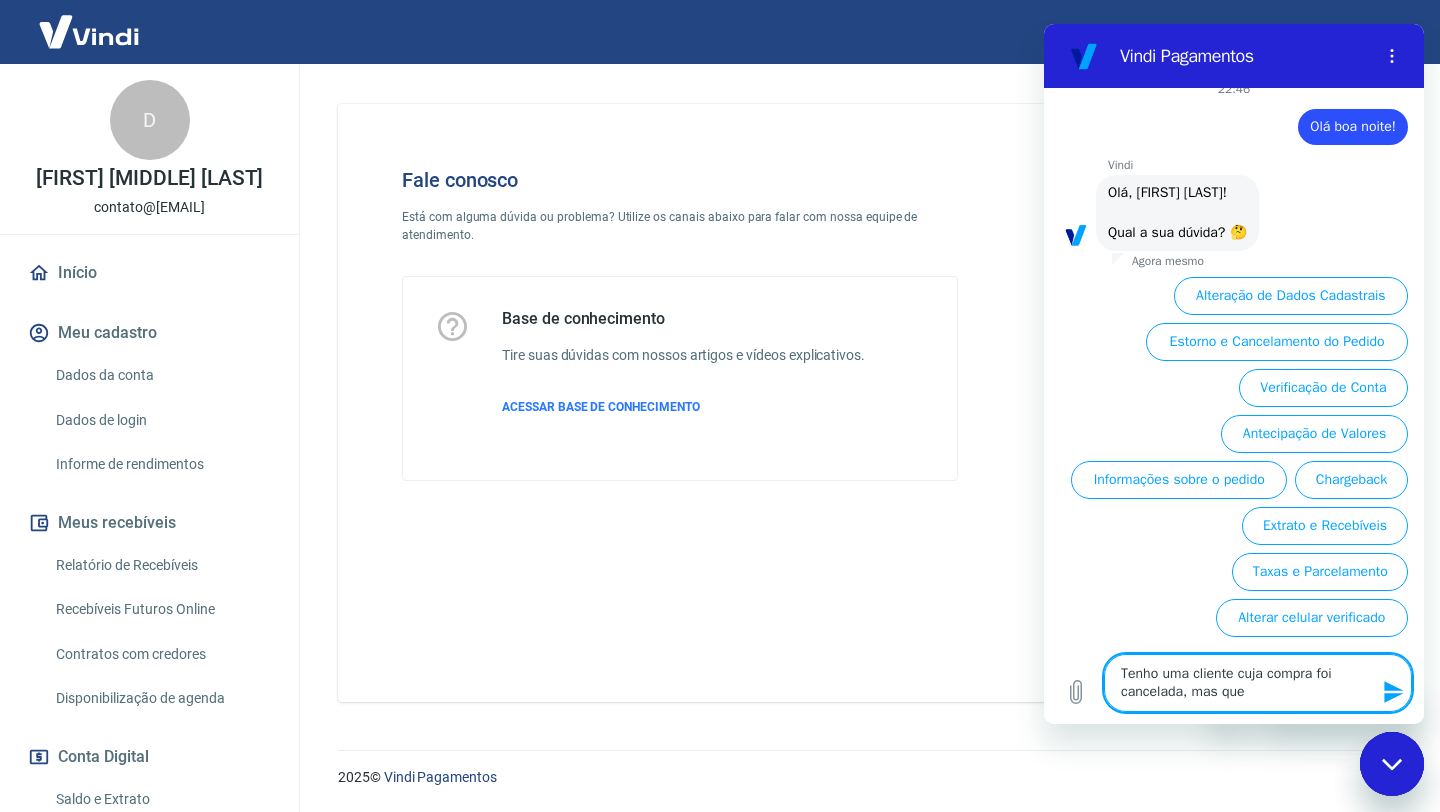 type on "Tenho uma cliente cuja compra foi cancelada, mas que" 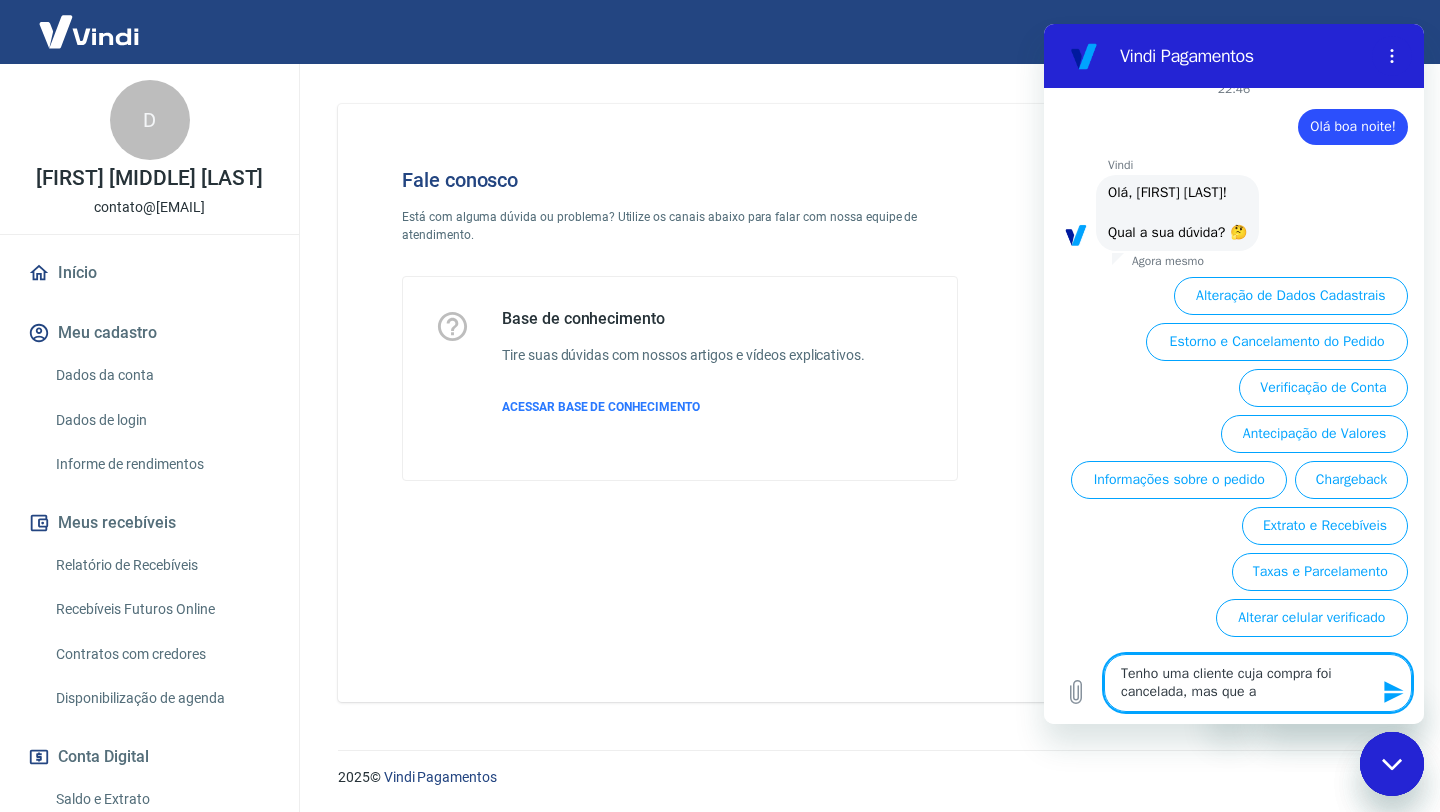 type on "Tenho uma [NAME] cuja compra foi cancelada, mas que al" 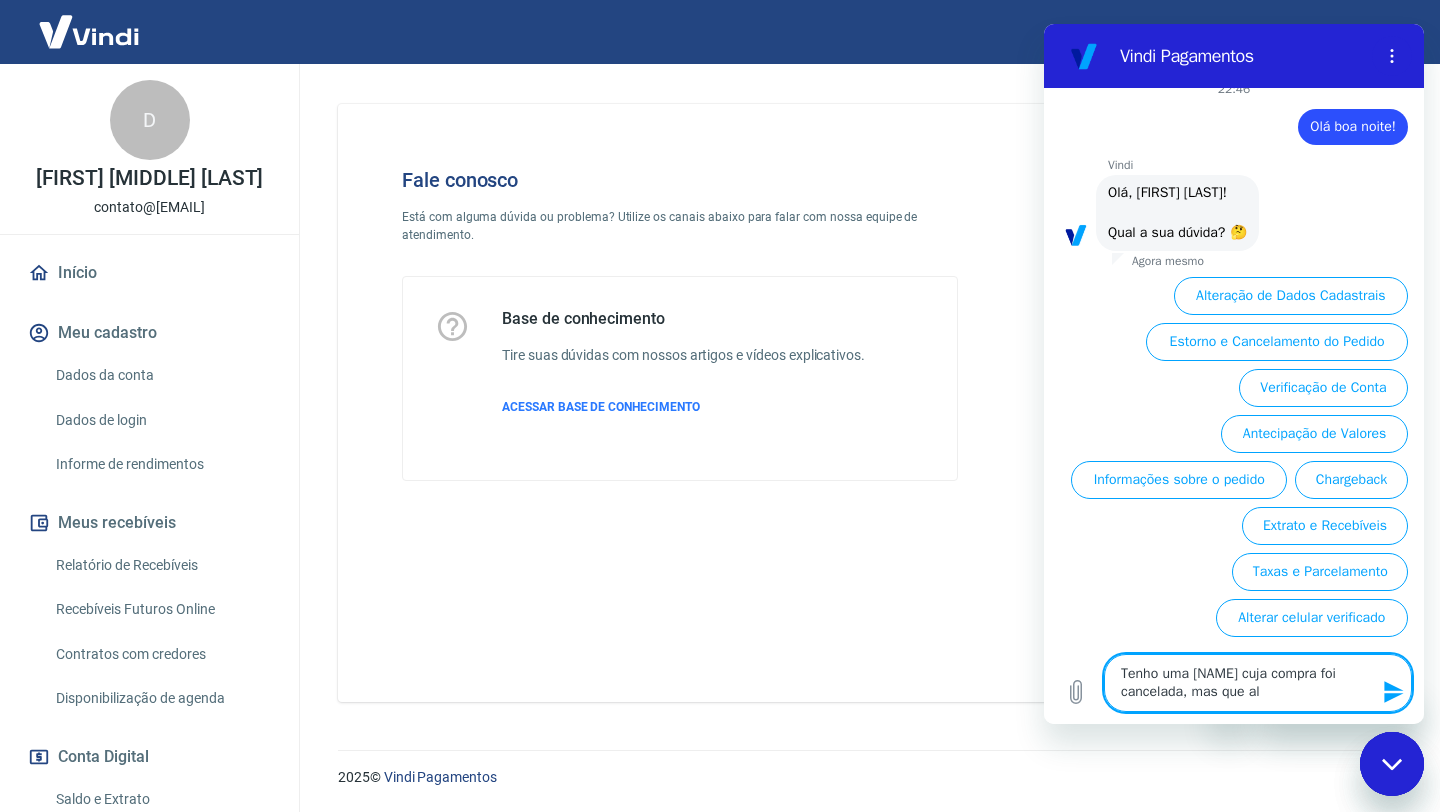 type on "Tenho uma cliente cuja compra foi cancelada, mas que ale" 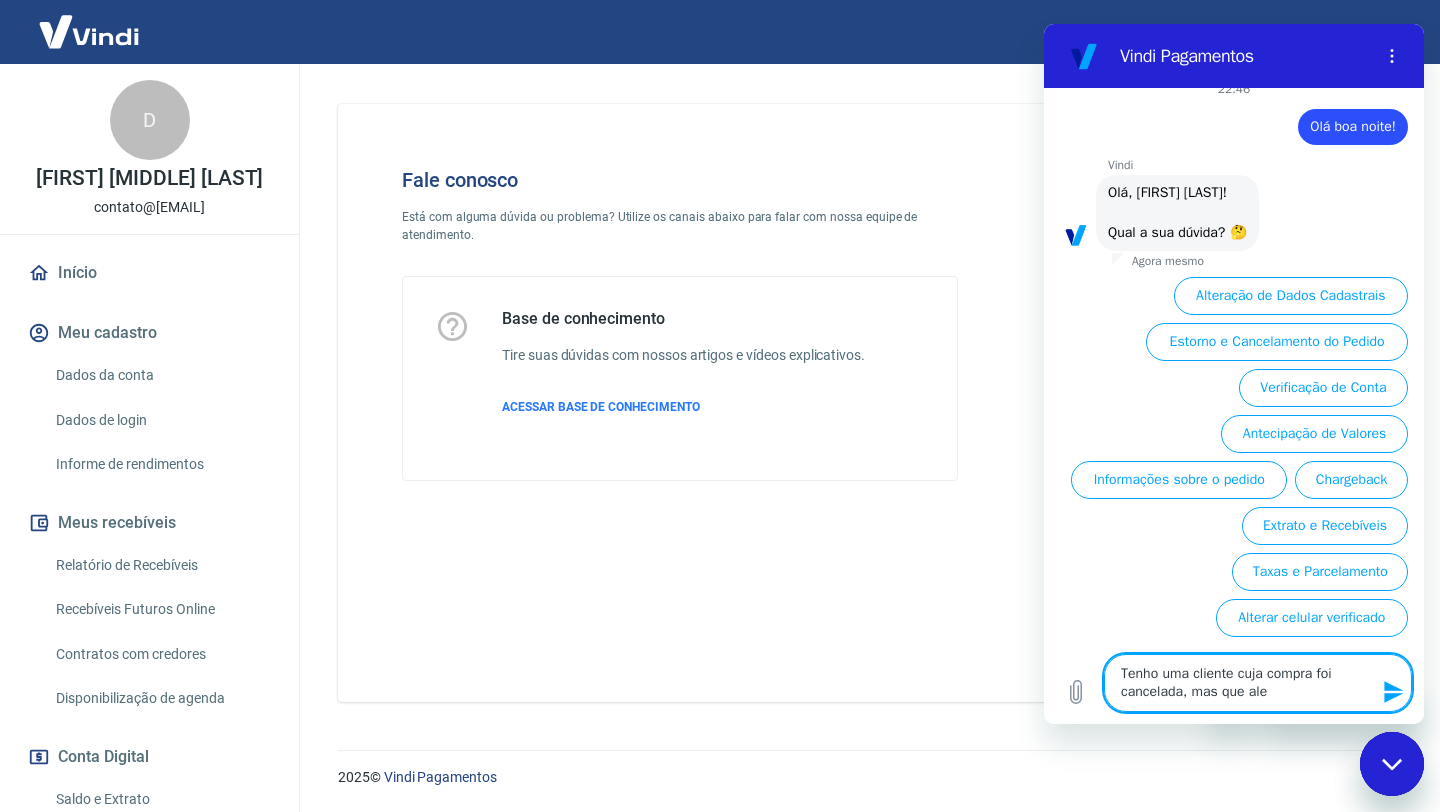 type on "Tenho uma cliente cuja compra foi cancelada, mas que aleg" 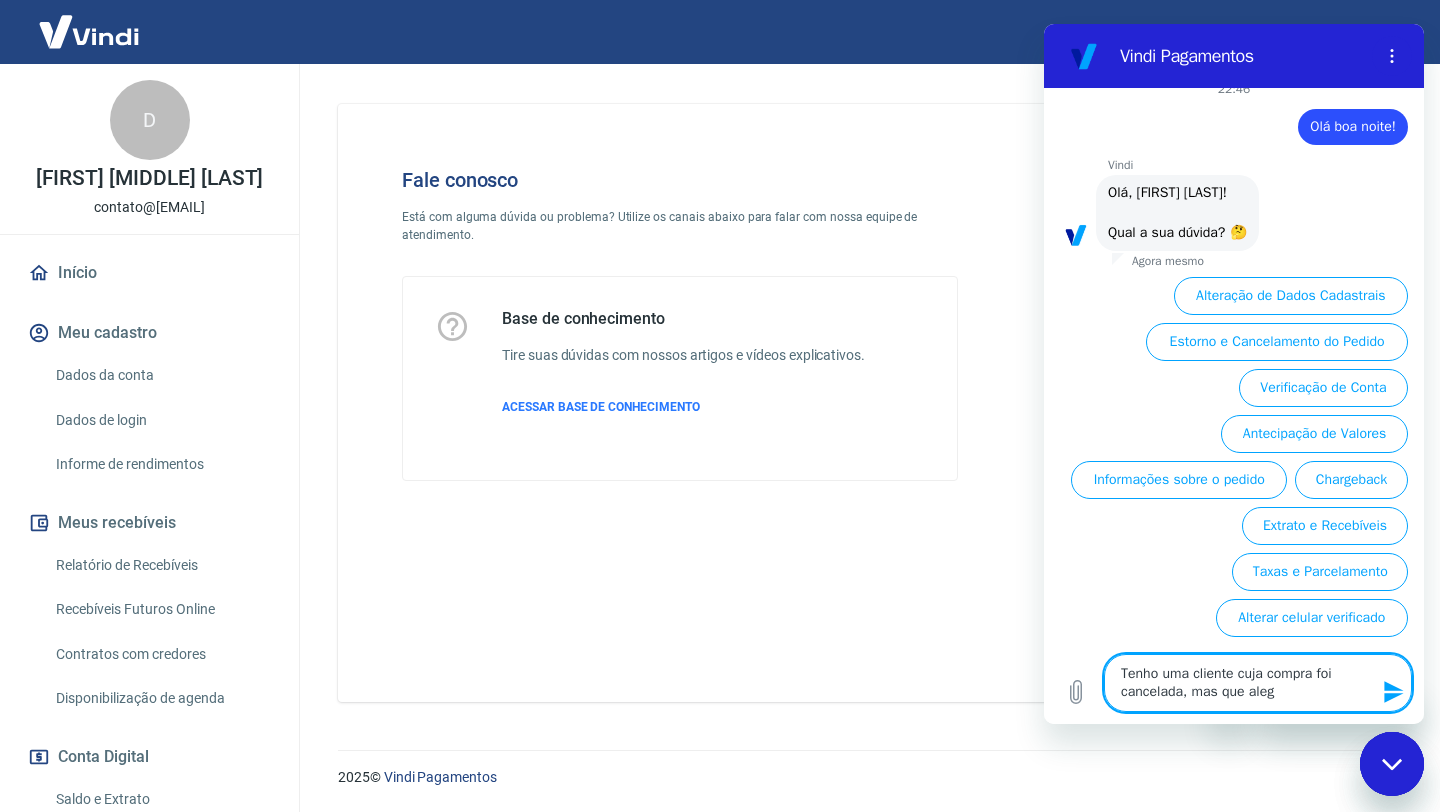 type on "Tenho uma cliente cuja compra foi cancelada, mas que alega" 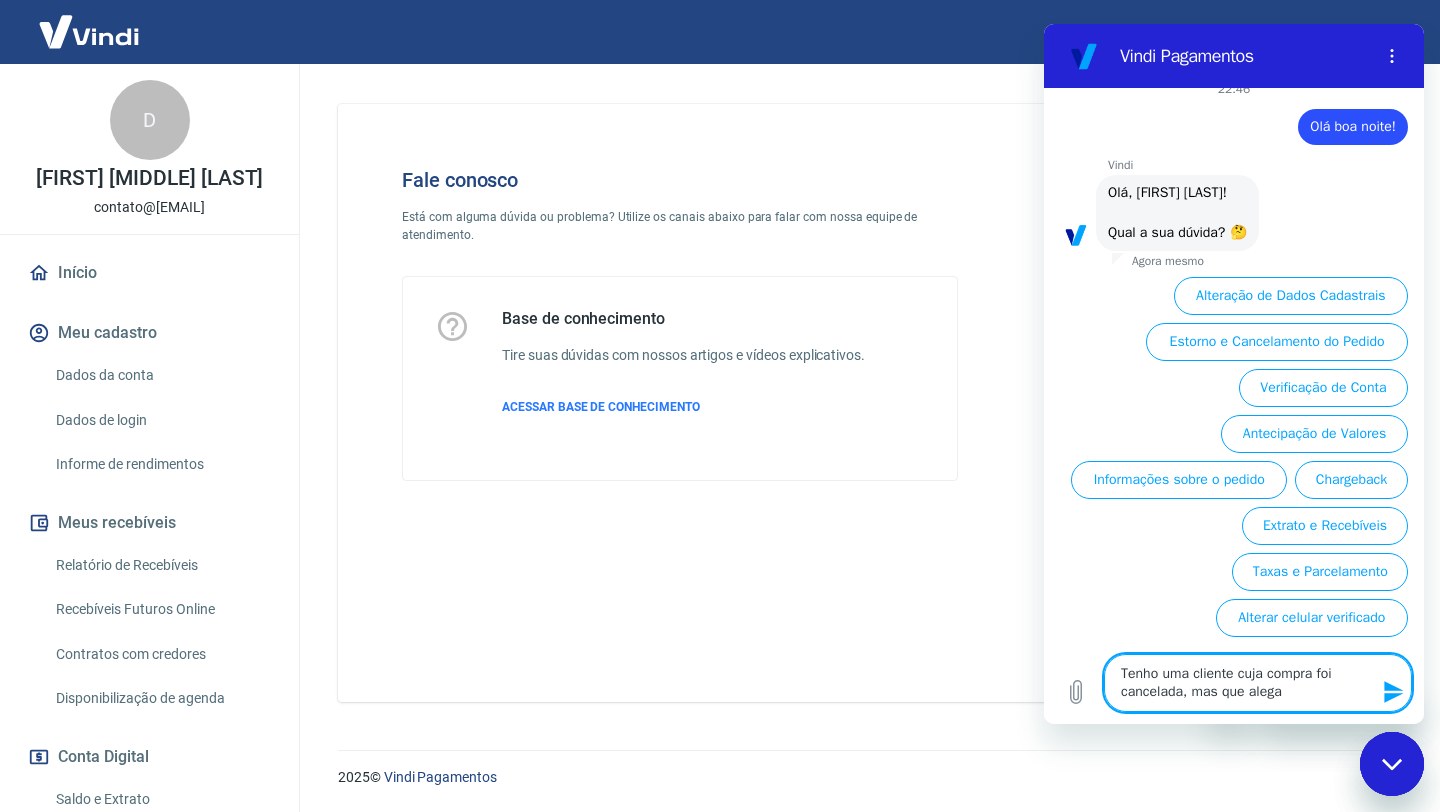 type on "Tenho uma cliente cuja compra foi cancelada, mas que alega" 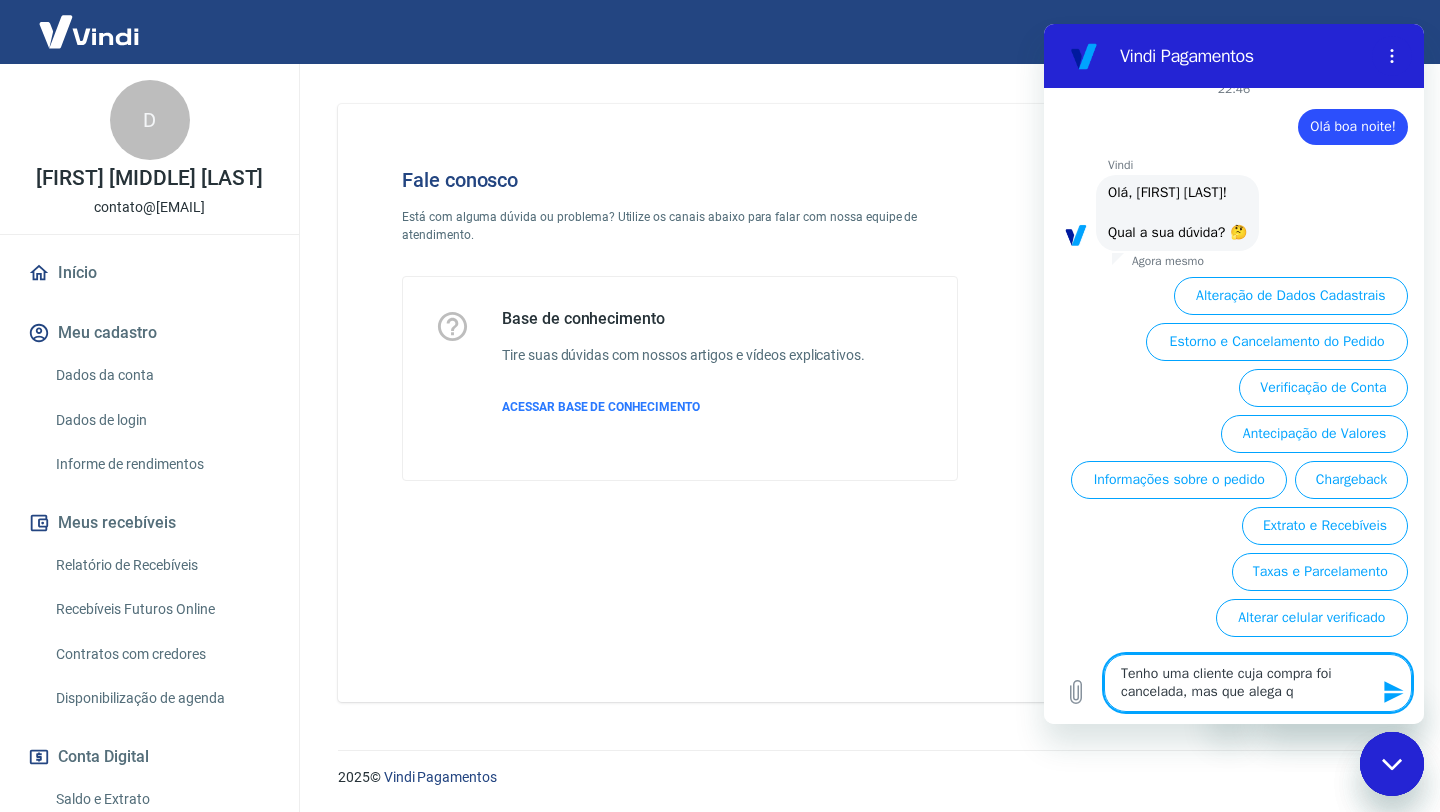 type on "Tenho uma cliente cuja compra foi cancelada, mas que alega qu" 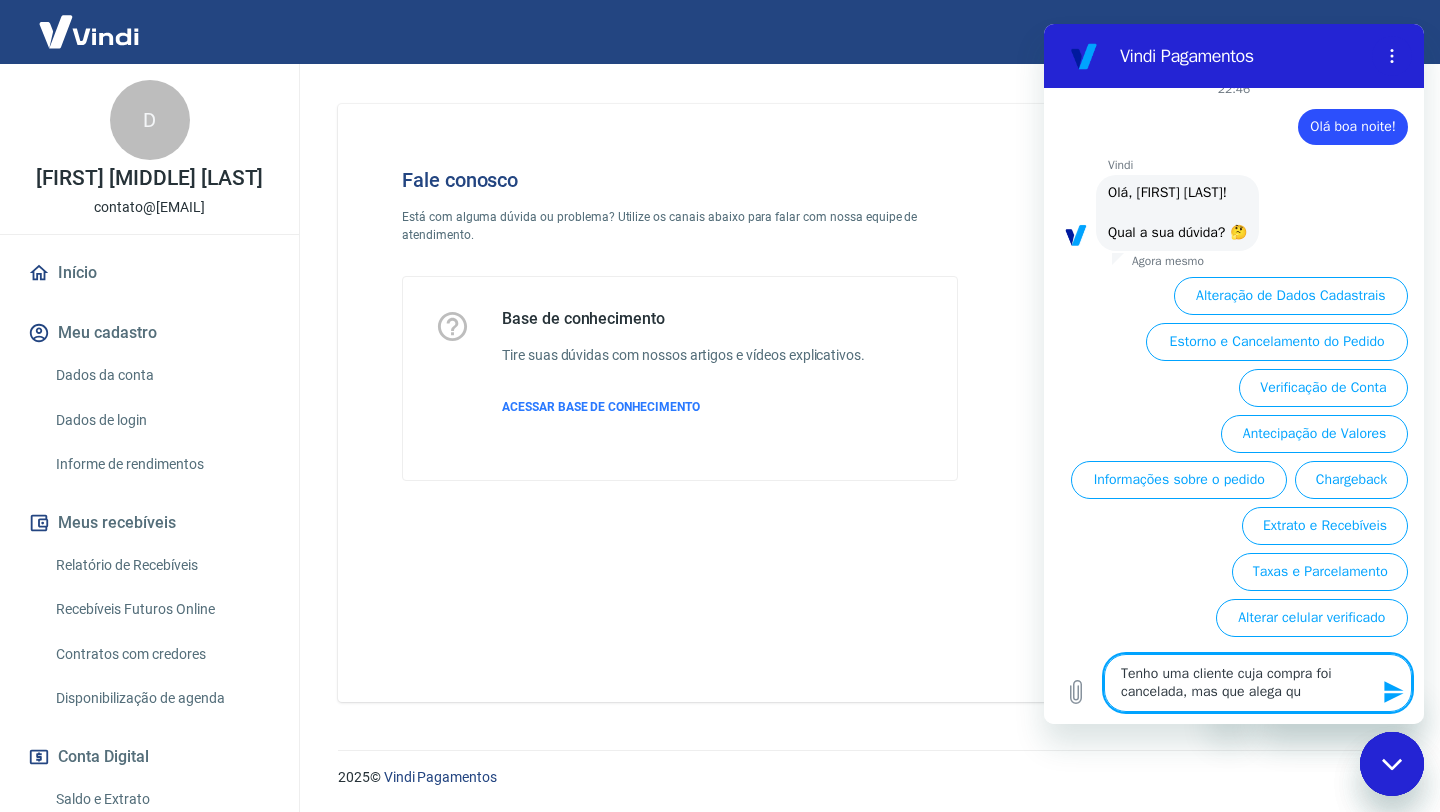type on "Tenho uma cliente cuja compra foi cancelada, mas que alega que" 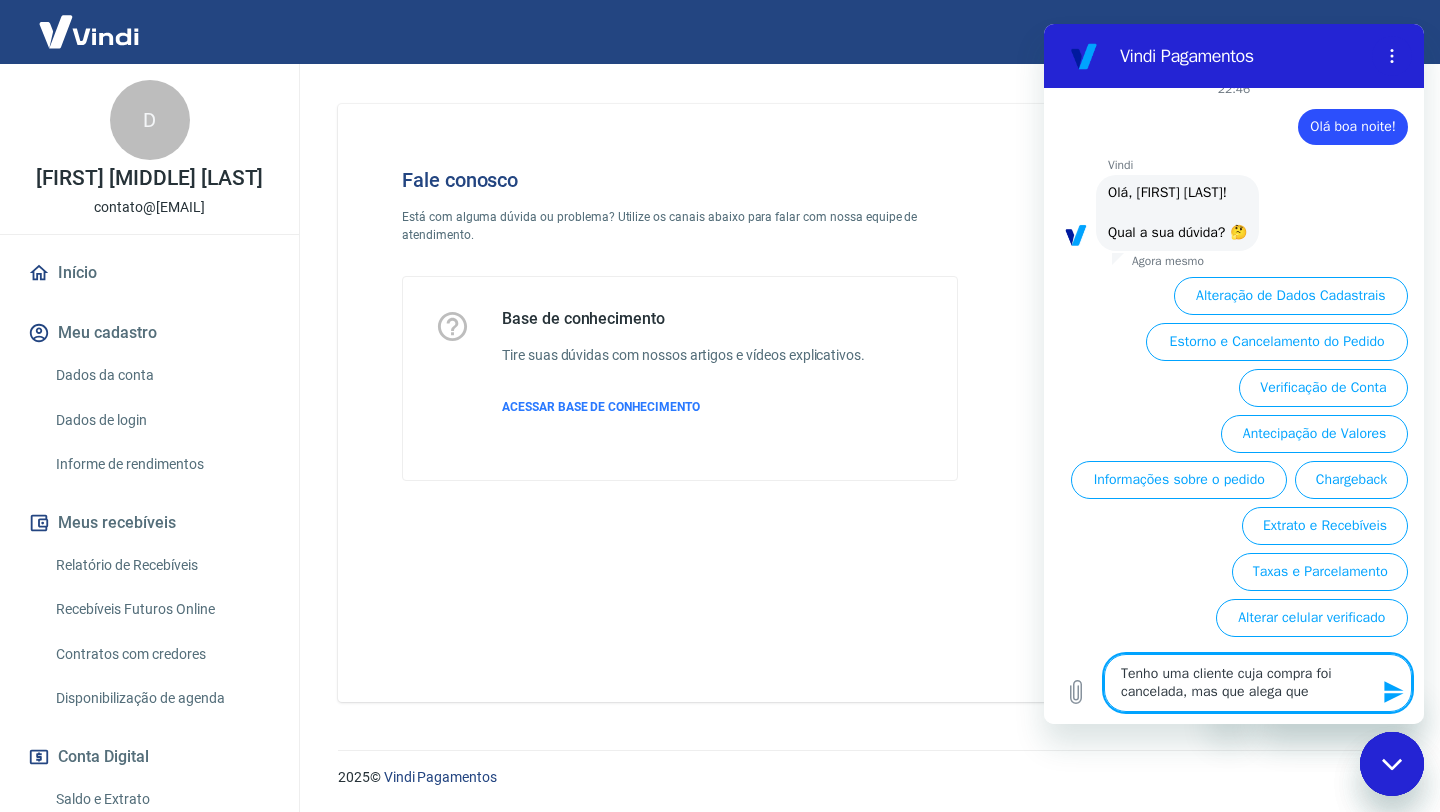 type on "Tenho uma cliente cuja compra foi cancelada, mas que alega que" 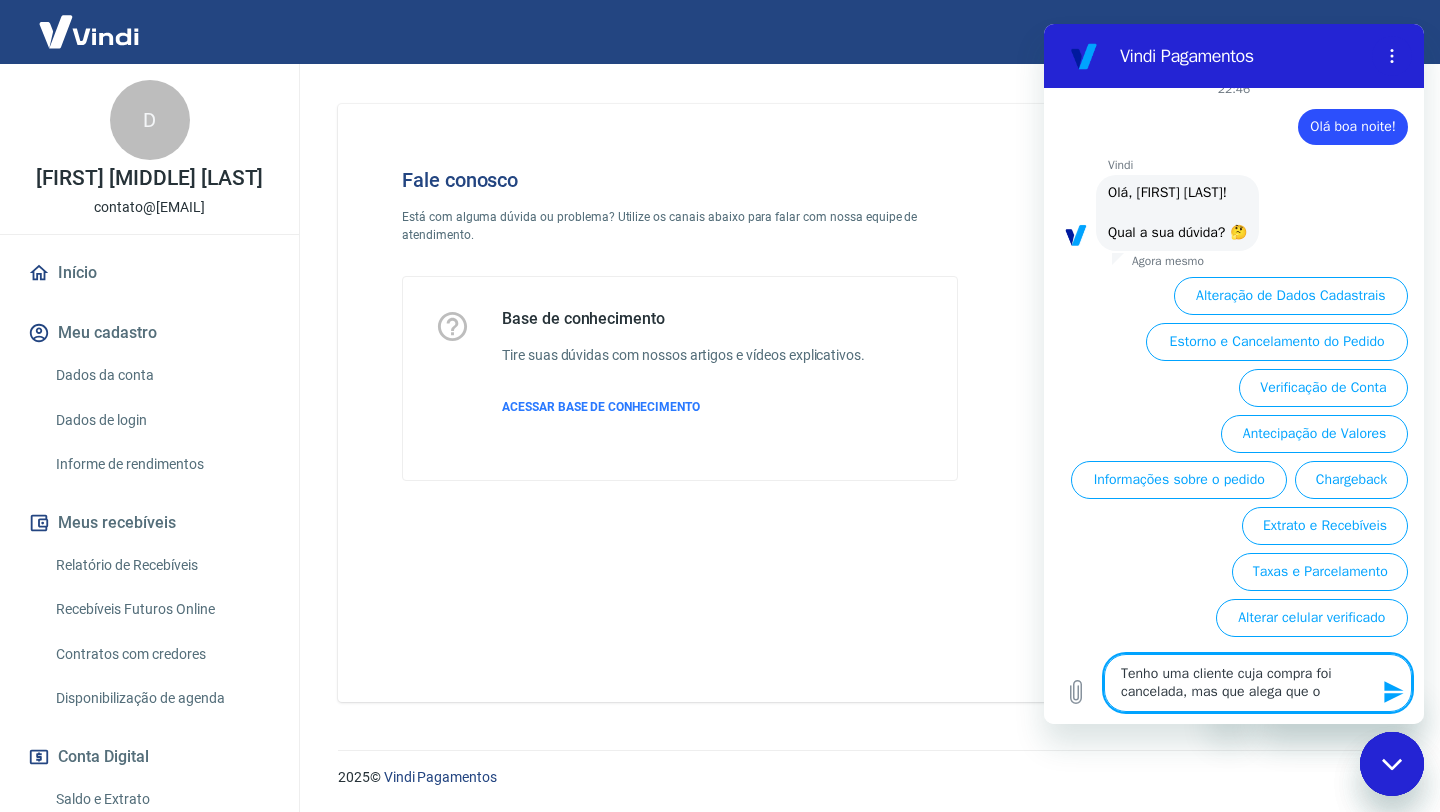 type on "Tenho uma cliente cuja compra foi cancelada, mas que alega que o" 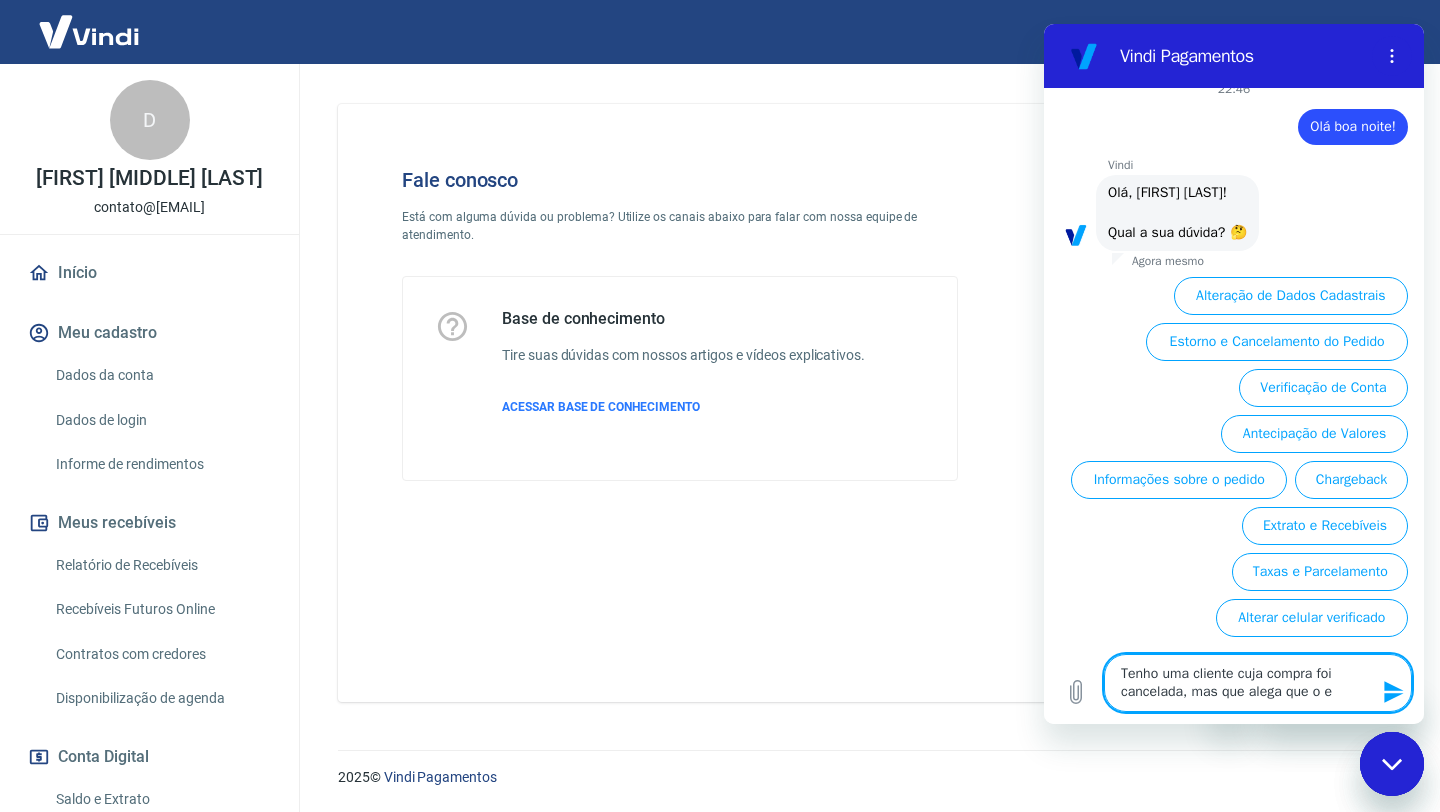 type on "Tenho uma [NAME] cuja compra foi cancelada, mas que alega que o es" 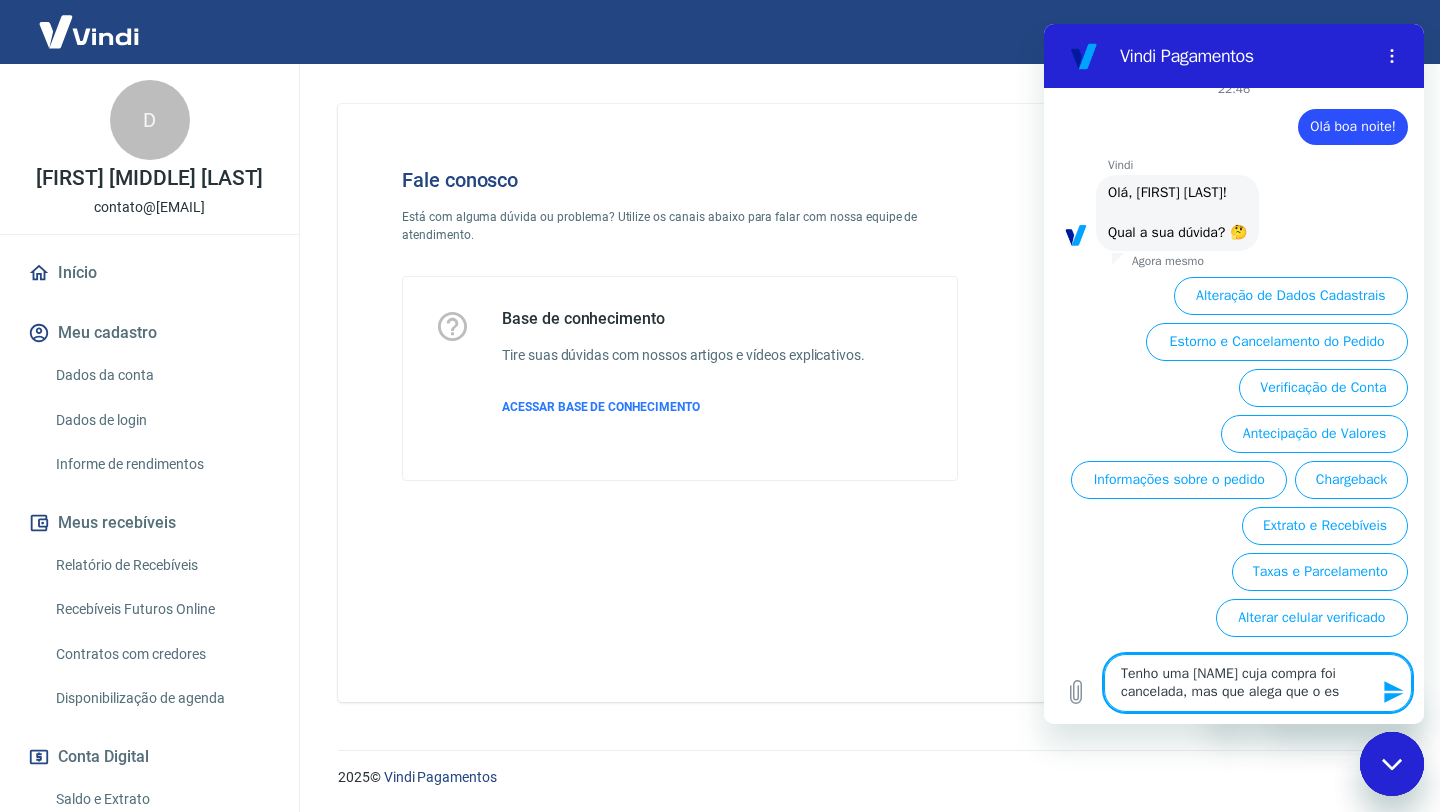 type on "Tenho uma [NAME] cuja compra foi cancelada, mas que alega que o est" 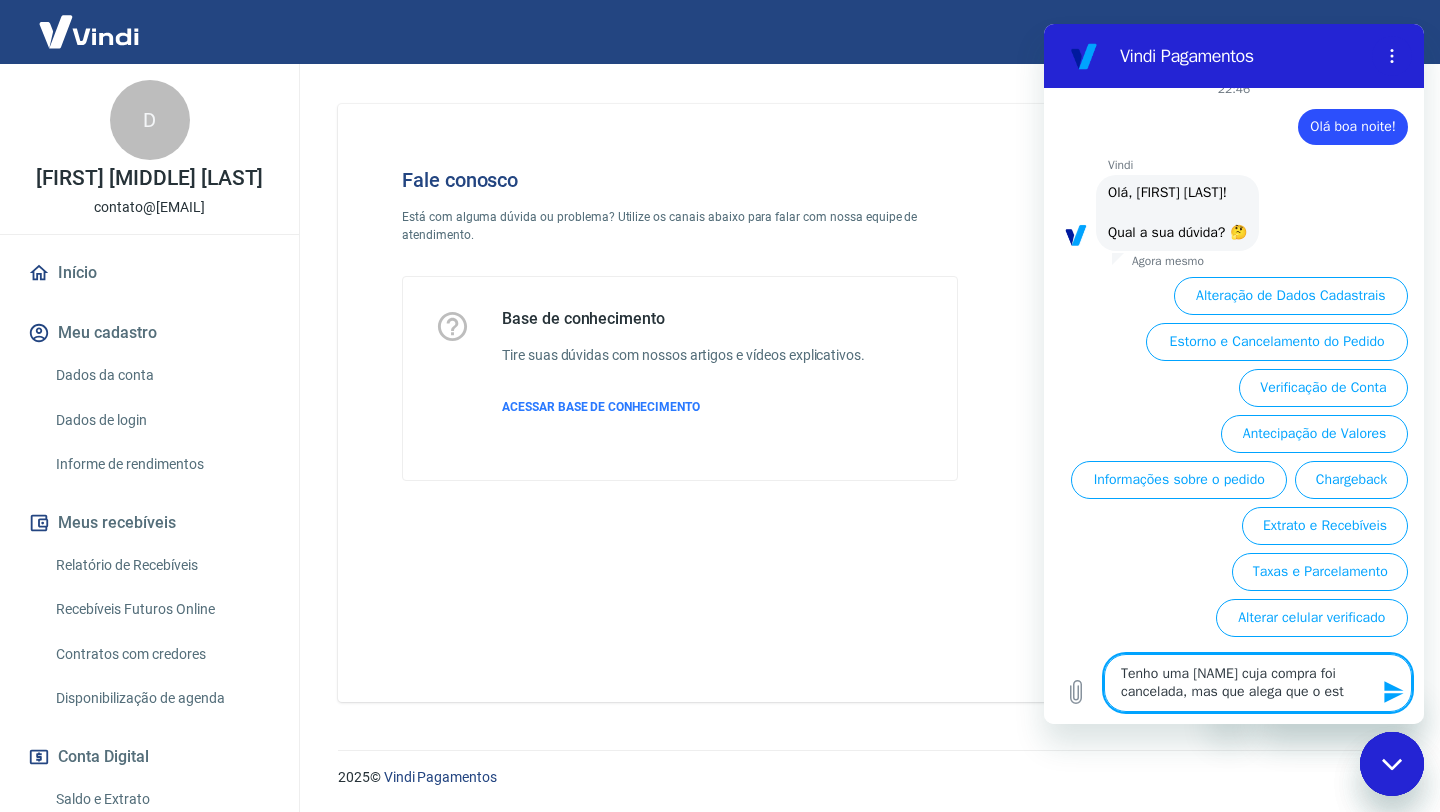 type on "Tenho uma cliente cuja compra foi cancelada, mas que alega que o estorno" 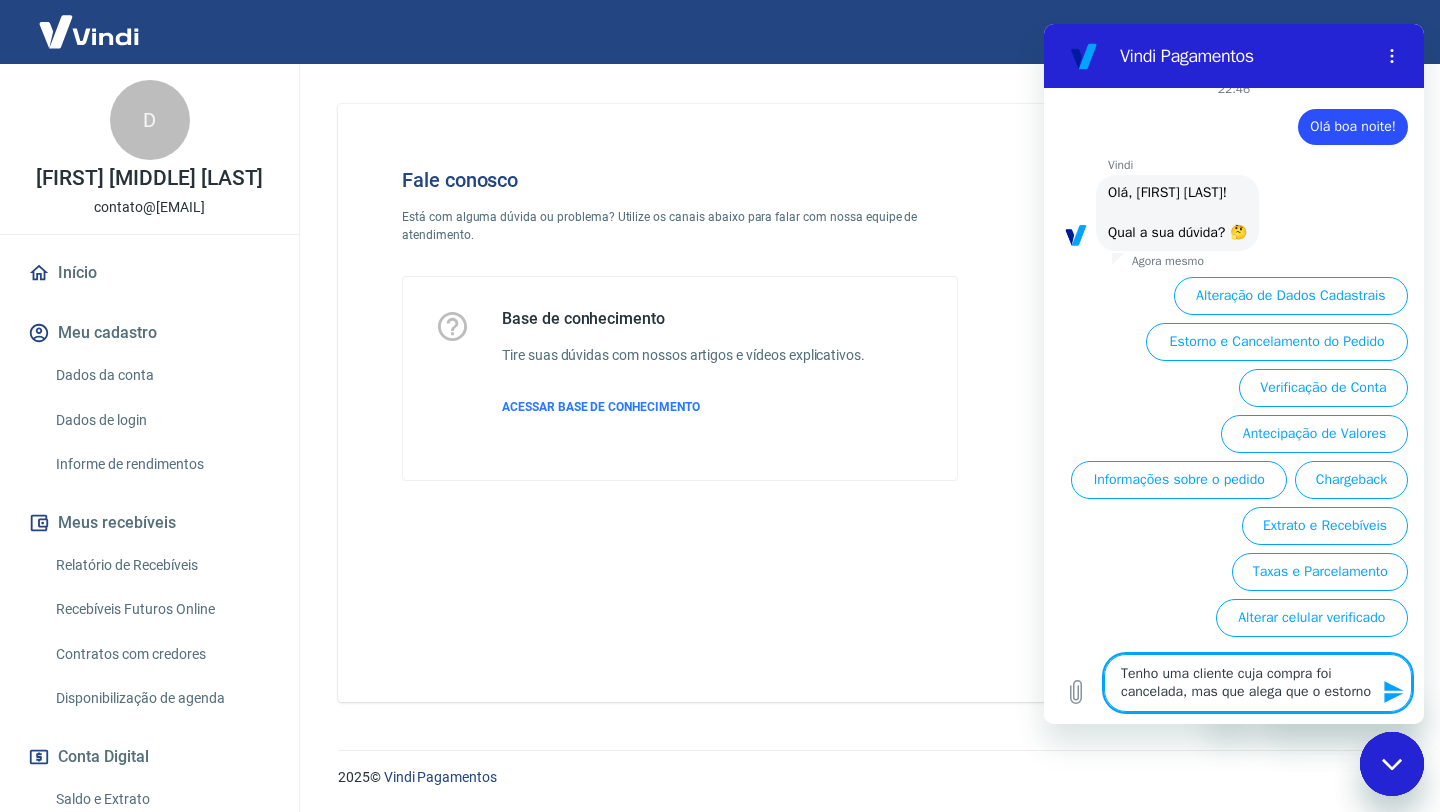type on "Tenho uma cliente cuja compra foi cancelada, mas que alega que o estor" 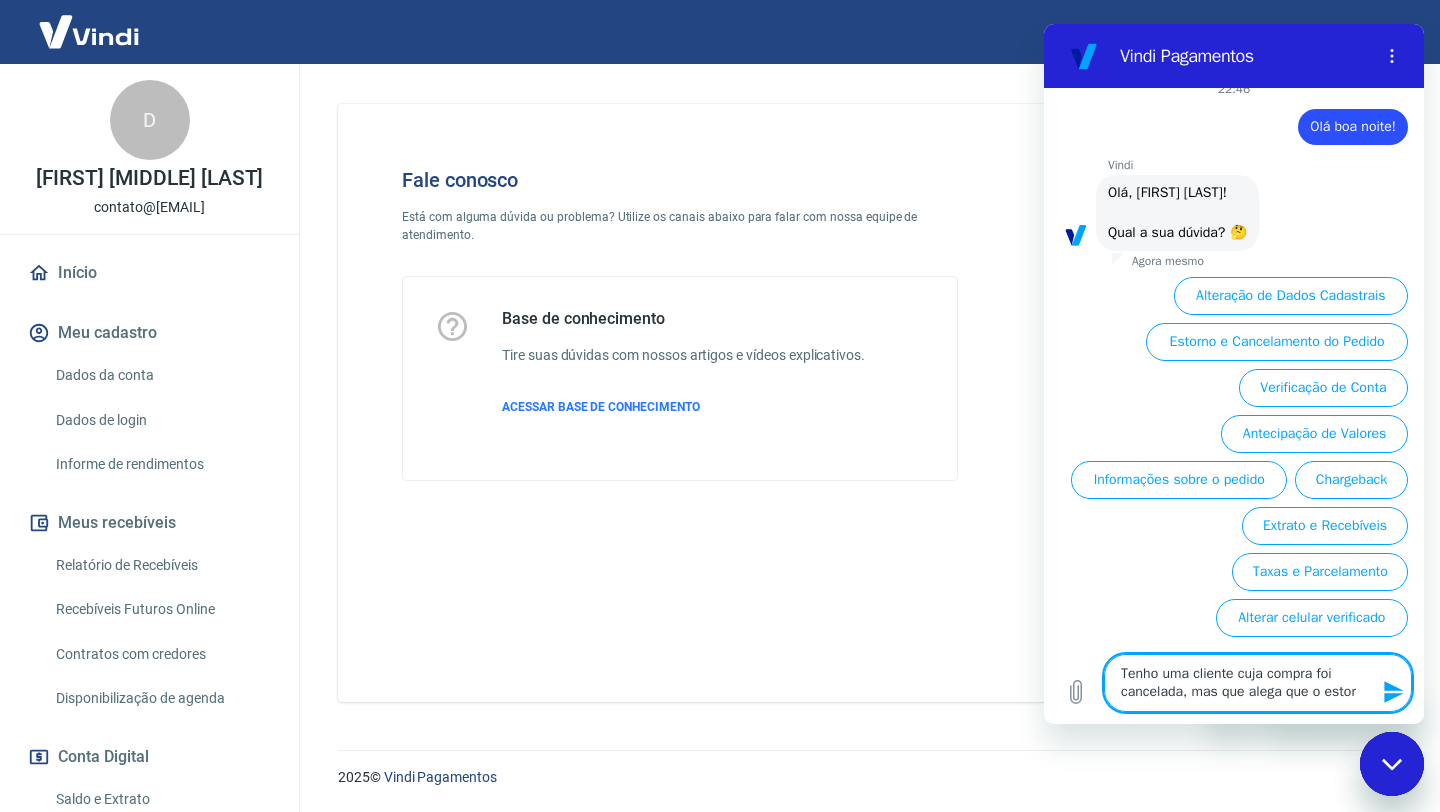 type on "Tenho uma cliente cuja compra foi cancelada, mas que alega que o estorn" 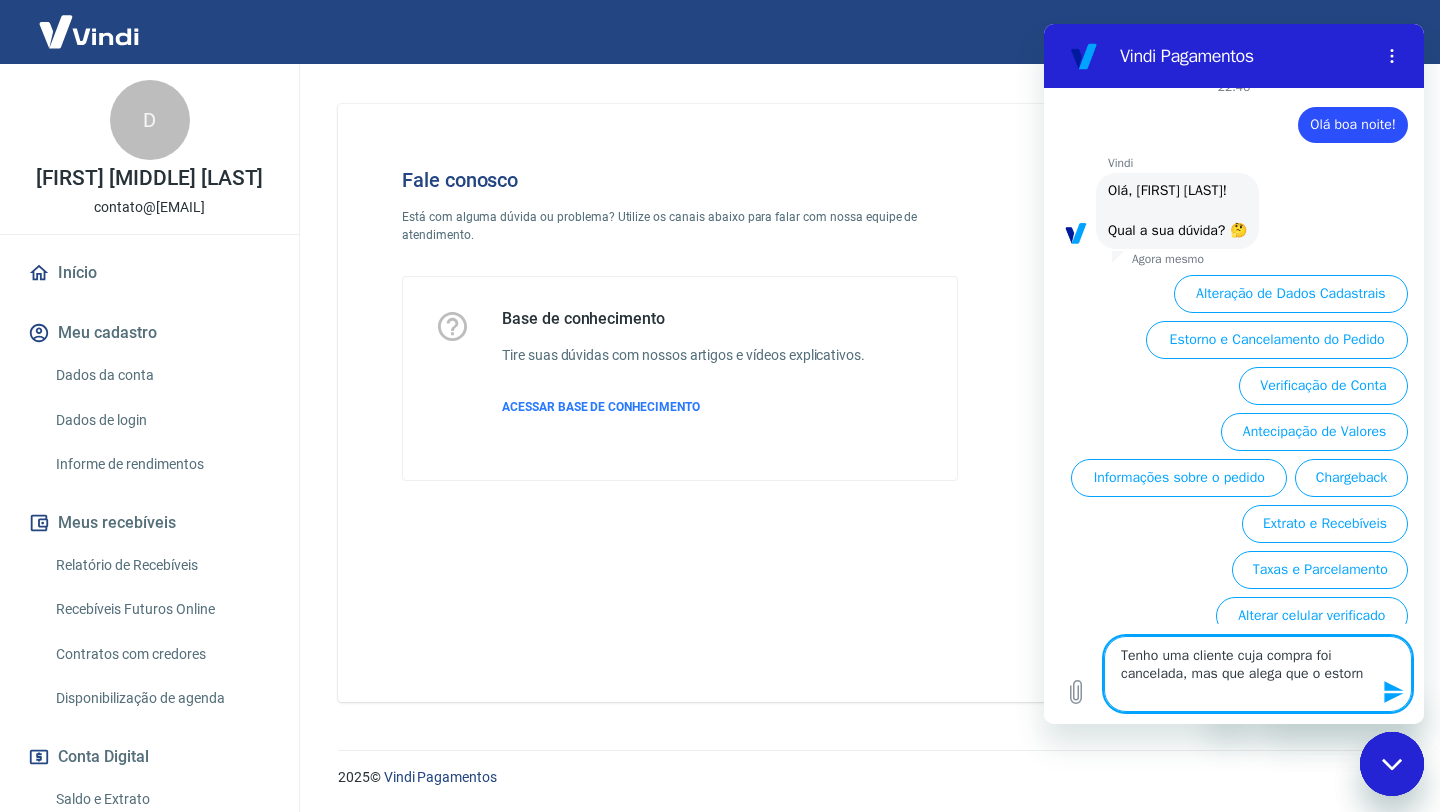 type on "Tenho uma cliente cuja compra foi cancelada, mas que alega que o estorno" 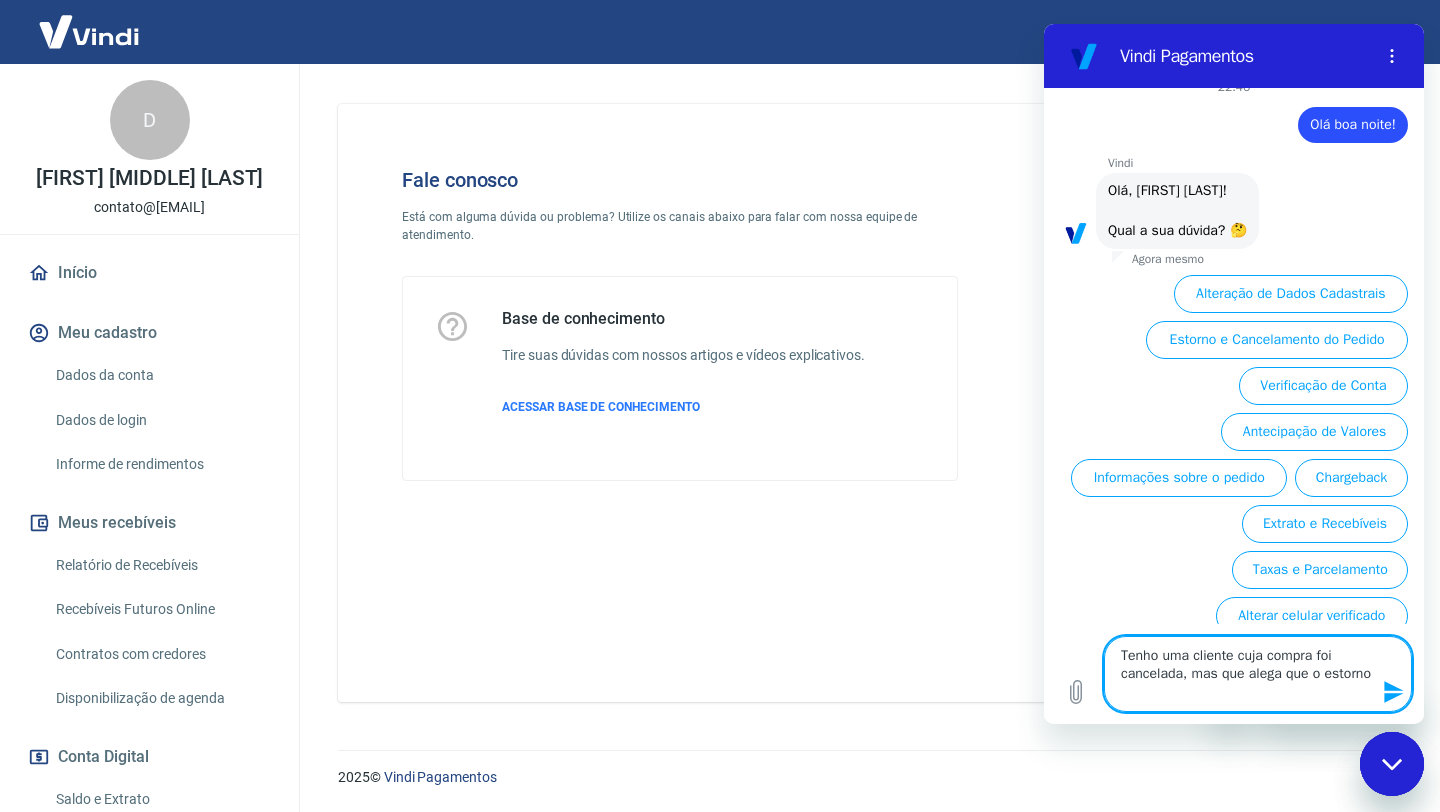 type on "Tenho uma cliente cuja compra foi cancelada, mas que alega que o estorno" 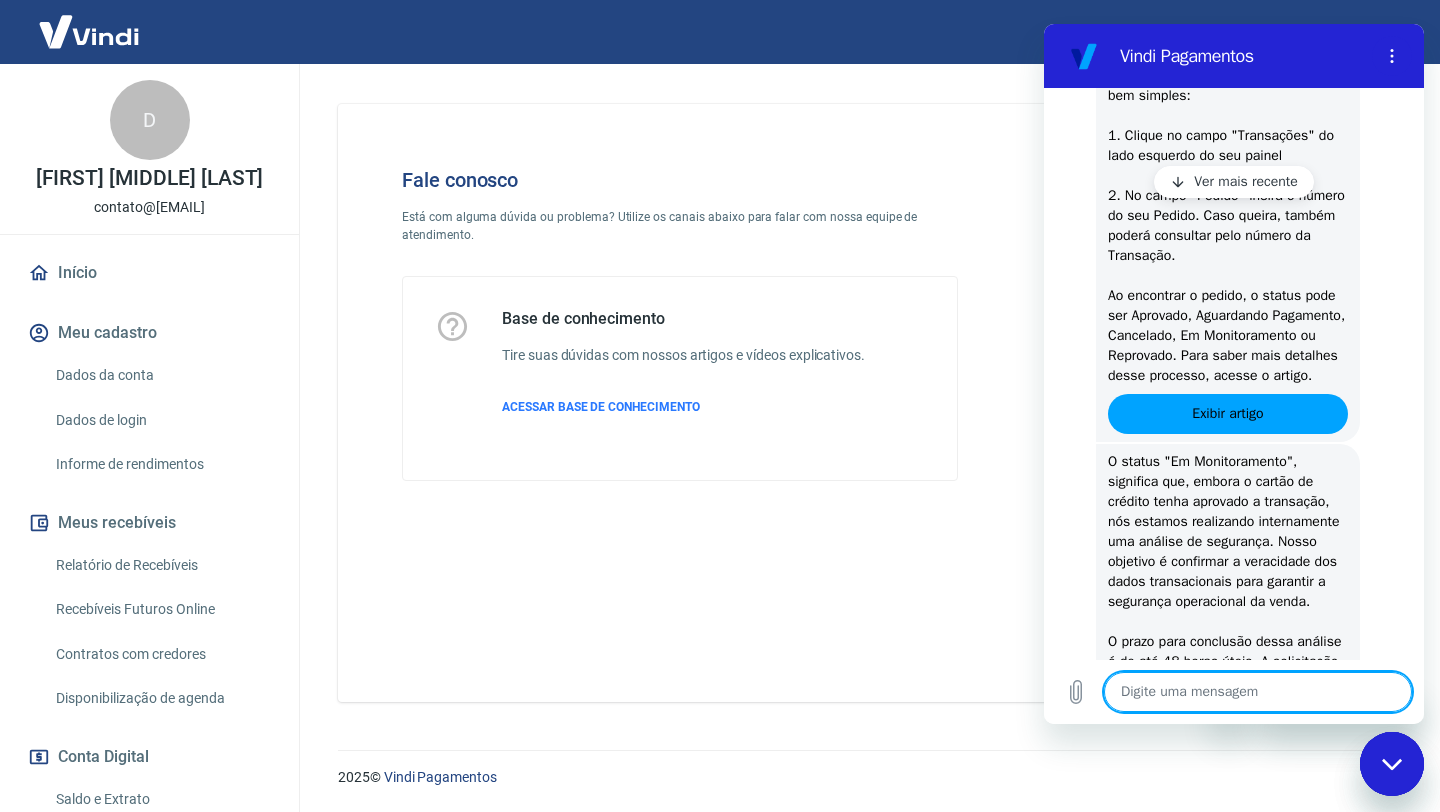 scroll, scrollTop: 465, scrollLeft: 0, axis: vertical 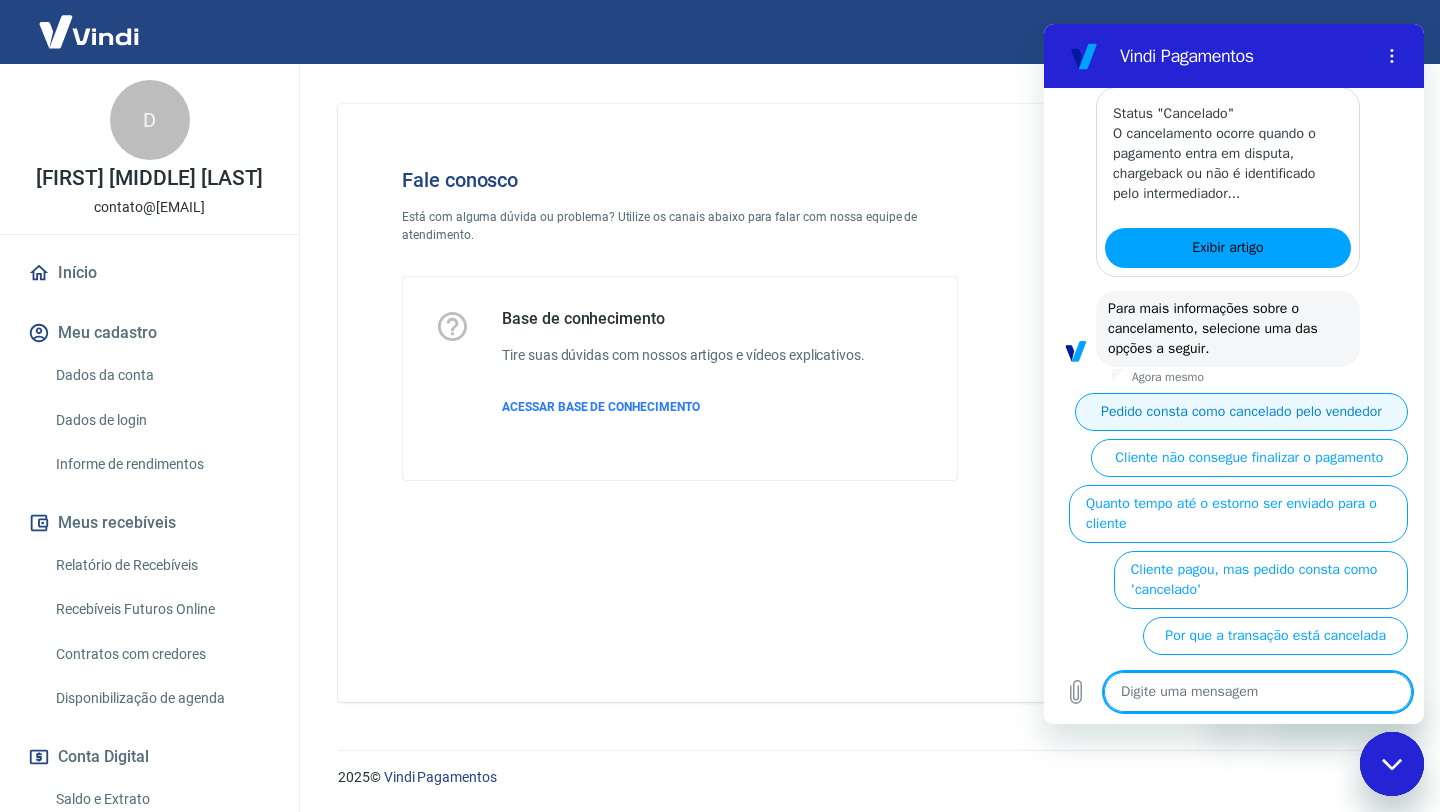 click on "Pedido consta como cancelado pelo vendedor" at bounding box center [1241, 412] 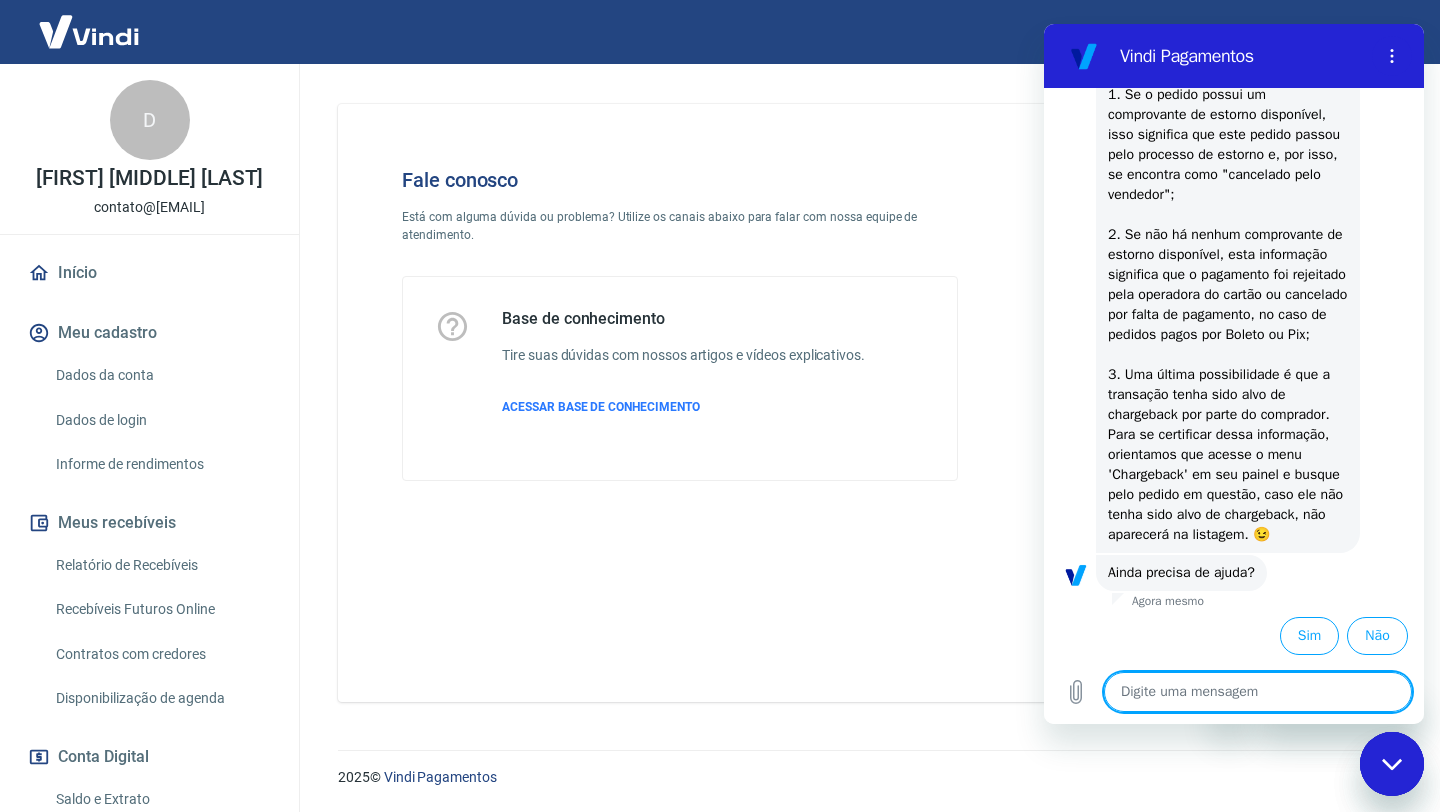 scroll, scrollTop: 3195, scrollLeft: 0, axis: vertical 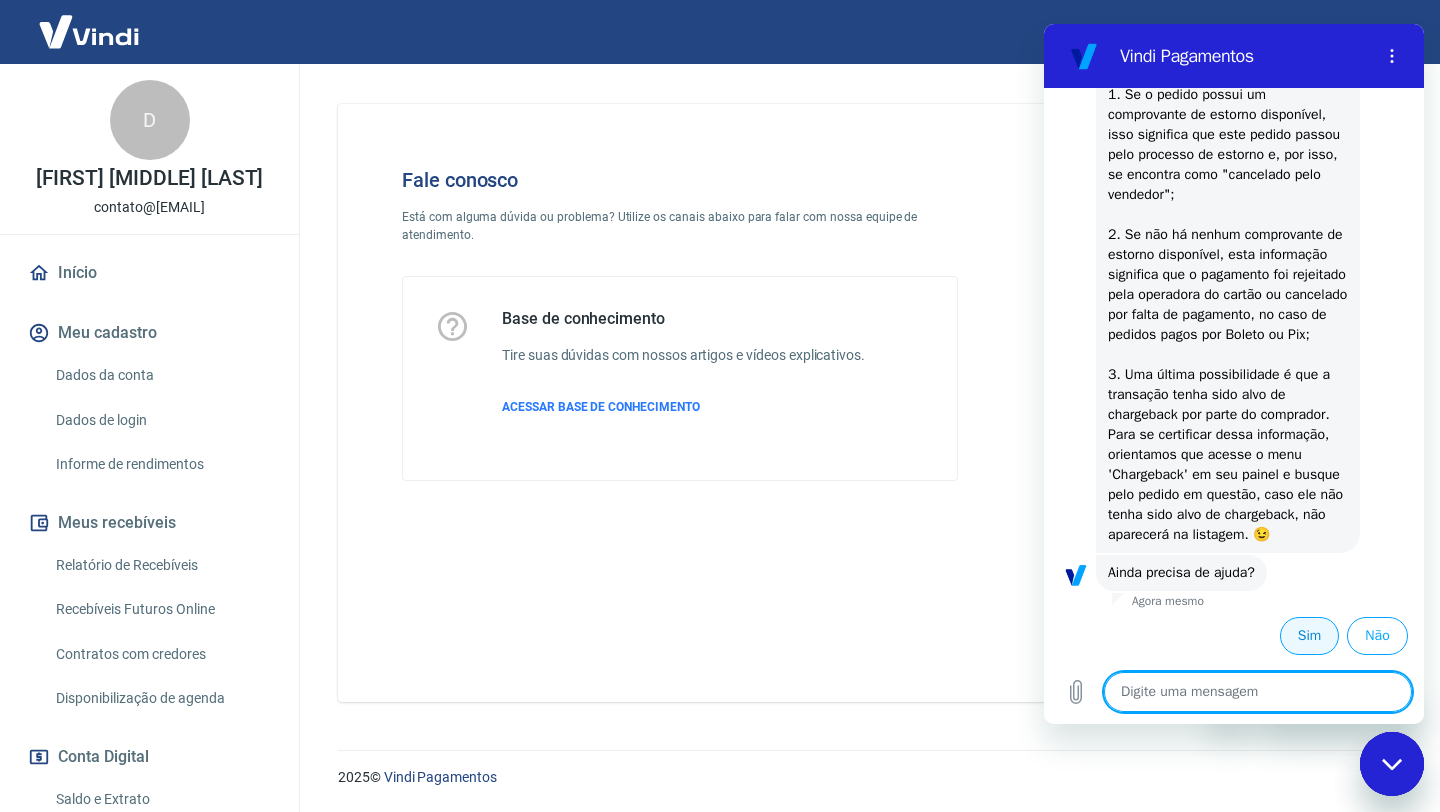 click on "Sim" at bounding box center (1309, 636) 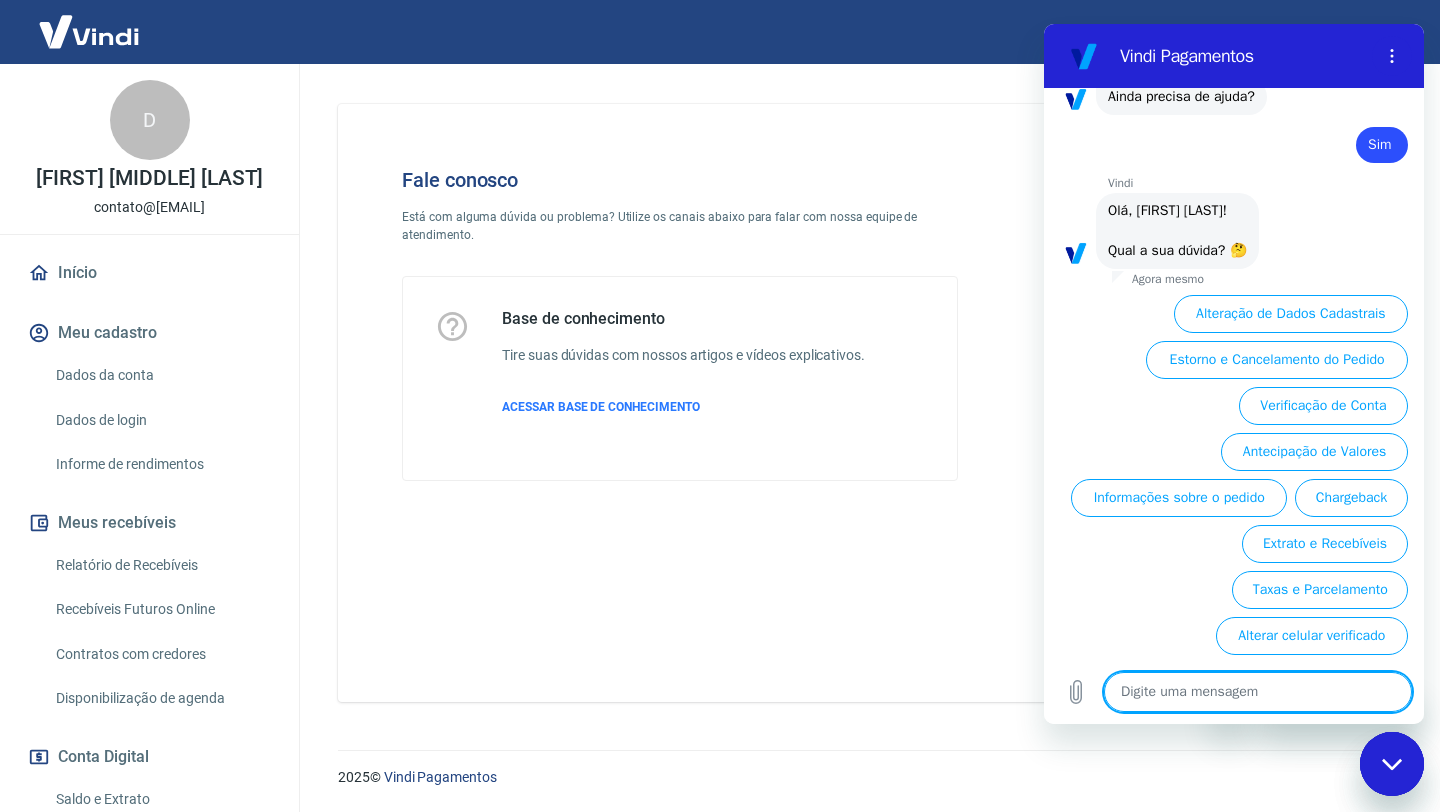scroll, scrollTop: 3691, scrollLeft: 0, axis: vertical 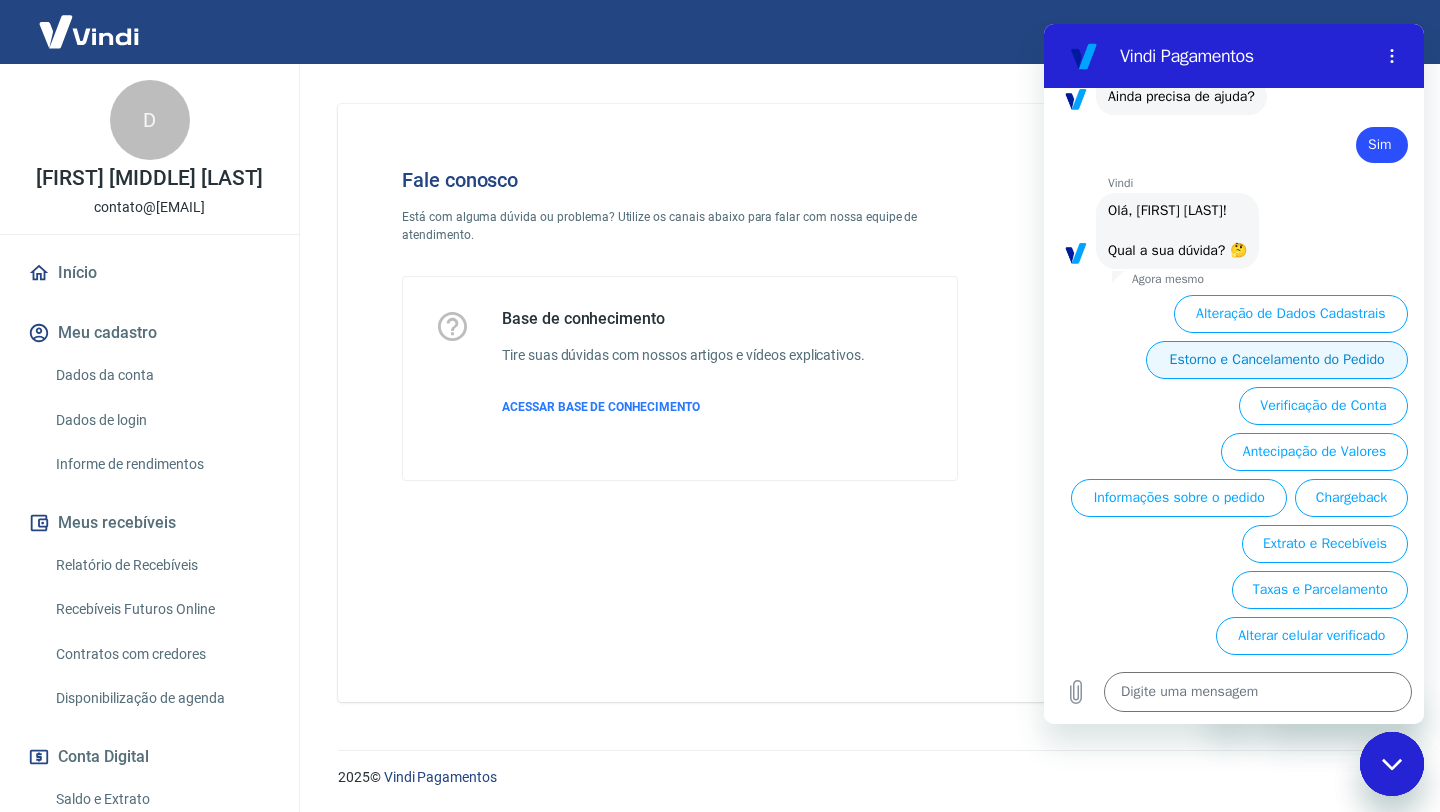 click on "Estorno e Cancelamento do Pedido" at bounding box center [1277, 360] 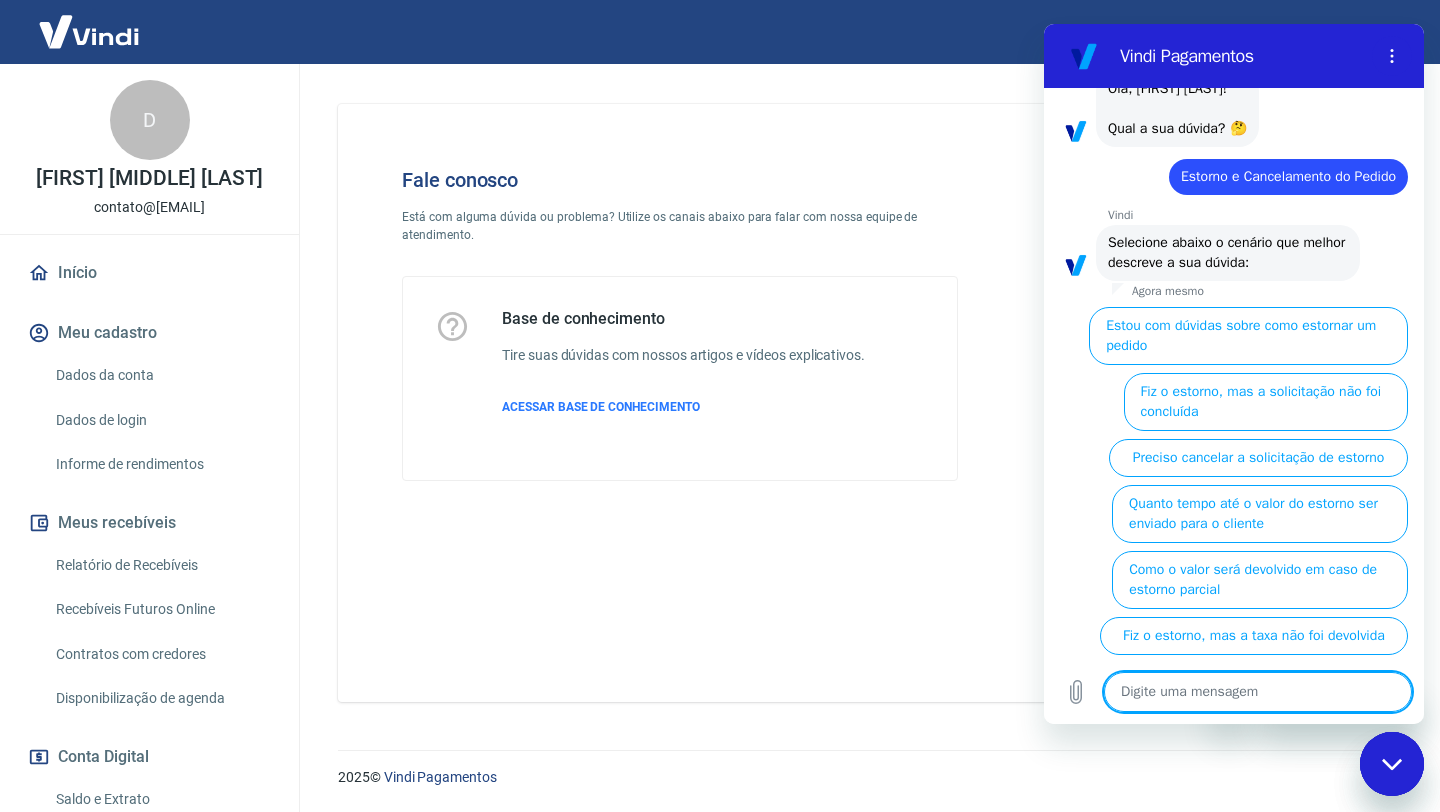 scroll, scrollTop: 3813, scrollLeft: 0, axis: vertical 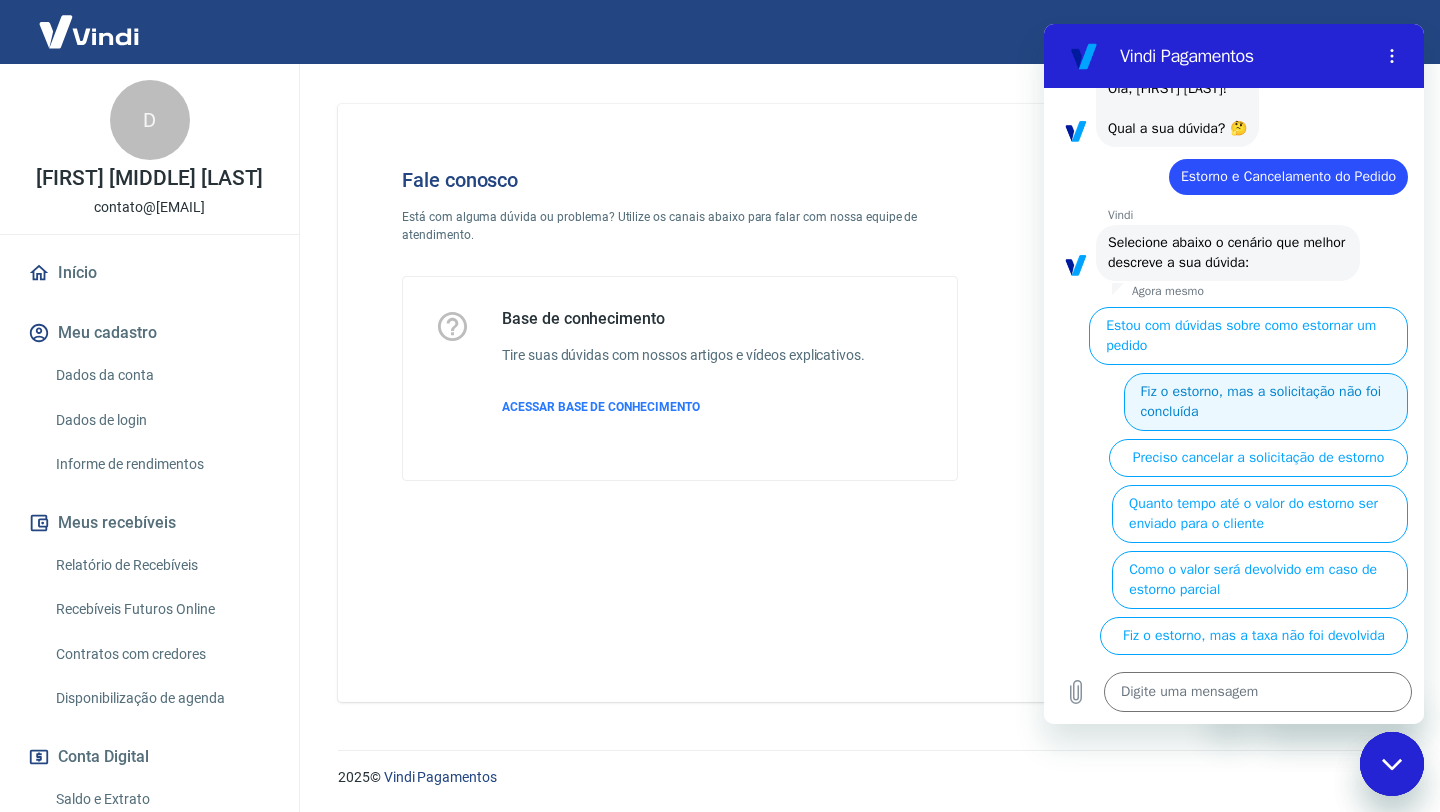 click on "Fiz o estorno, mas a solicitação não foi concluída" at bounding box center [1266, 402] 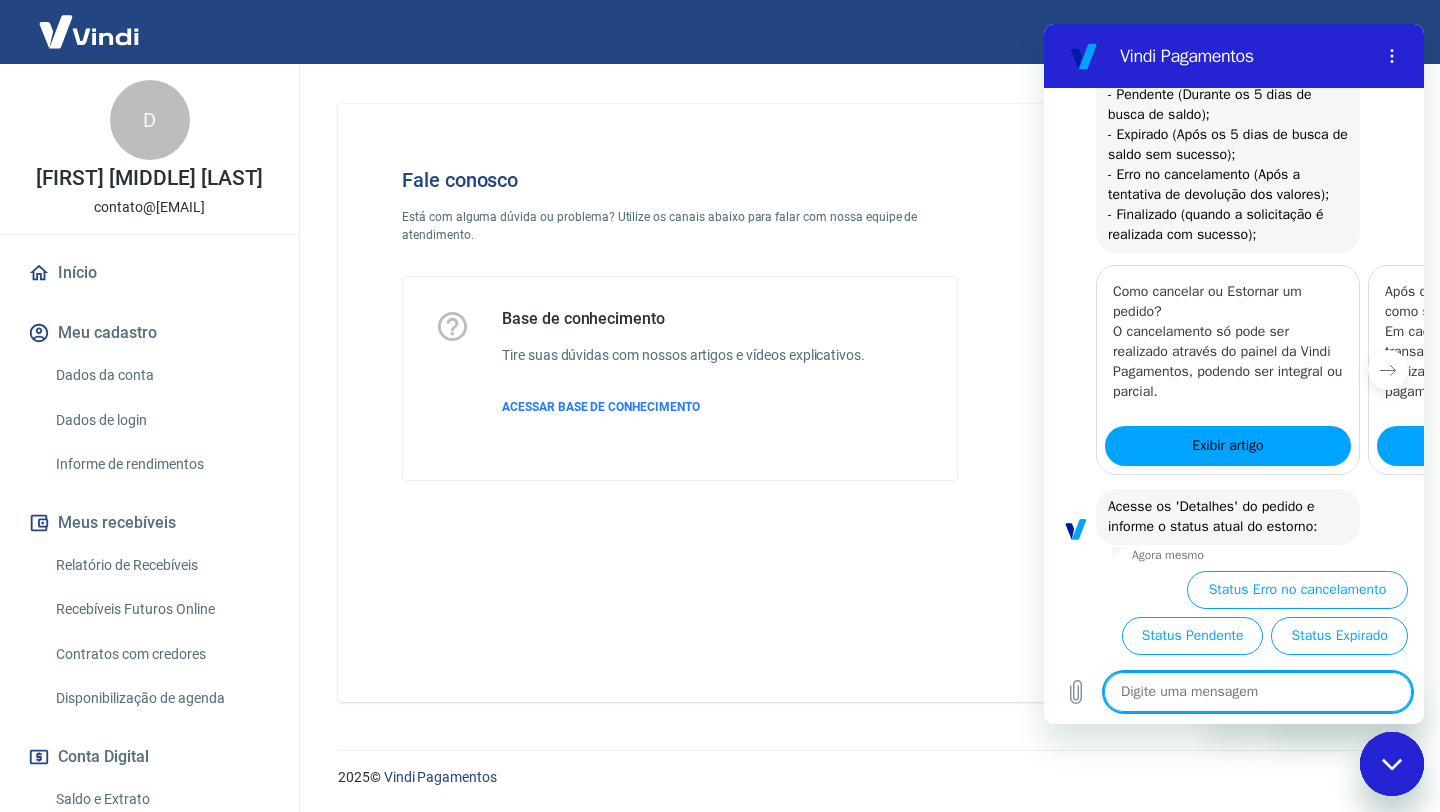 scroll, scrollTop: 4359, scrollLeft: 0, axis: vertical 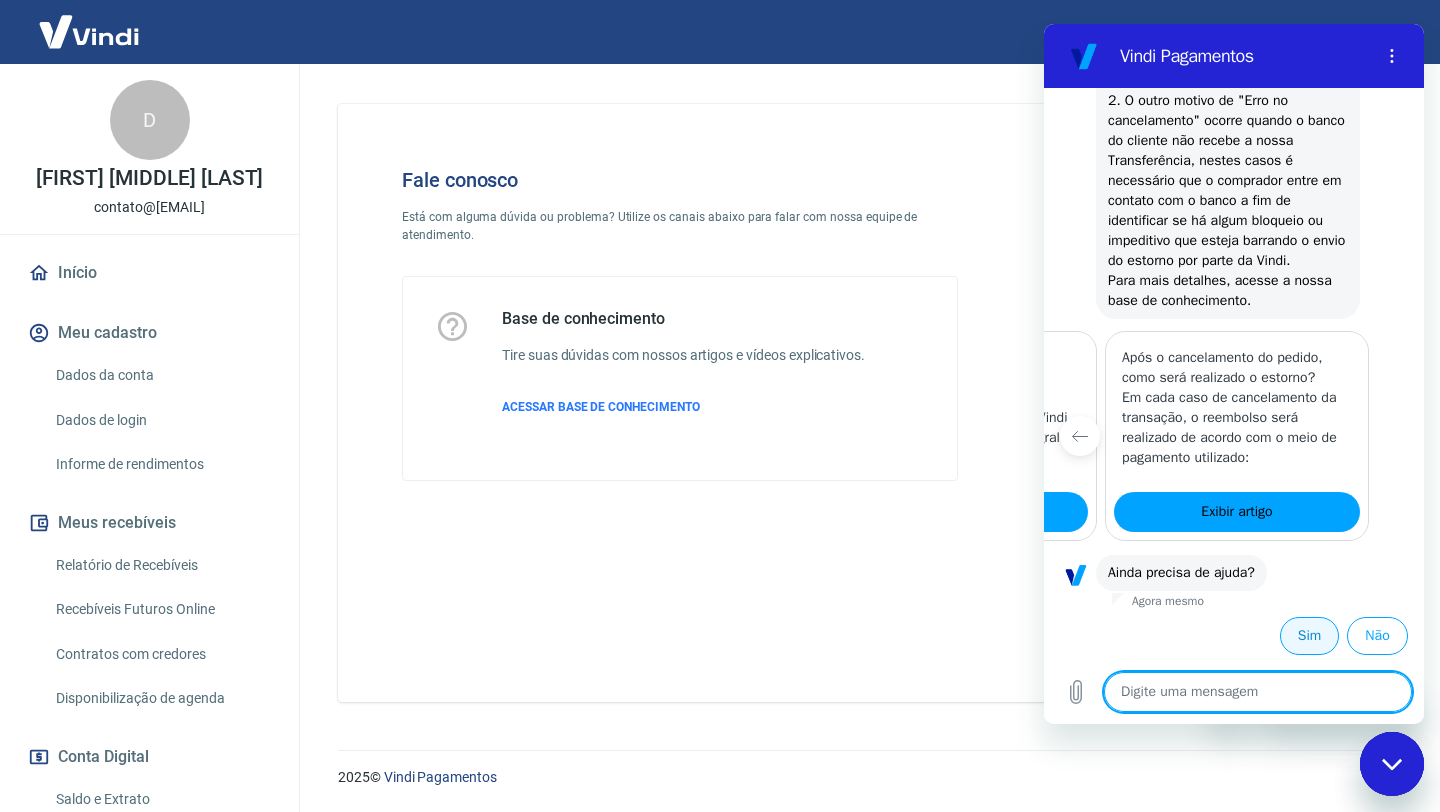 click on "Sim" at bounding box center (1309, 636) 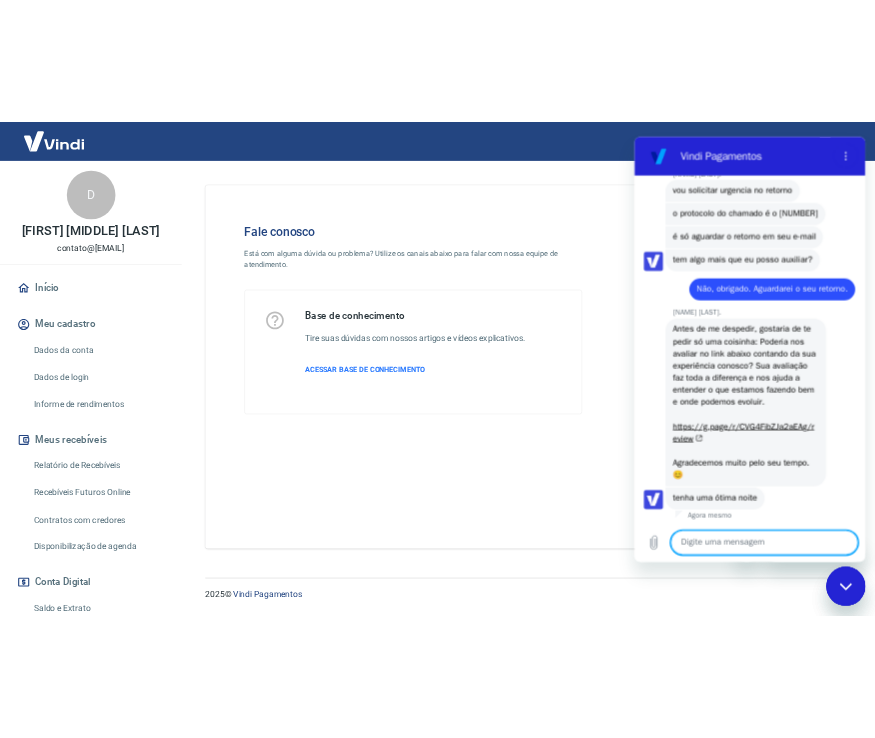 scroll, scrollTop: 8051, scrollLeft: 0, axis: vertical 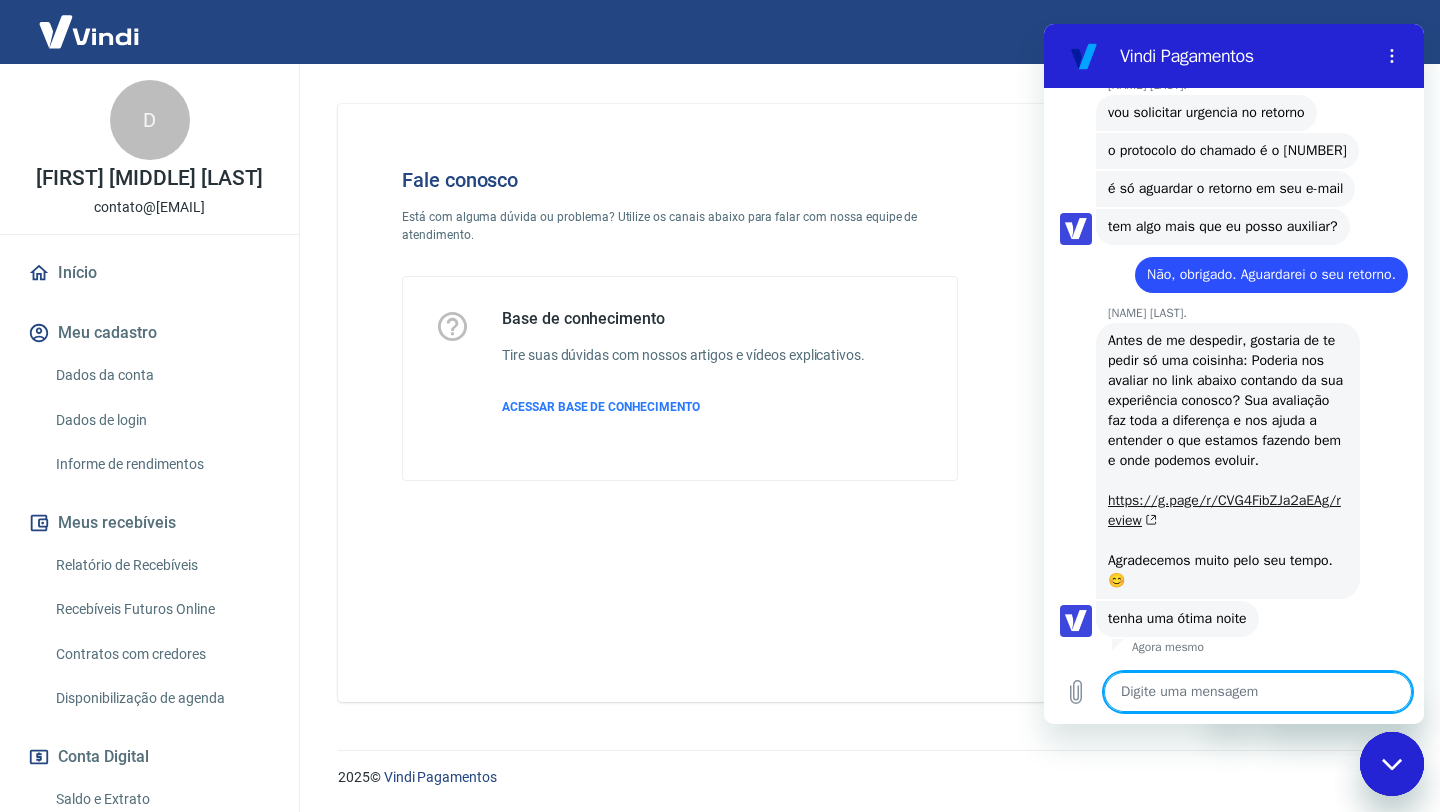 click on "https://g.page/r/CVG4FibZJa2aEAg/review" at bounding box center [1224, 510] 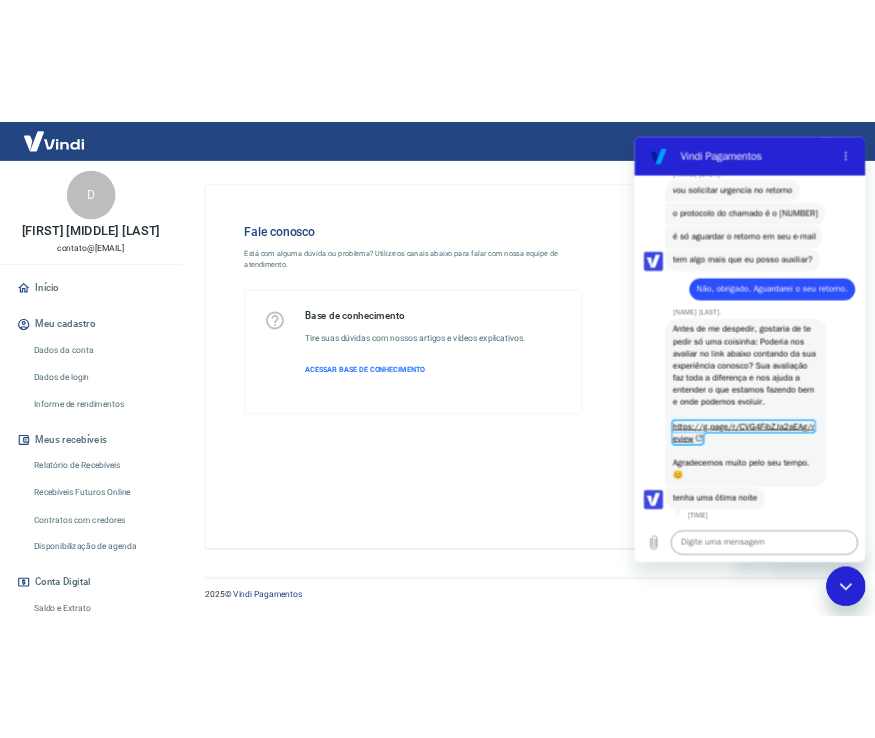 scroll, scrollTop: 8117, scrollLeft: 0, axis: vertical 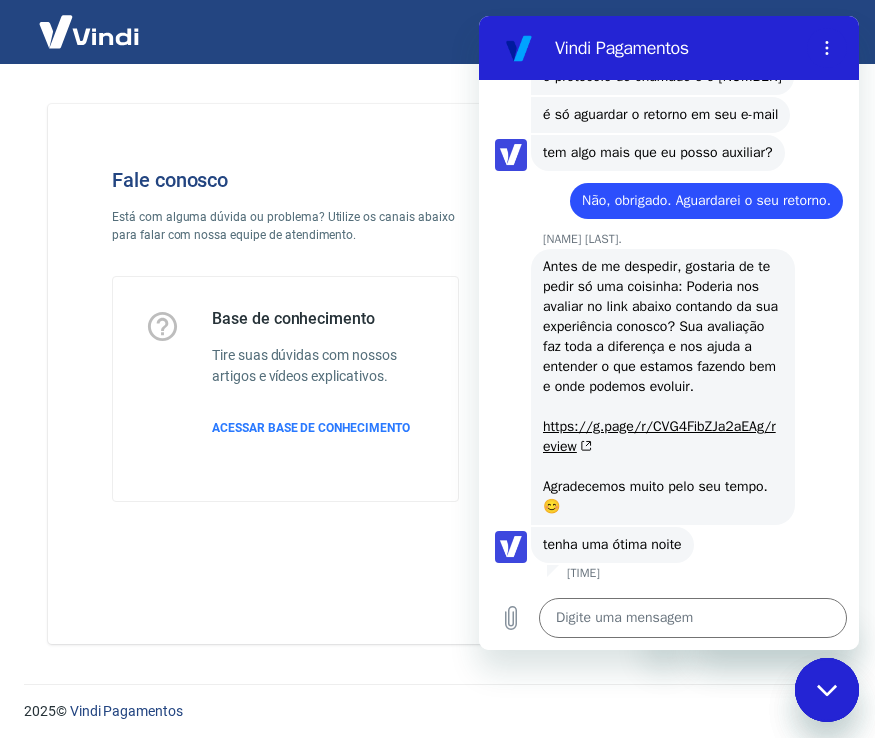click on "Fale conosco Está com alguma dúvida ou problema? Utilize os canais abaixo para falar com nossa equipe de atendimento. Base de conhecimento Tire suas dúvidas com nossos artigos e vídeos explicativos. ACESSAR BASE DE CONHECIMENTO" at bounding box center (437, 374) 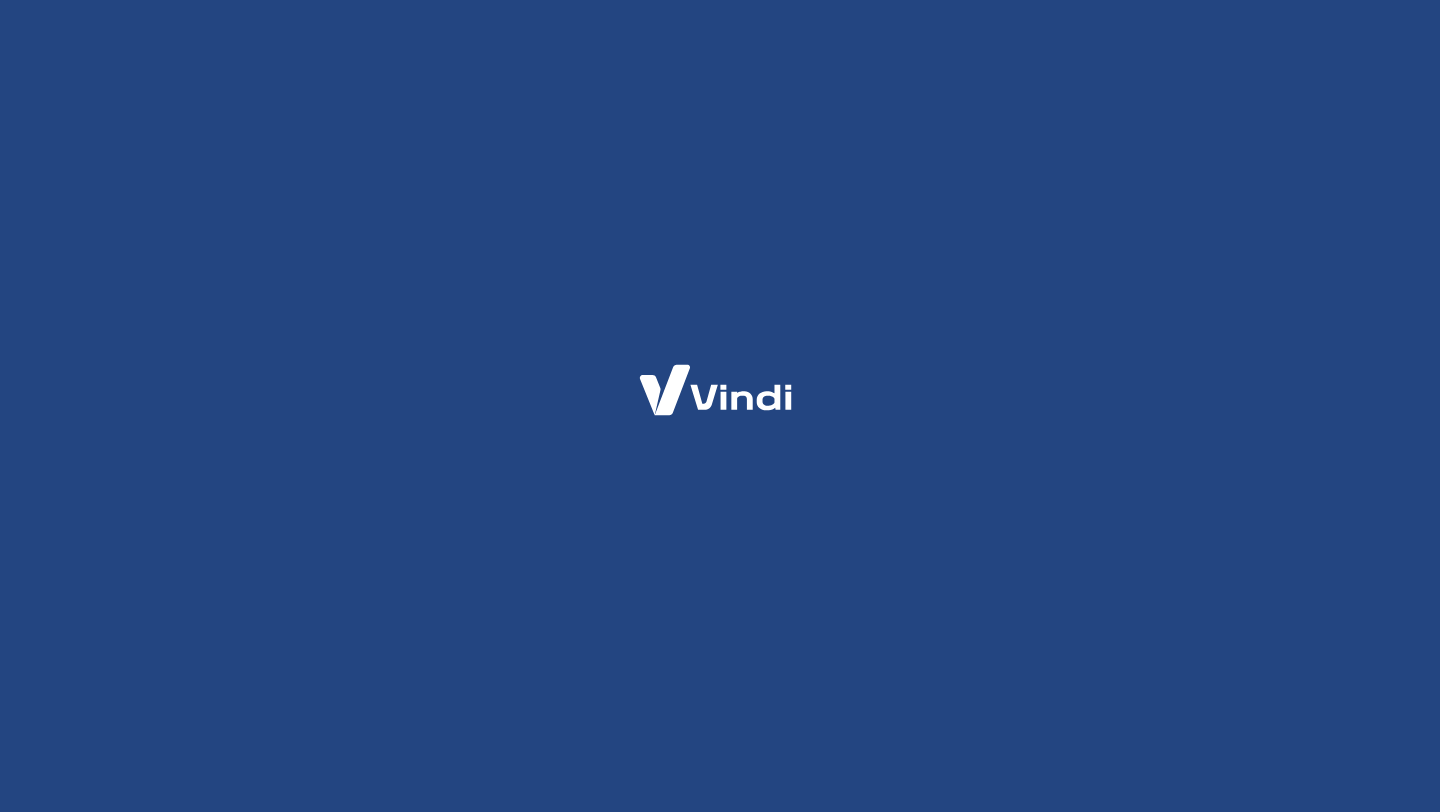 scroll, scrollTop: 0, scrollLeft: 0, axis: both 